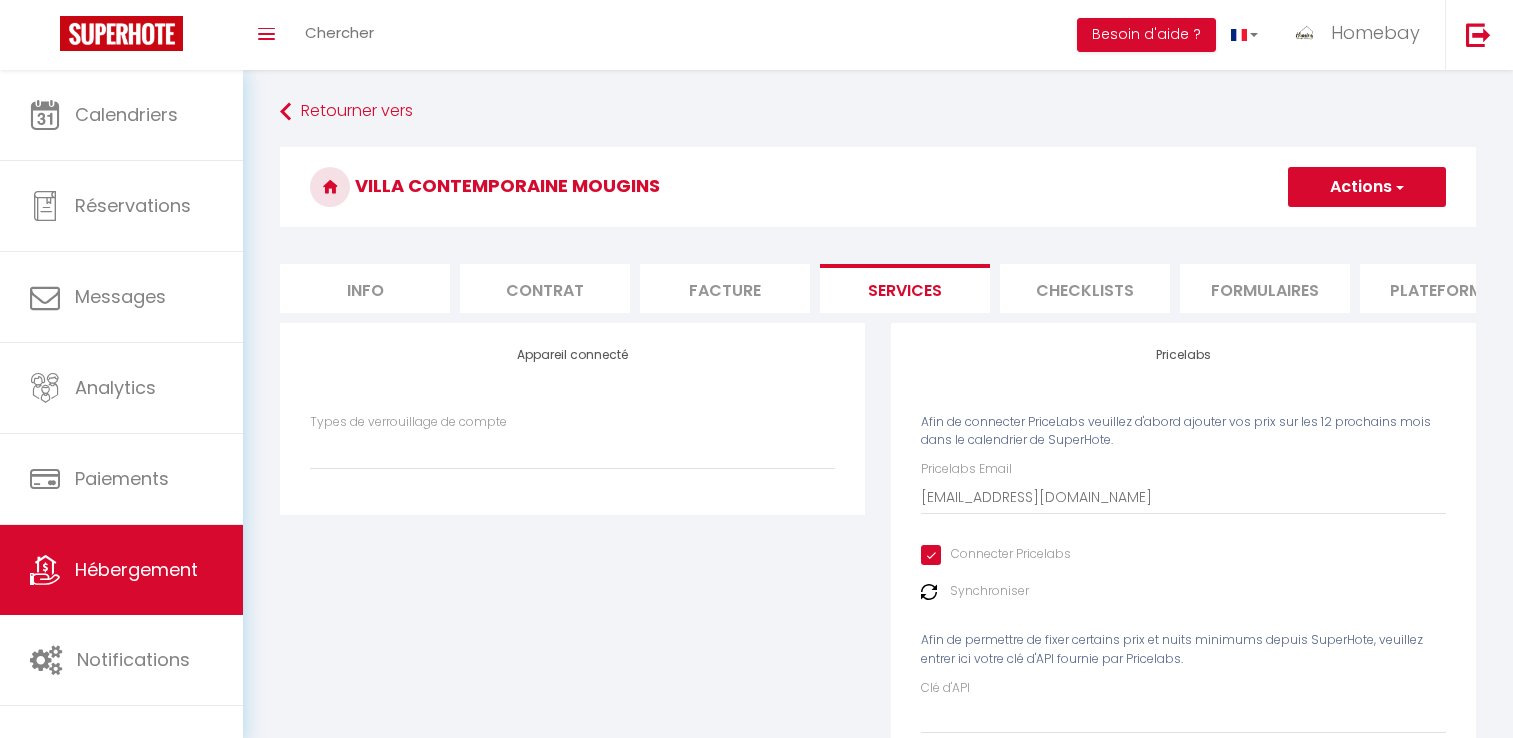 scroll, scrollTop: 0, scrollLeft: 0, axis: both 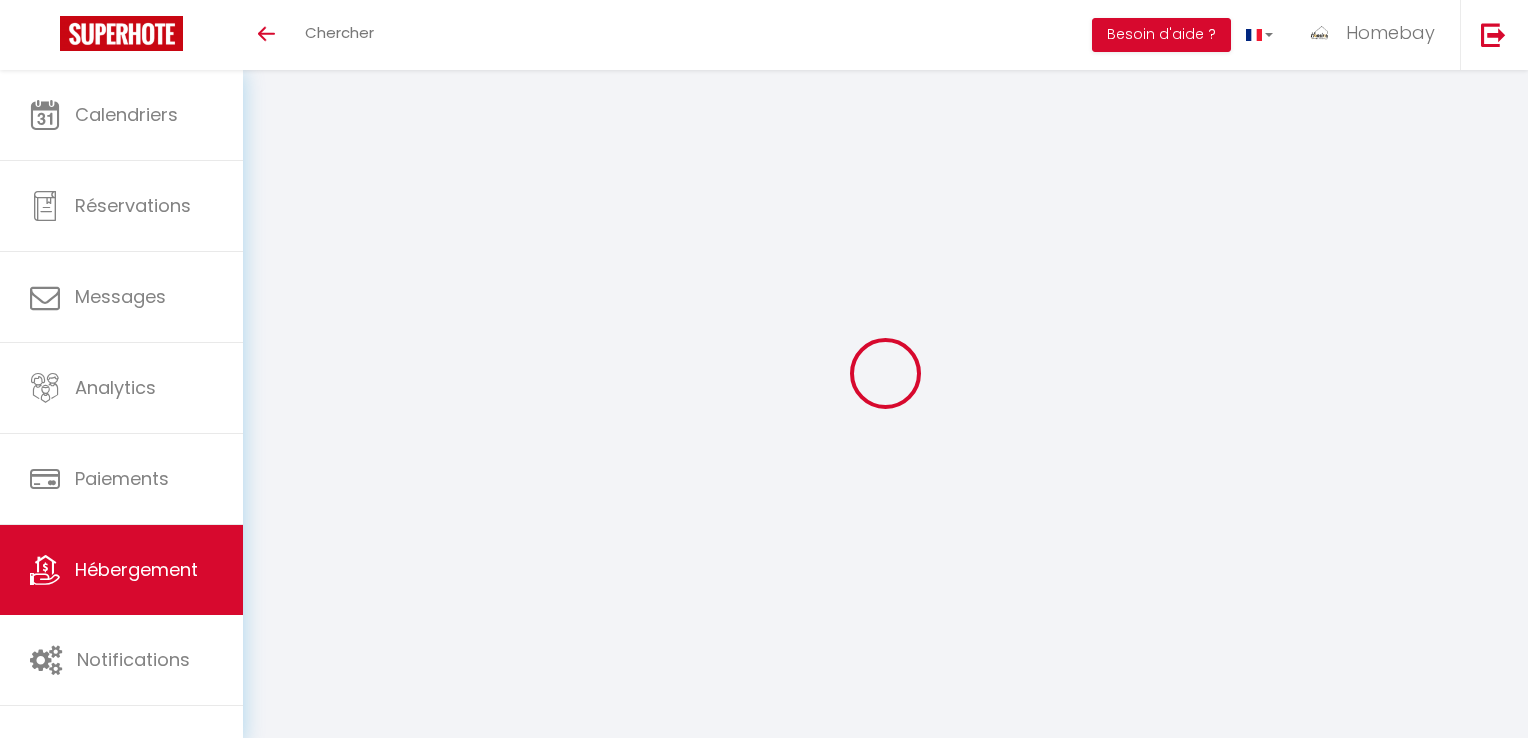select 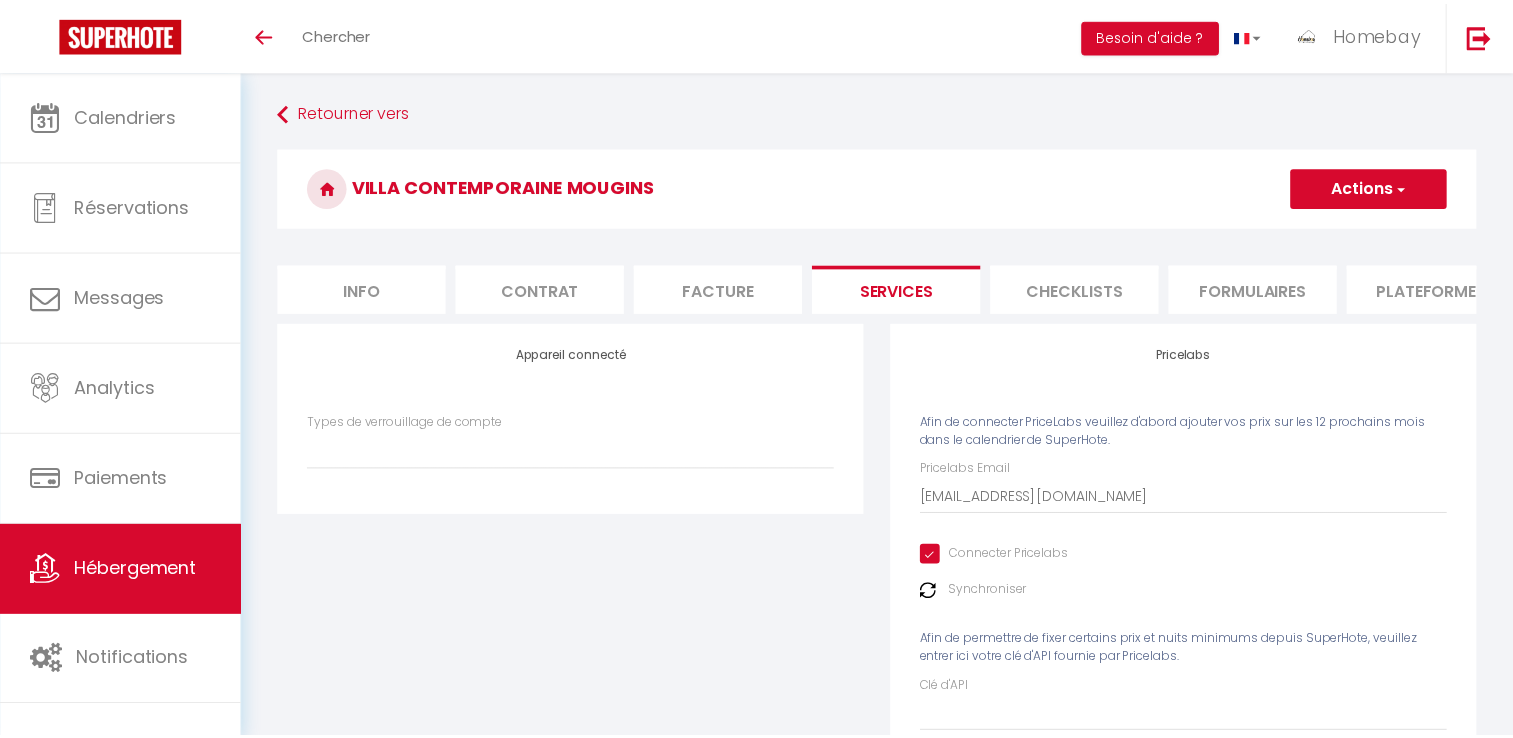 scroll, scrollTop: 0, scrollLeft: 0, axis: both 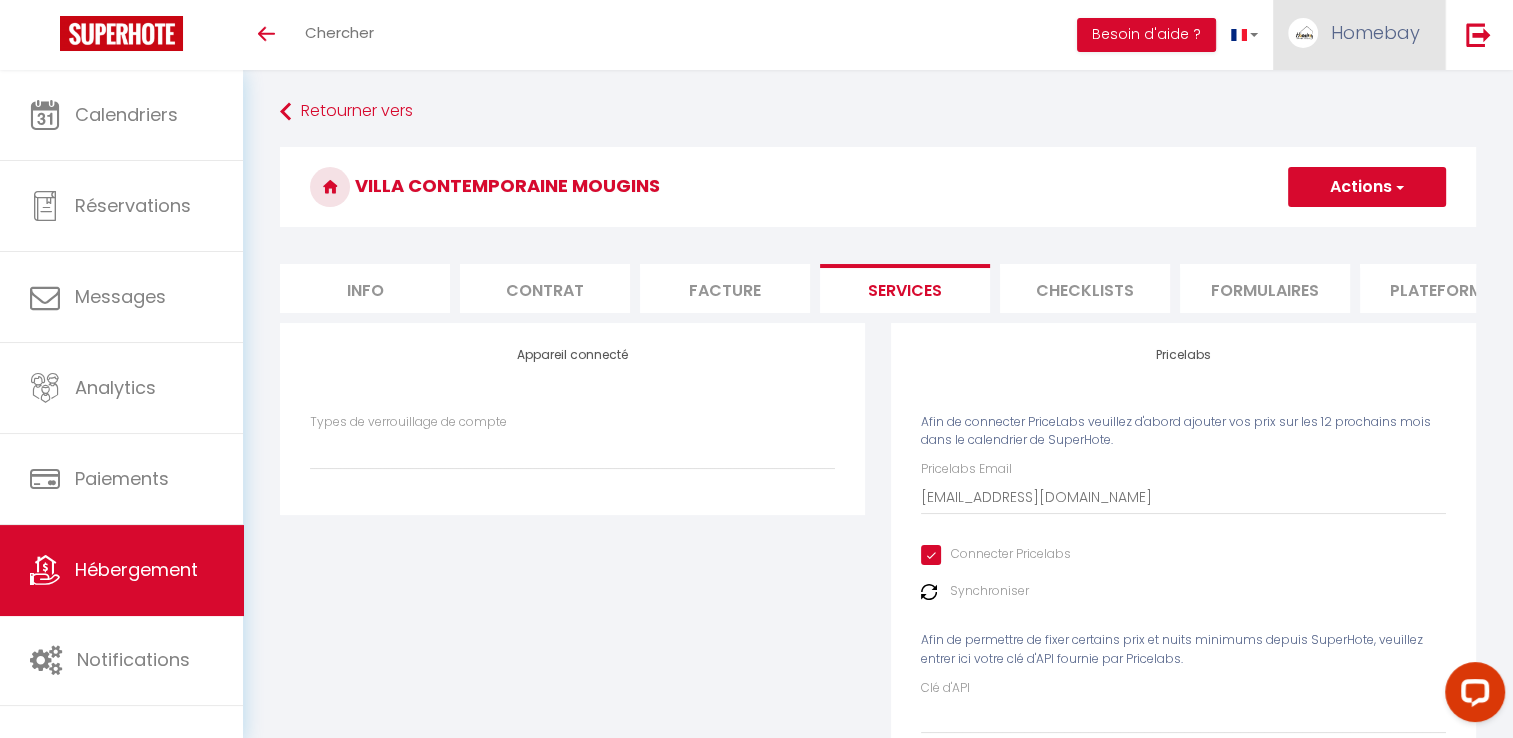 click on "Homebay" at bounding box center (1359, 35) 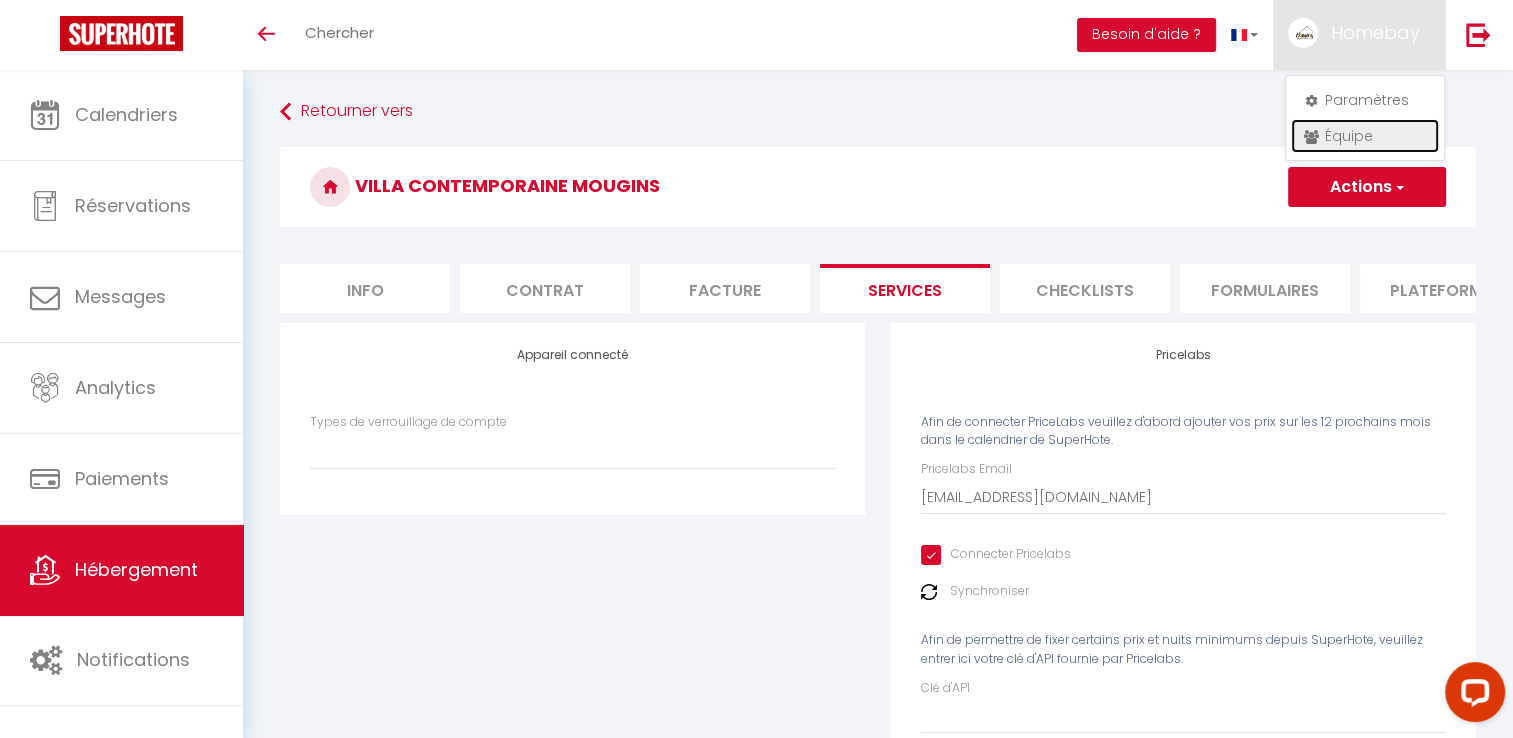 click on "Équipe" at bounding box center [1365, 136] 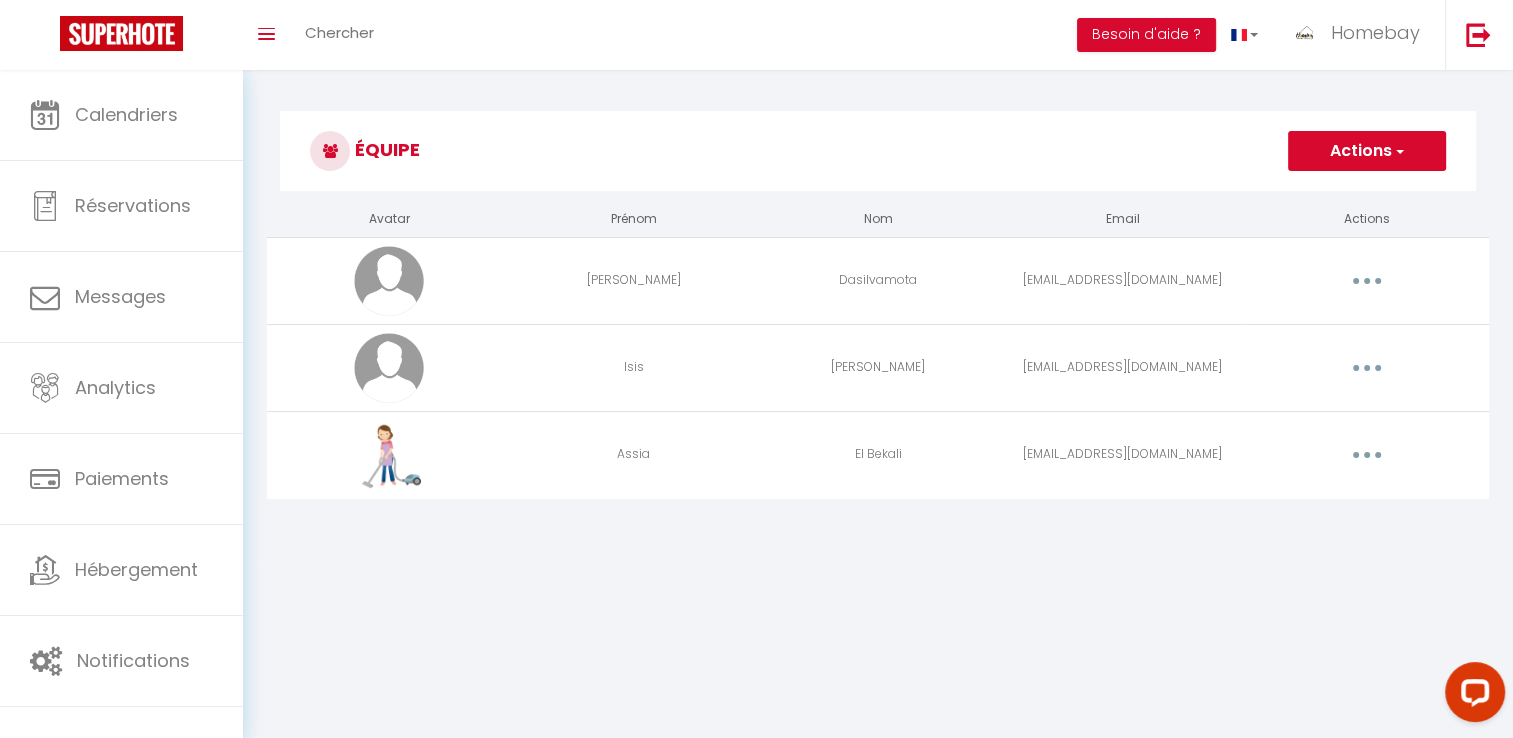 click at bounding box center (1367, 455) 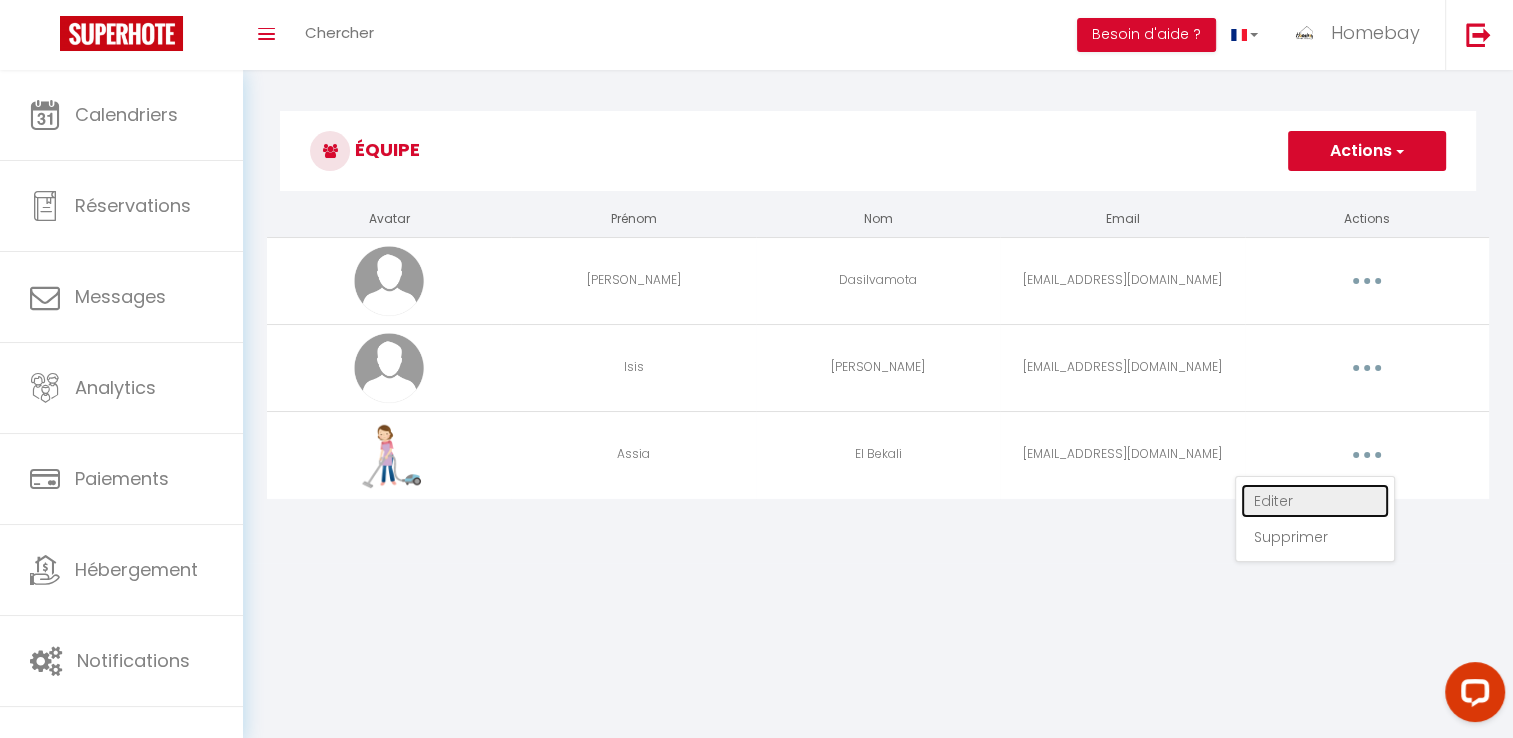 click on "Editer" at bounding box center [1315, 501] 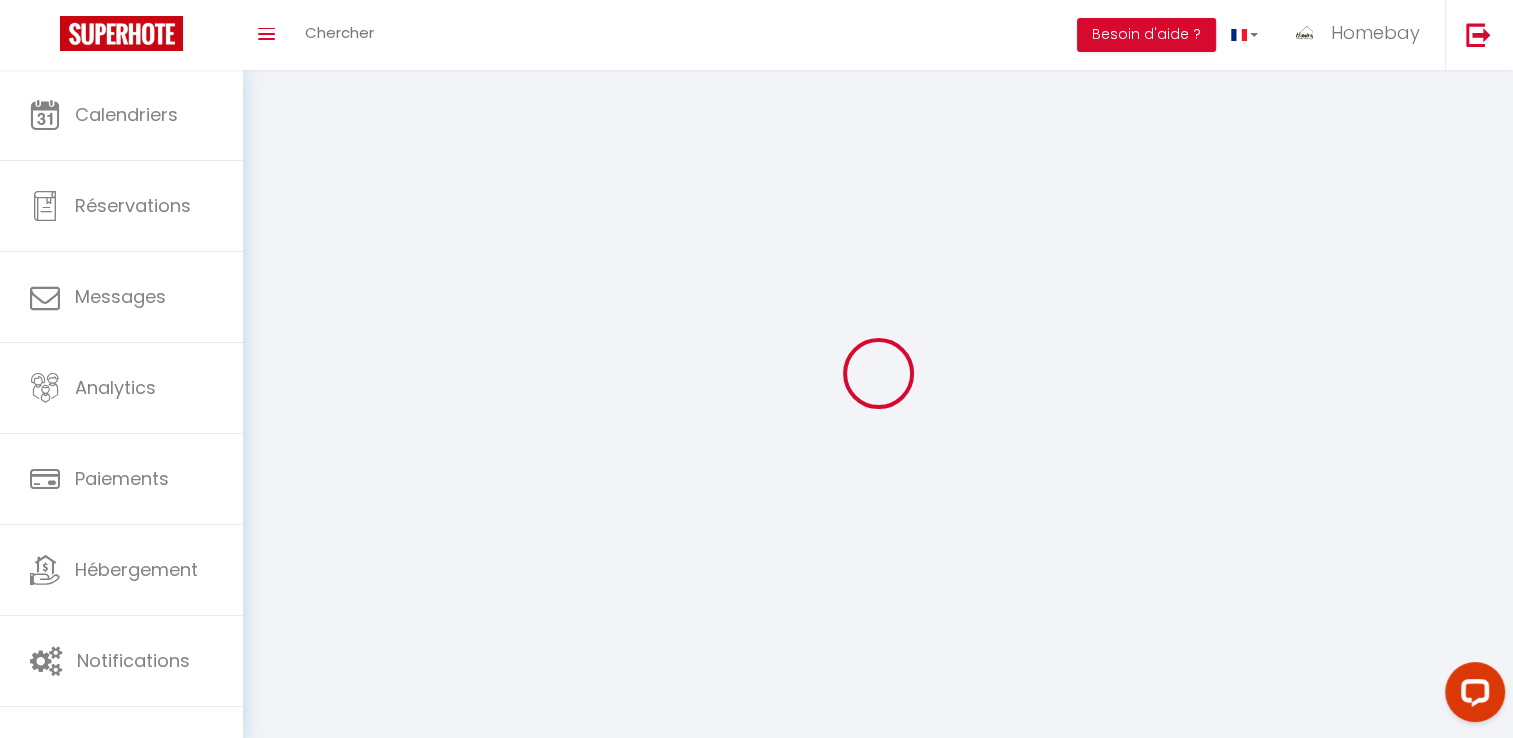 type on "Assia" 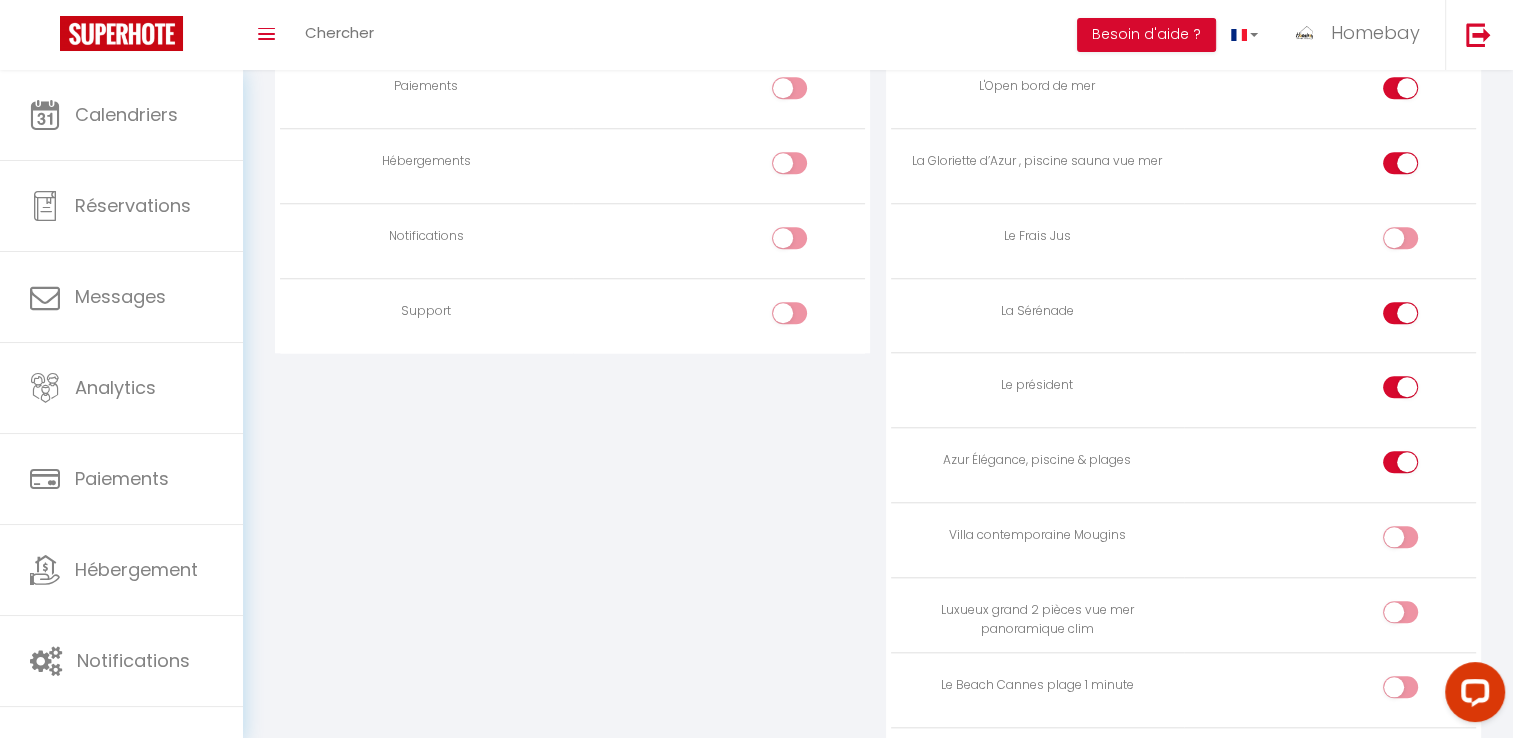 scroll, scrollTop: 1900, scrollLeft: 0, axis: vertical 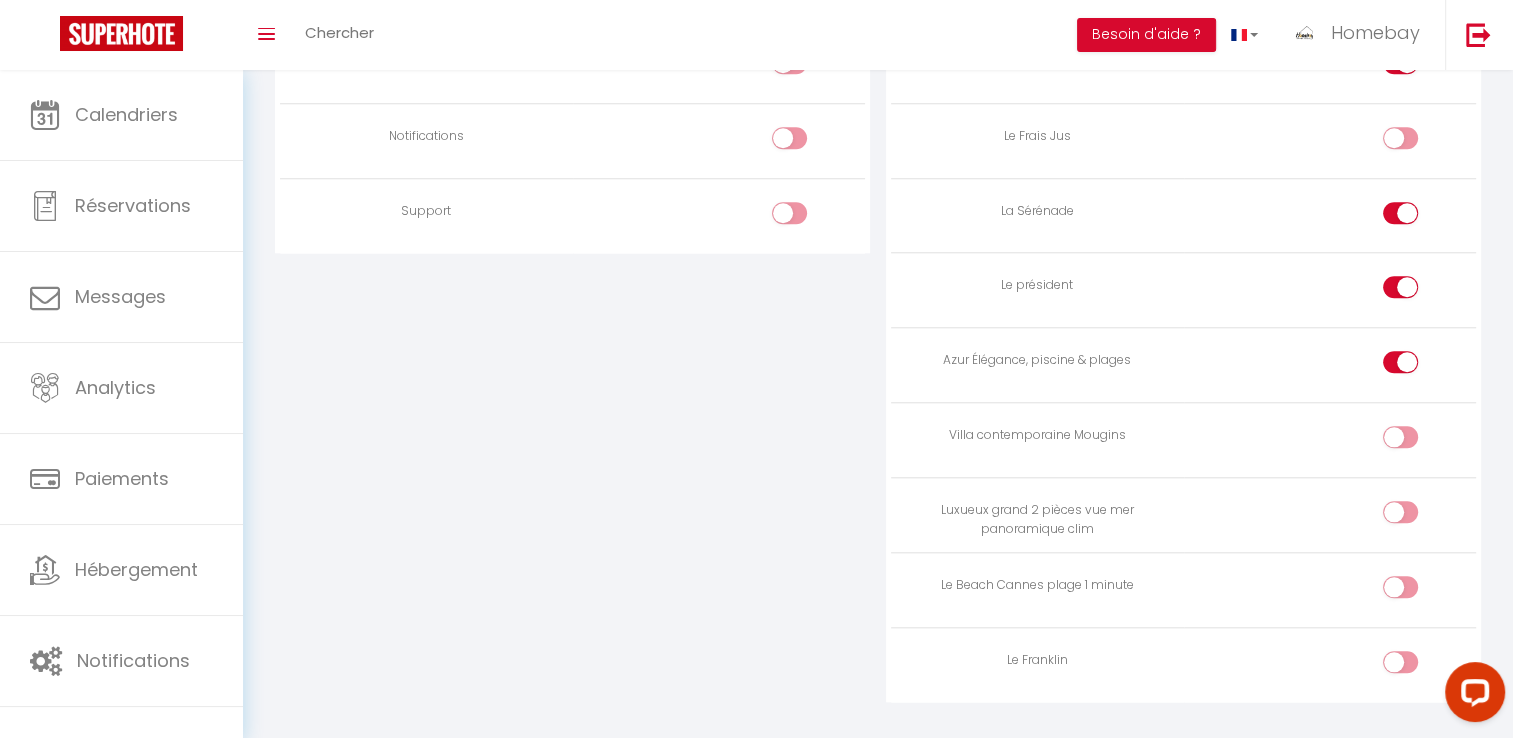 click at bounding box center [1417, 516] 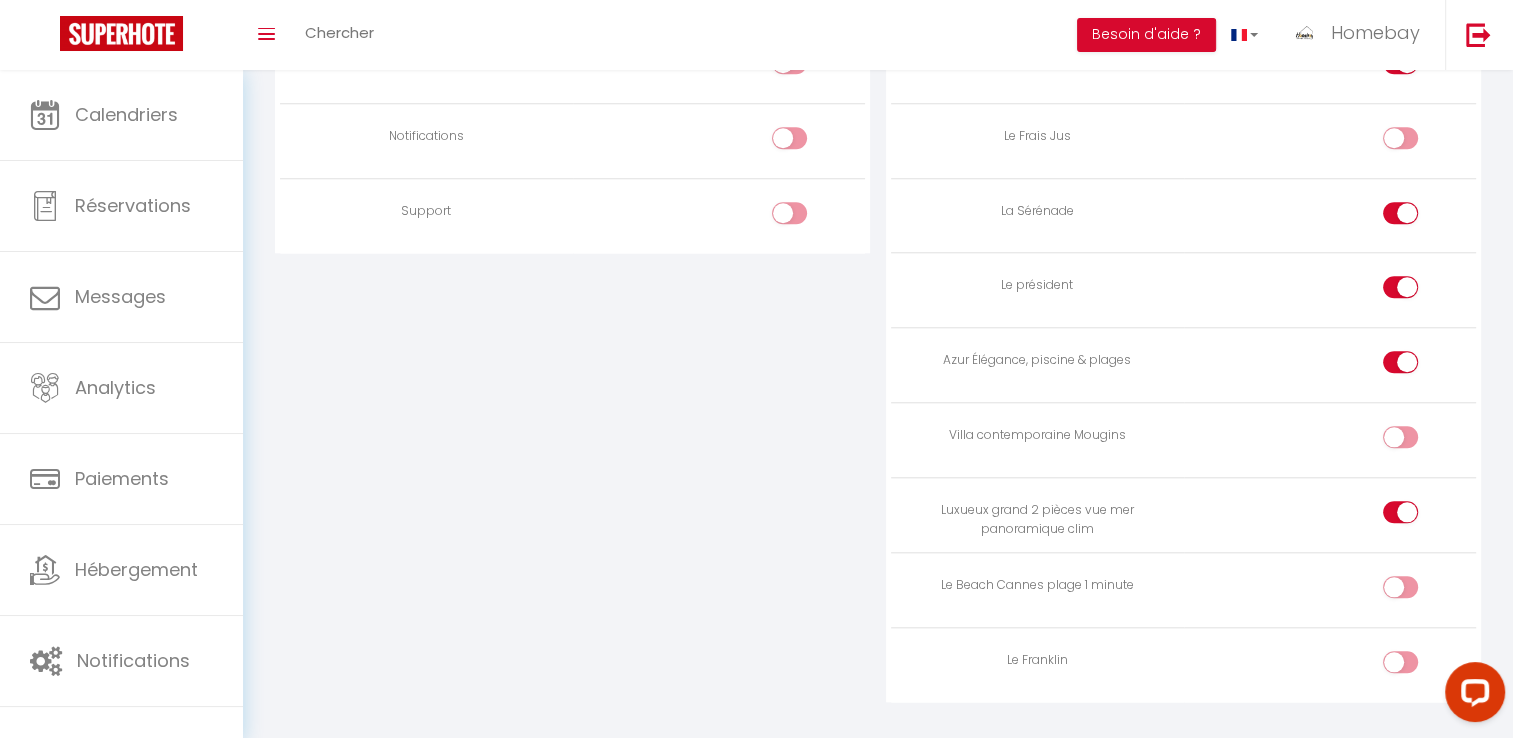 click at bounding box center [1417, 516] 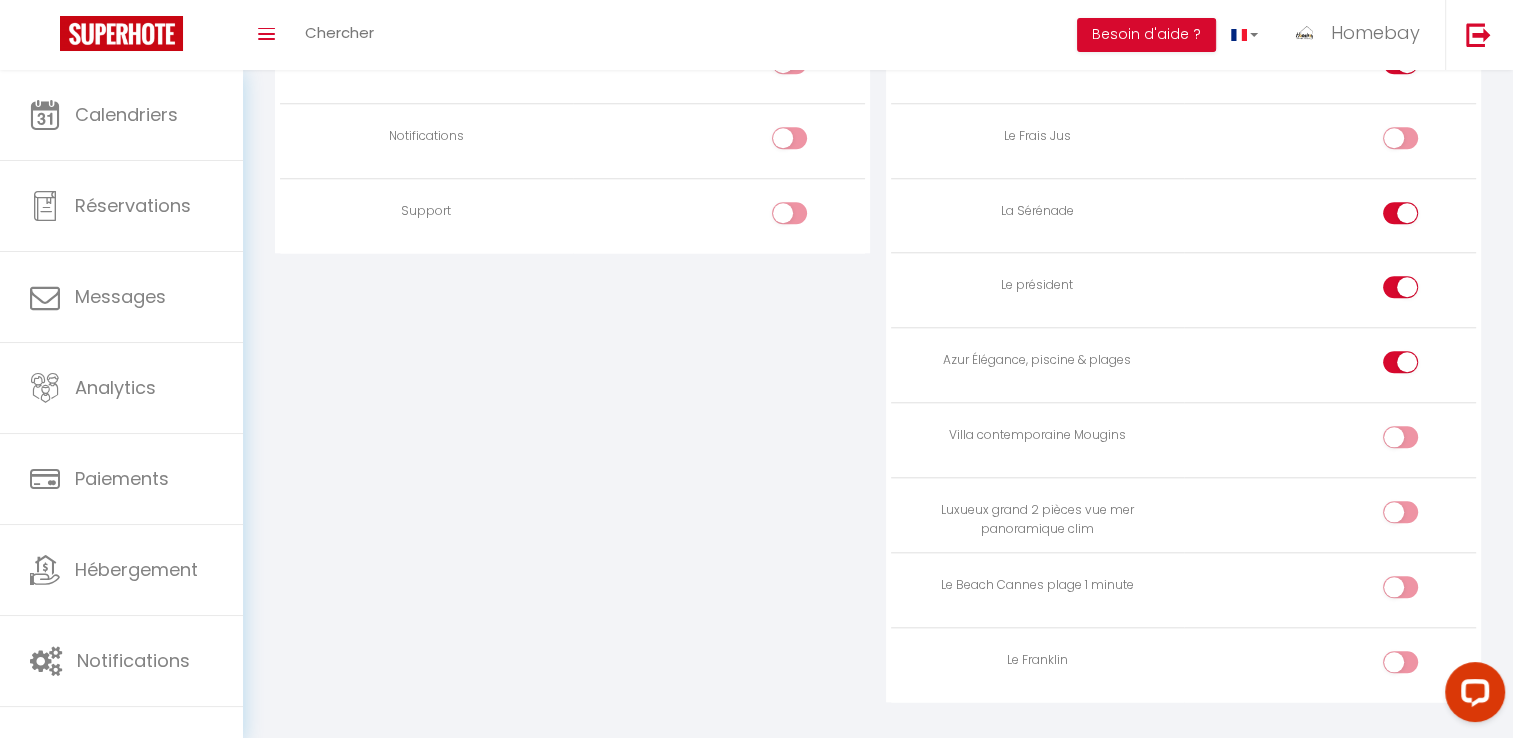 click at bounding box center (1417, 591) 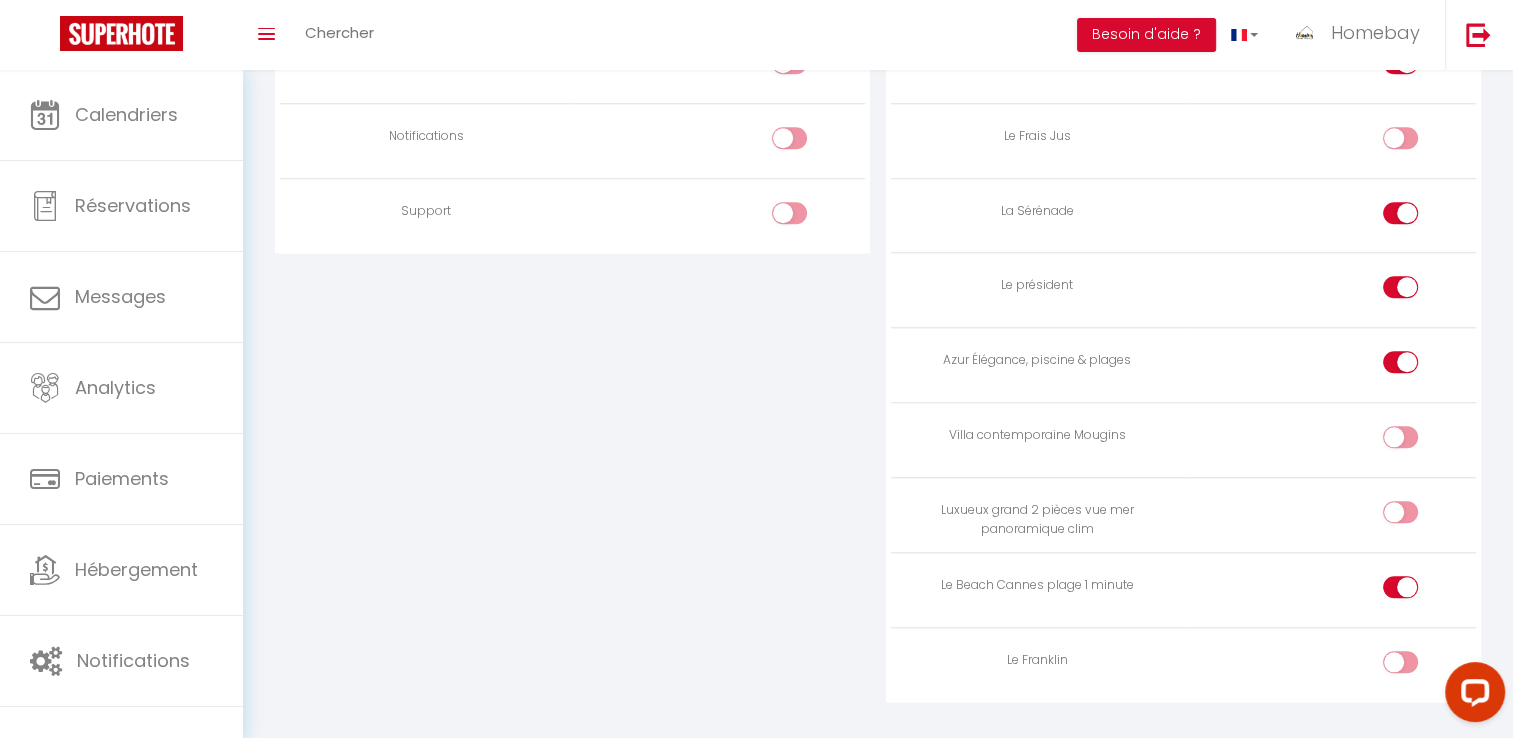 click at bounding box center (1417, 666) 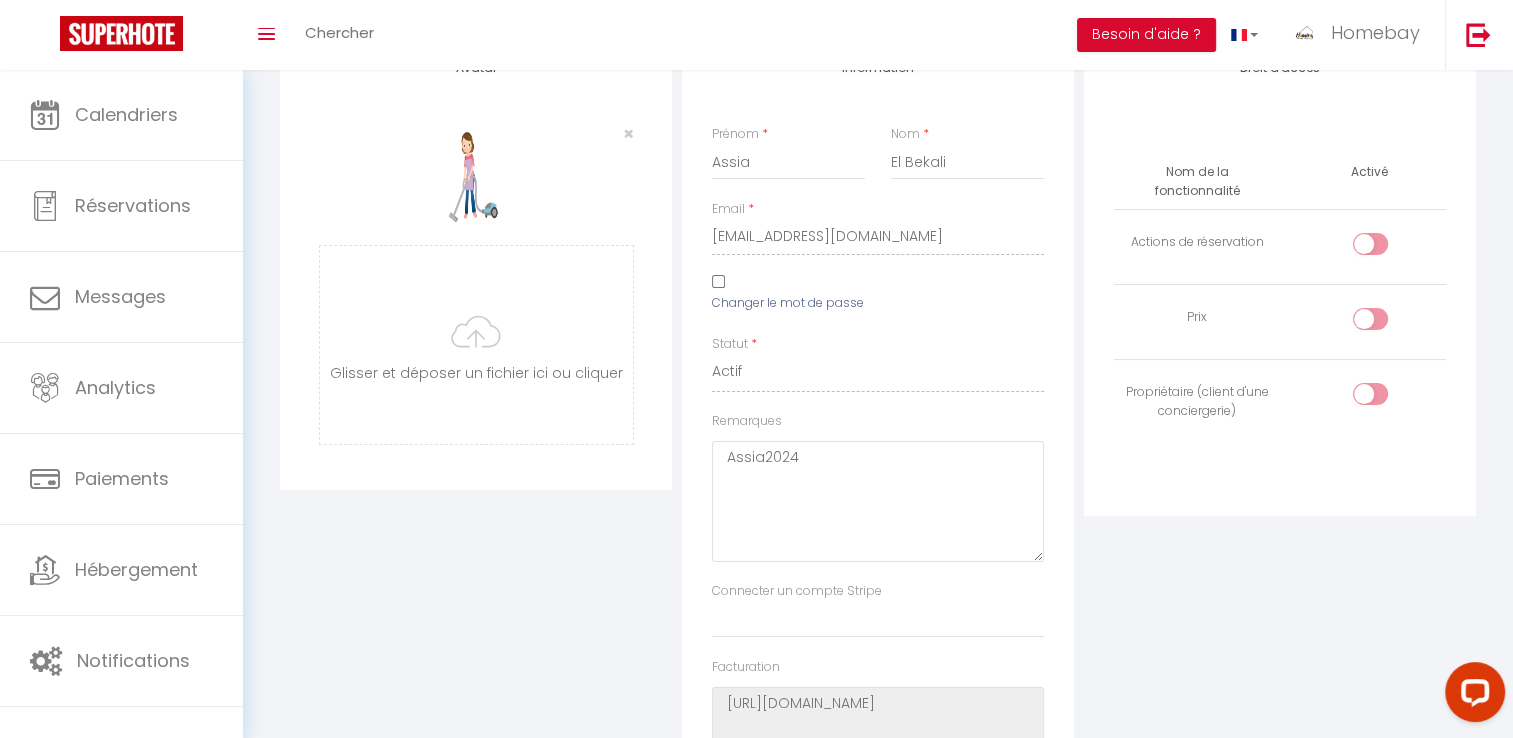 scroll, scrollTop: 0, scrollLeft: 0, axis: both 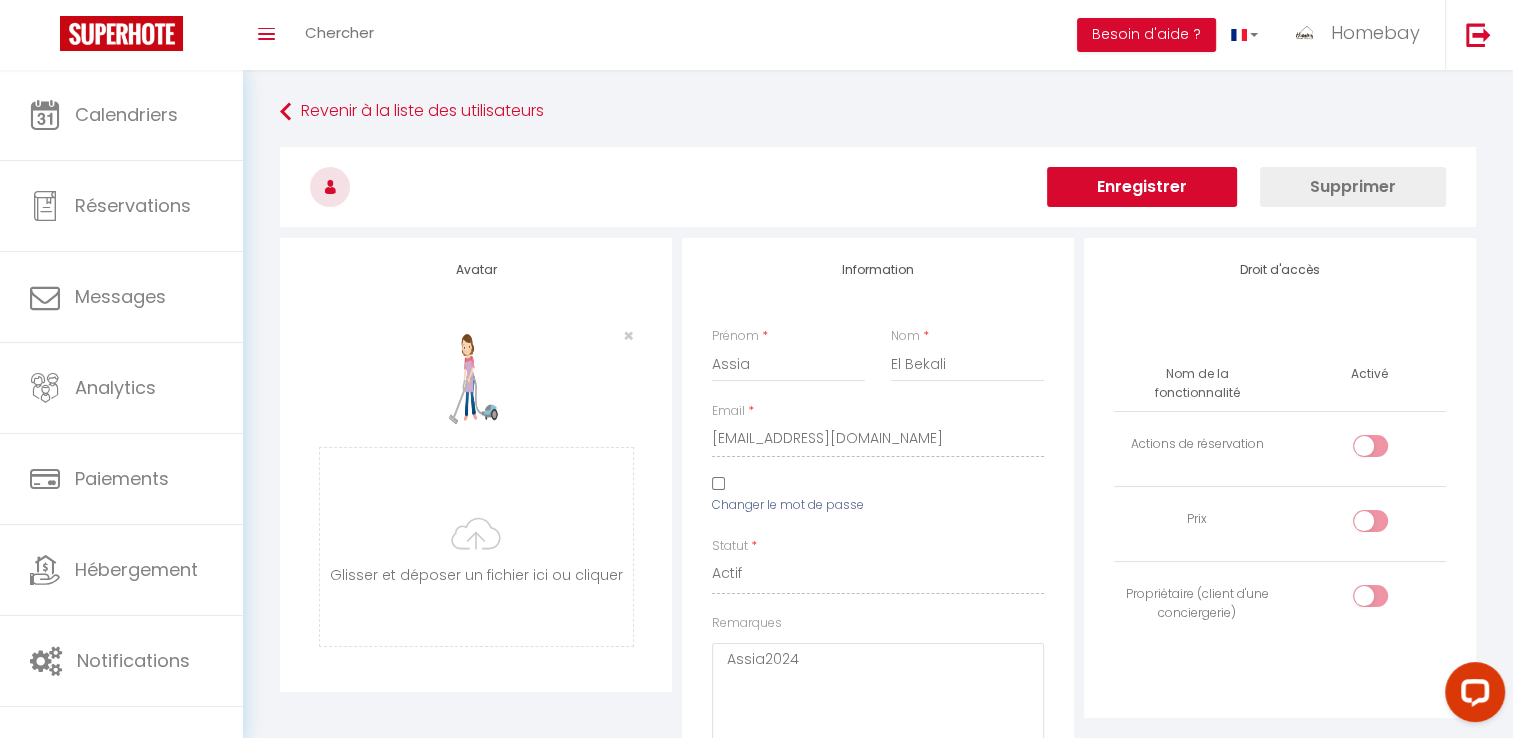 click on "Enregistrer" at bounding box center [1142, 187] 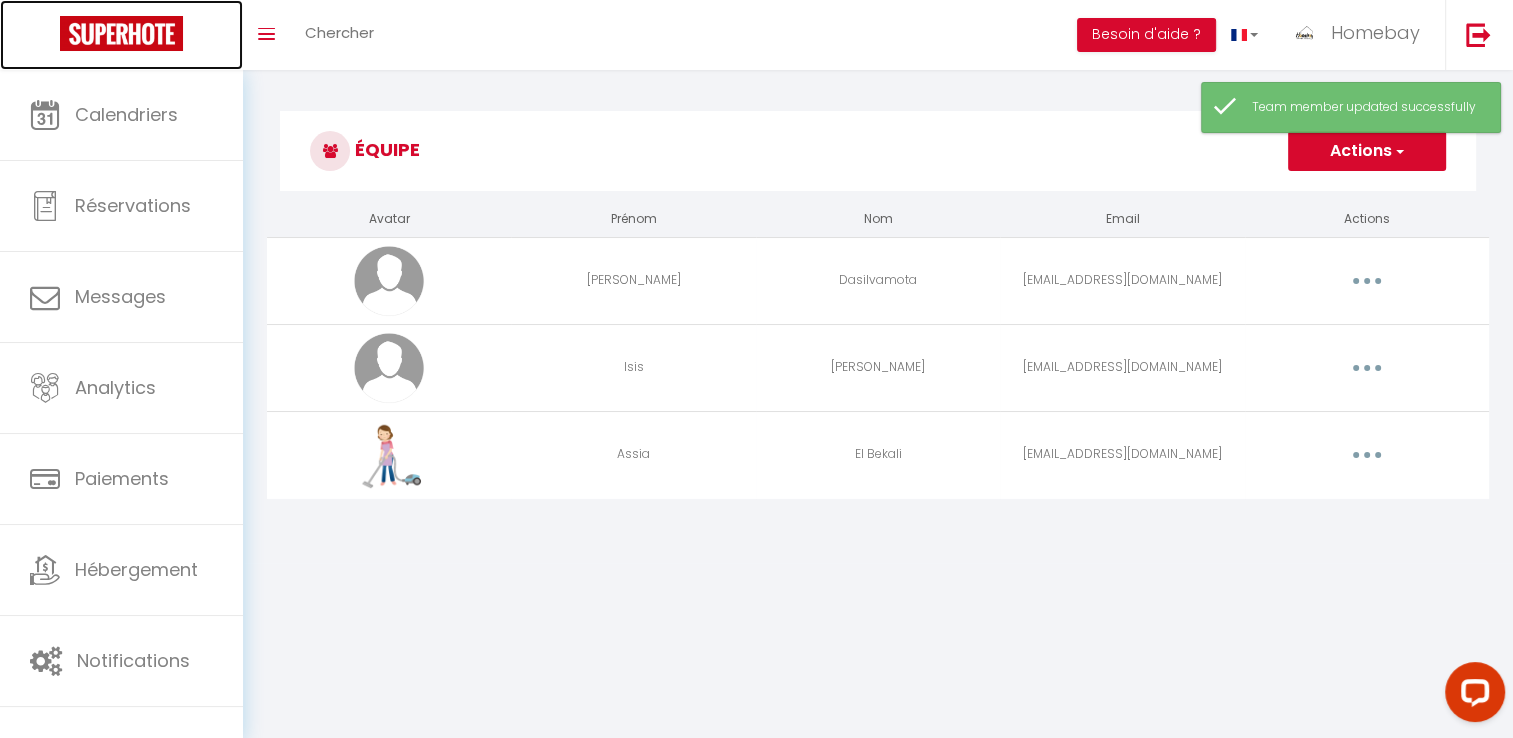 click at bounding box center [121, 33] 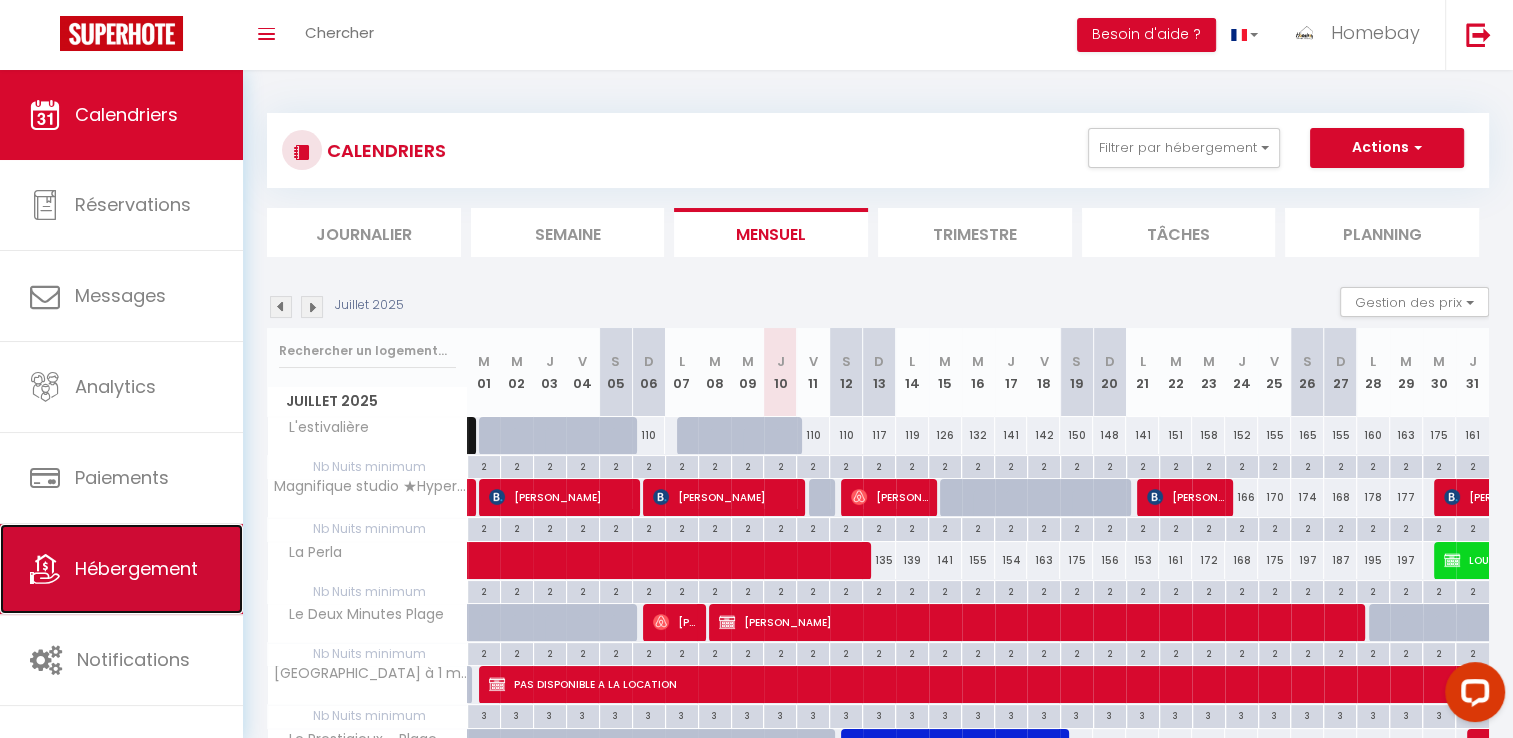 click on "Hébergement" at bounding box center [136, 568] 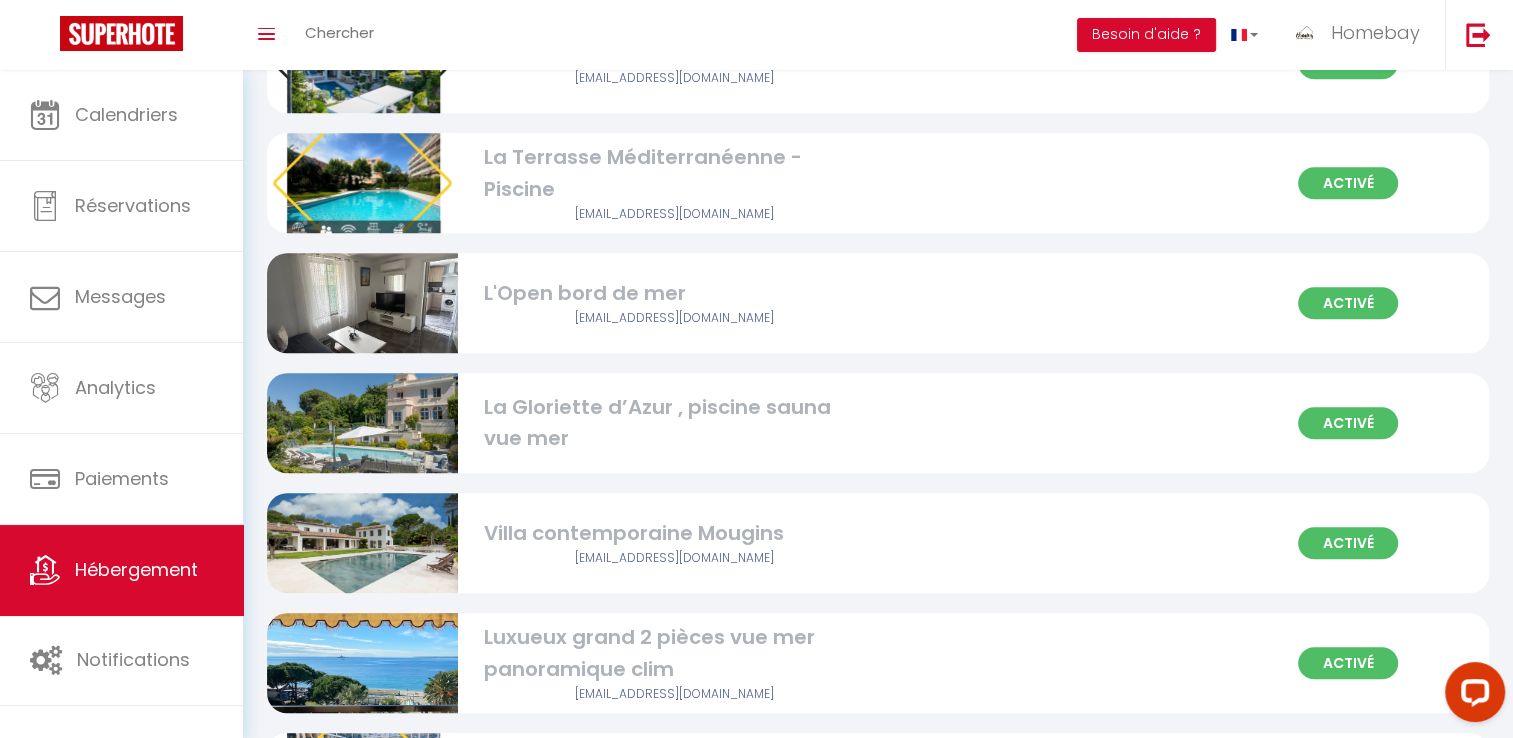 scroll, scrollTop: 1600, scrollLeft: 0, axis: vertical 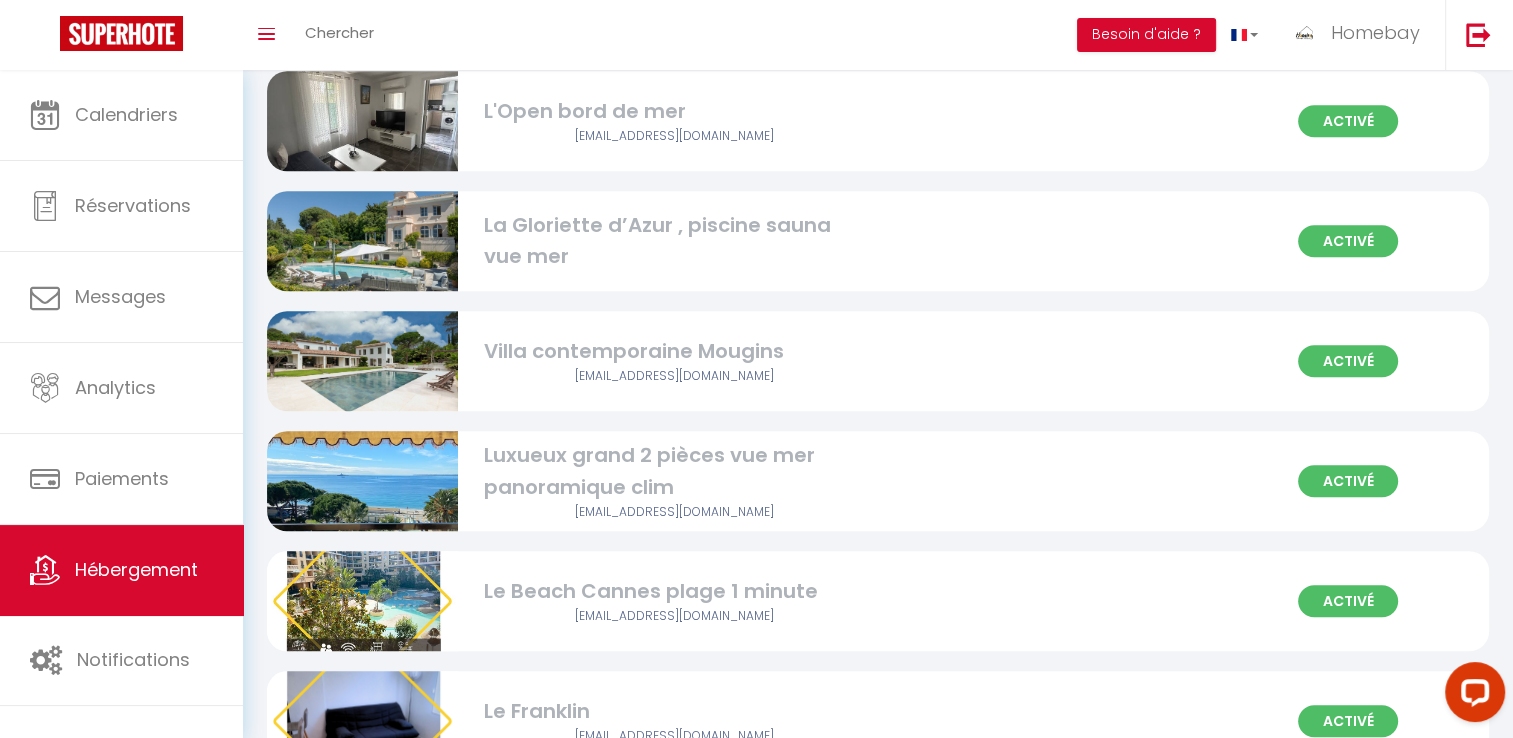 click on "Villa contemporaine Mougins" at bounding box center (674, 351) 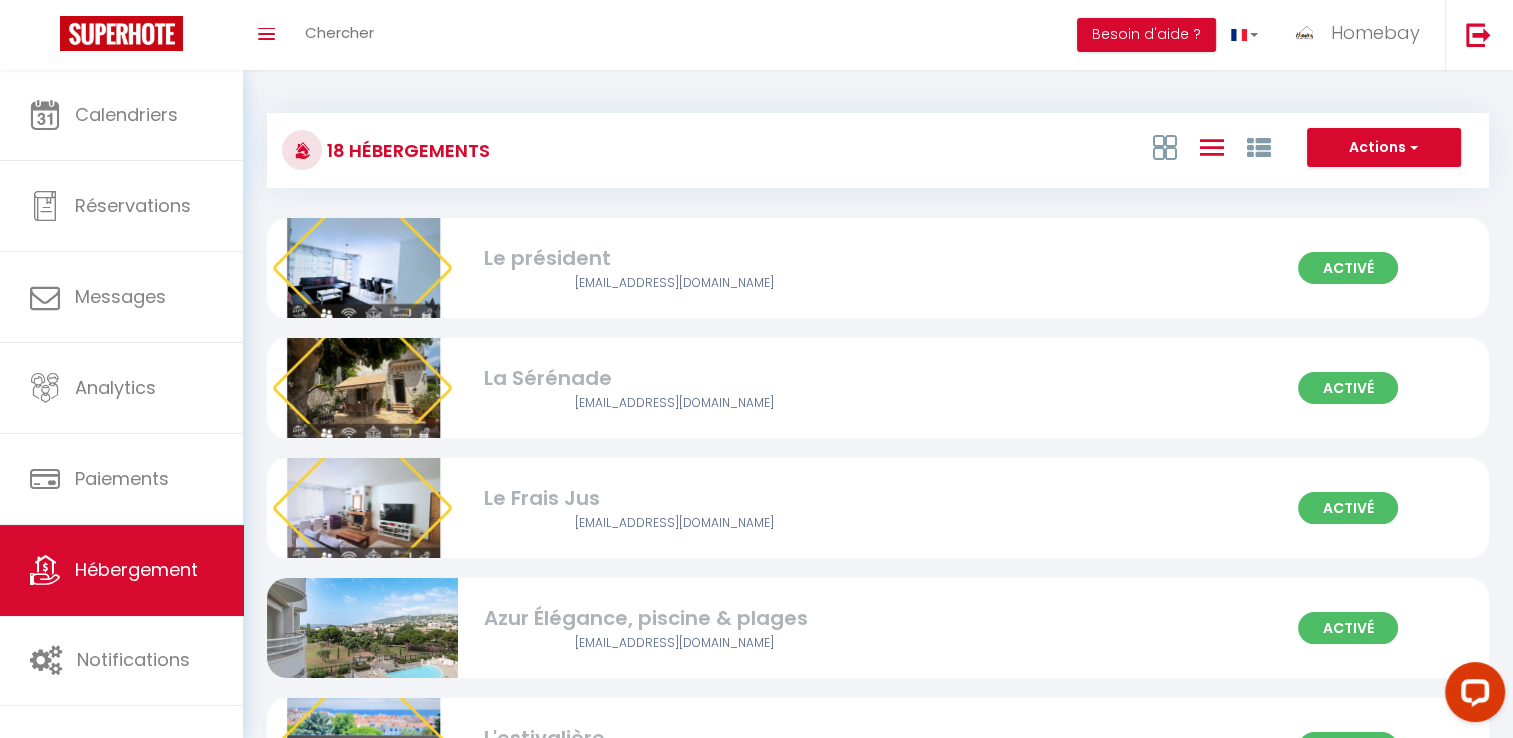 select on "3" 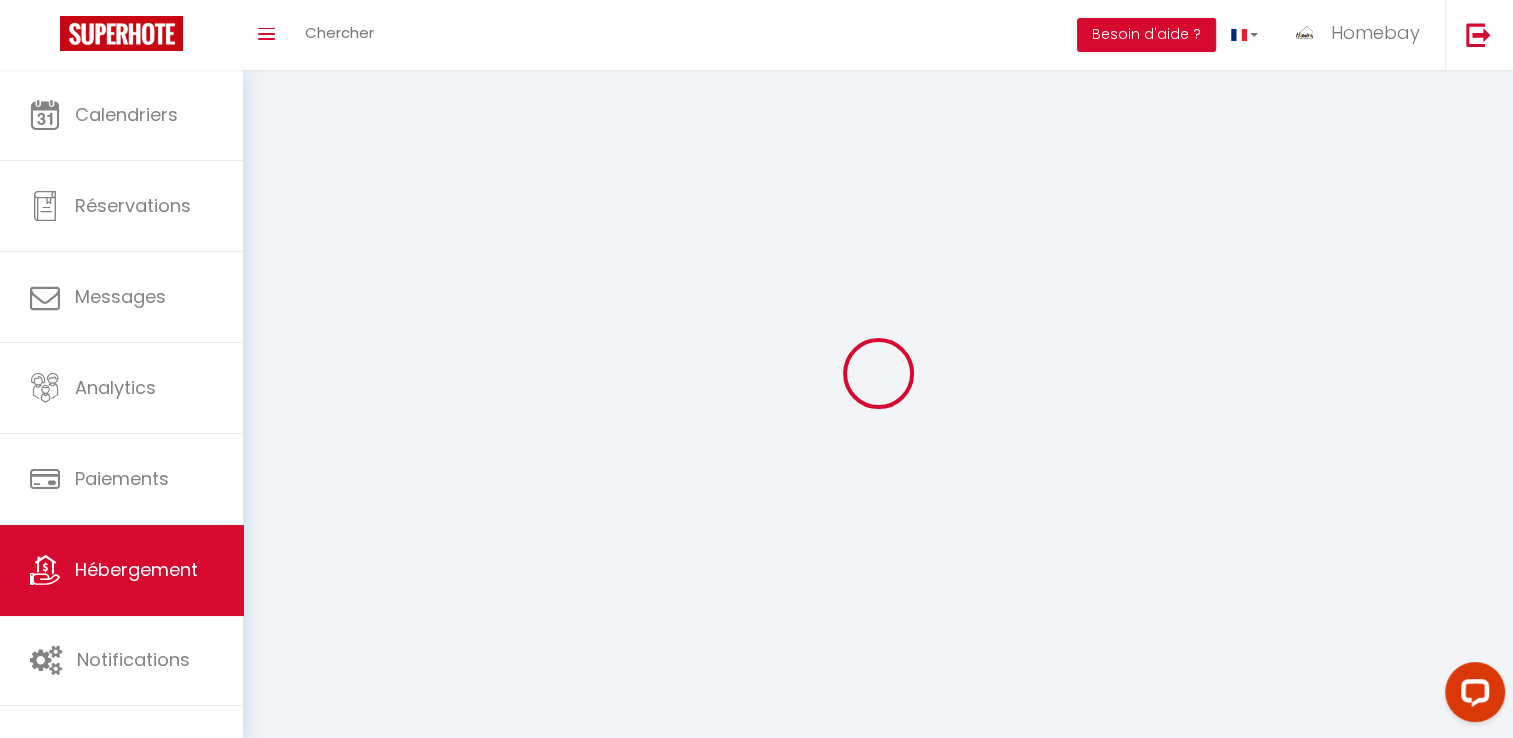select 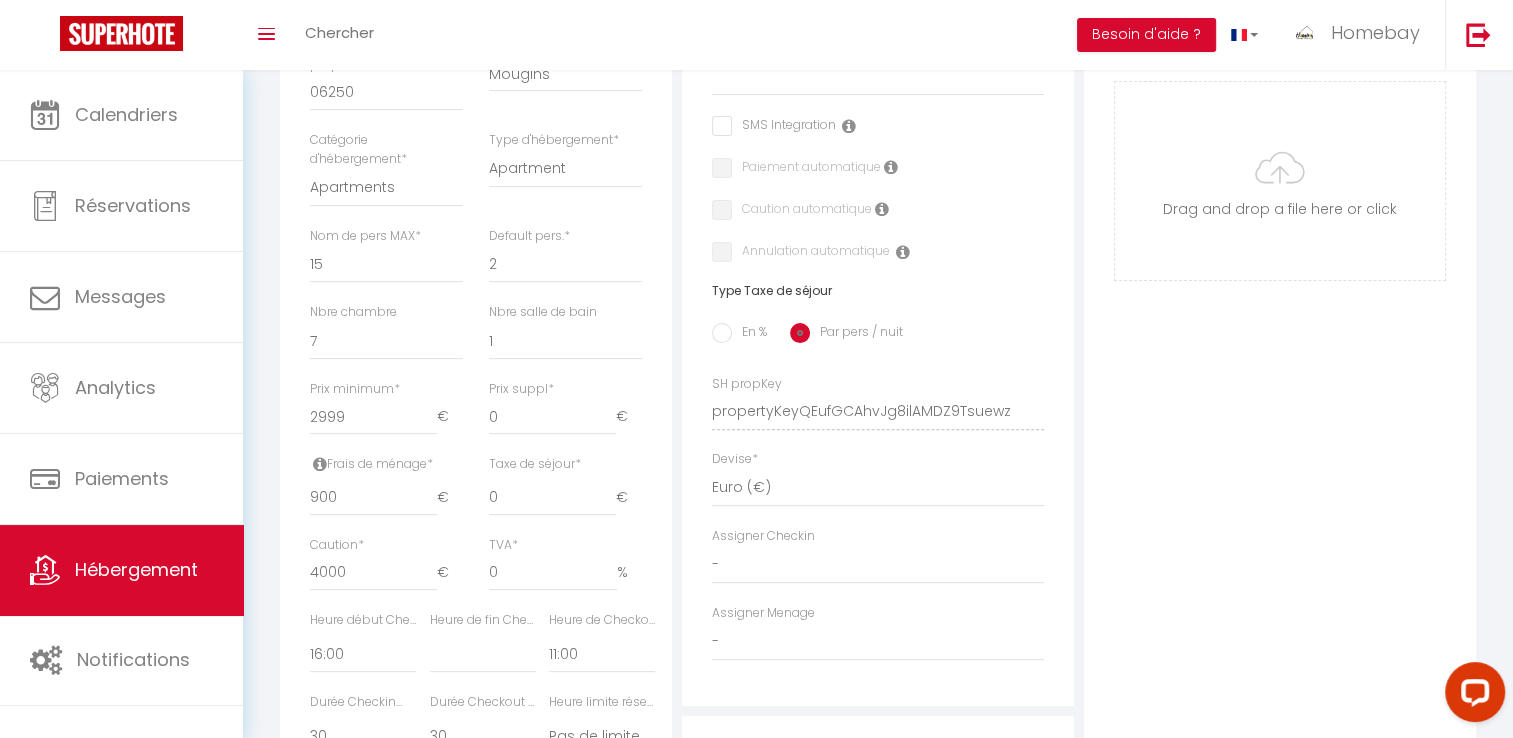 select 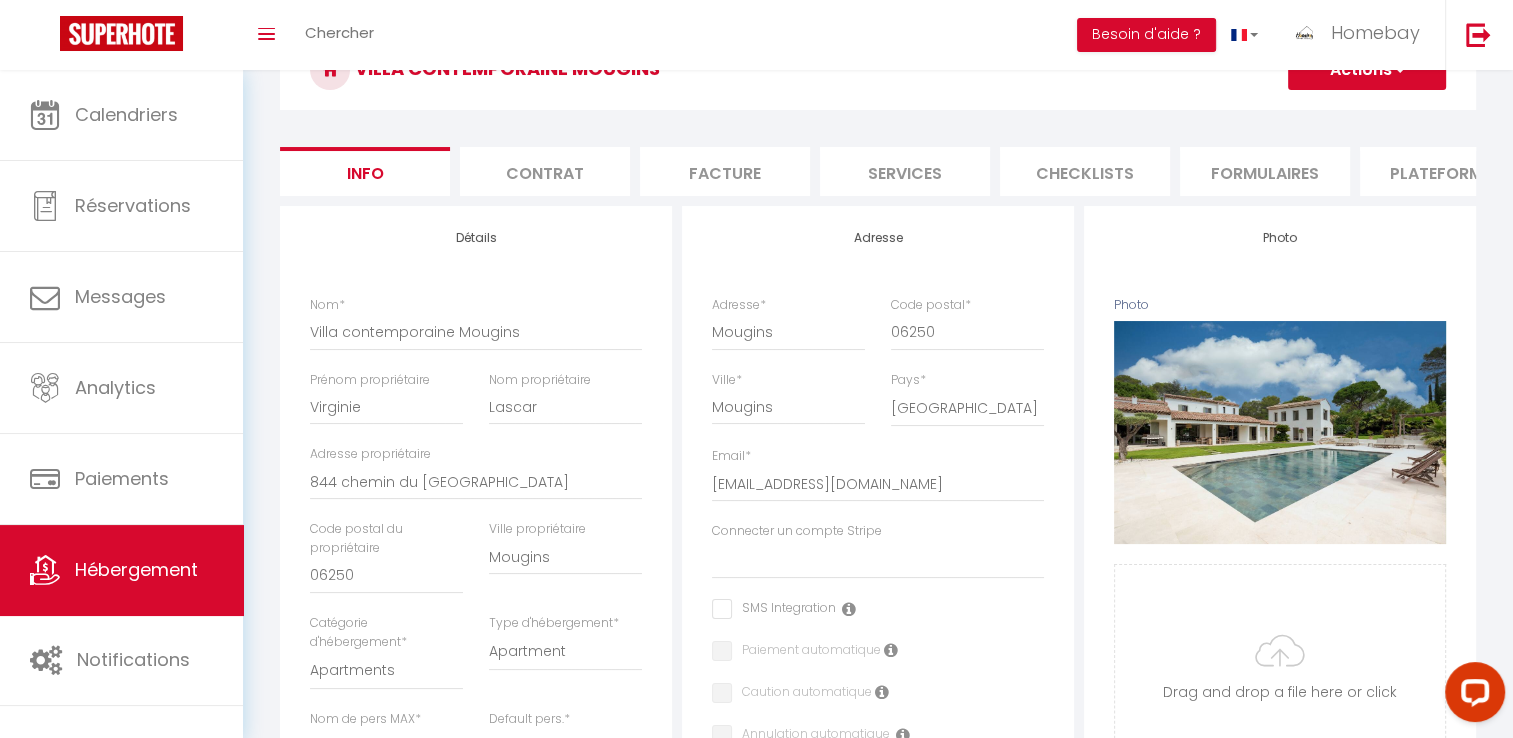 scroll, scrollTop: 0, scrollLeft: 0, axis: both 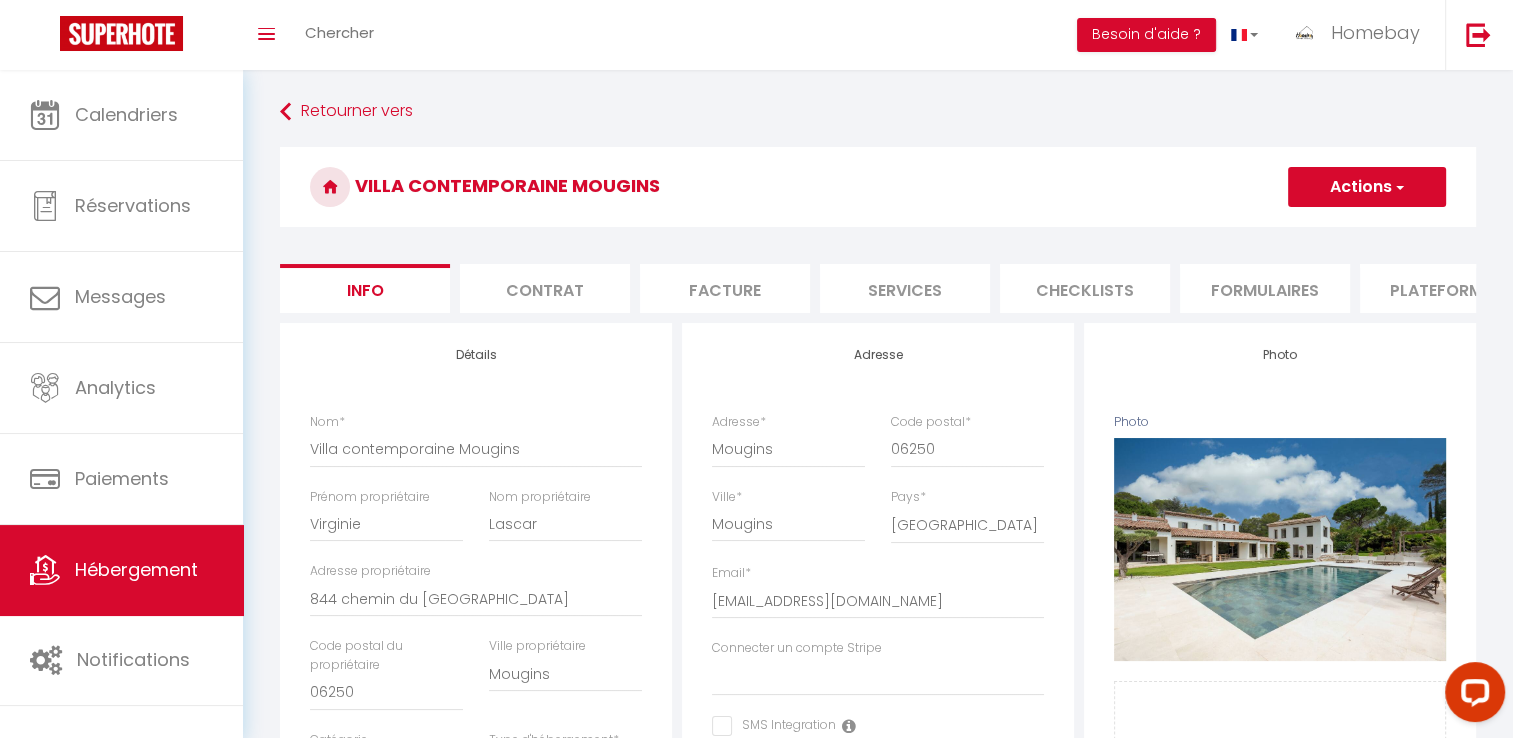 click on "Contrat" at bounding box center [545, 288] 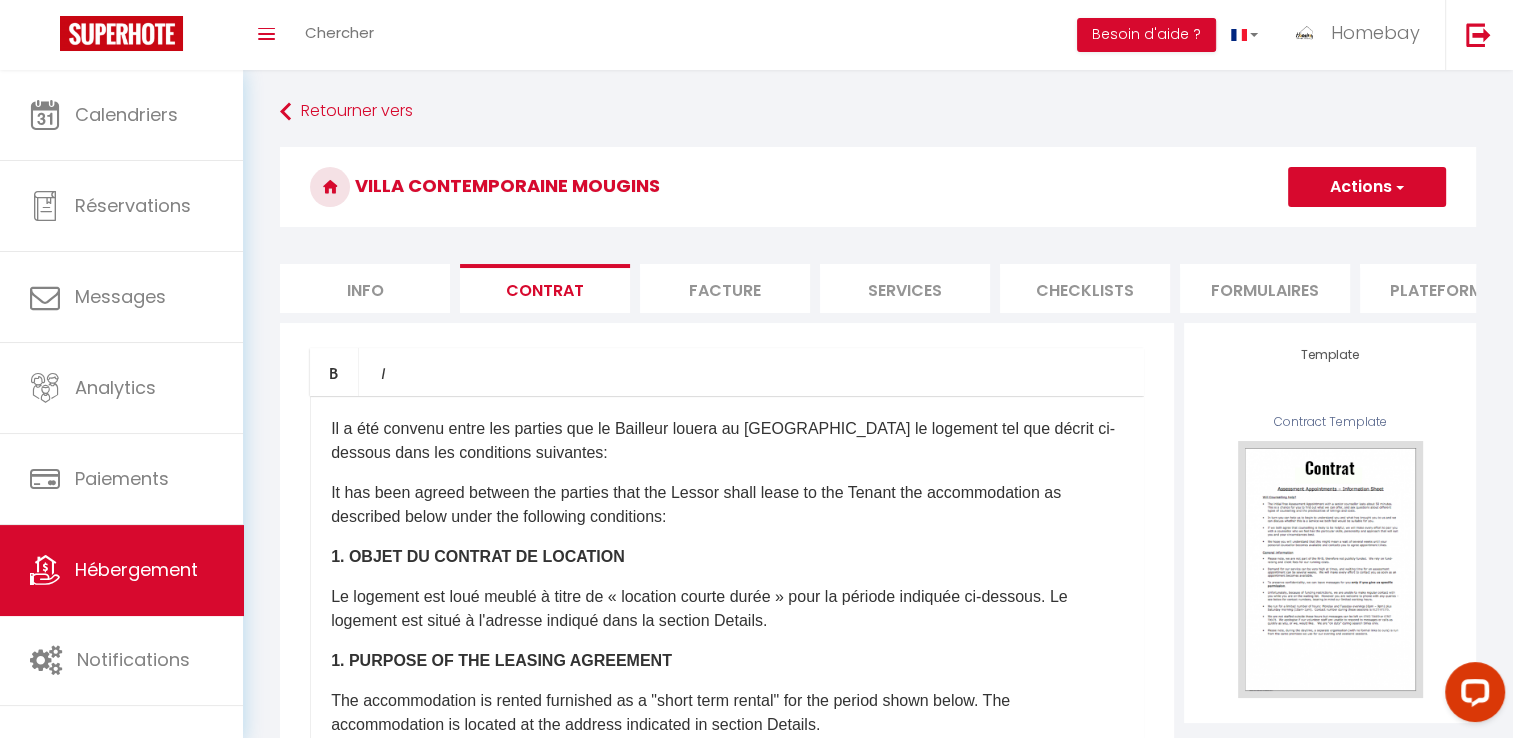 click on "Facture" at bounding box center (725, 288) 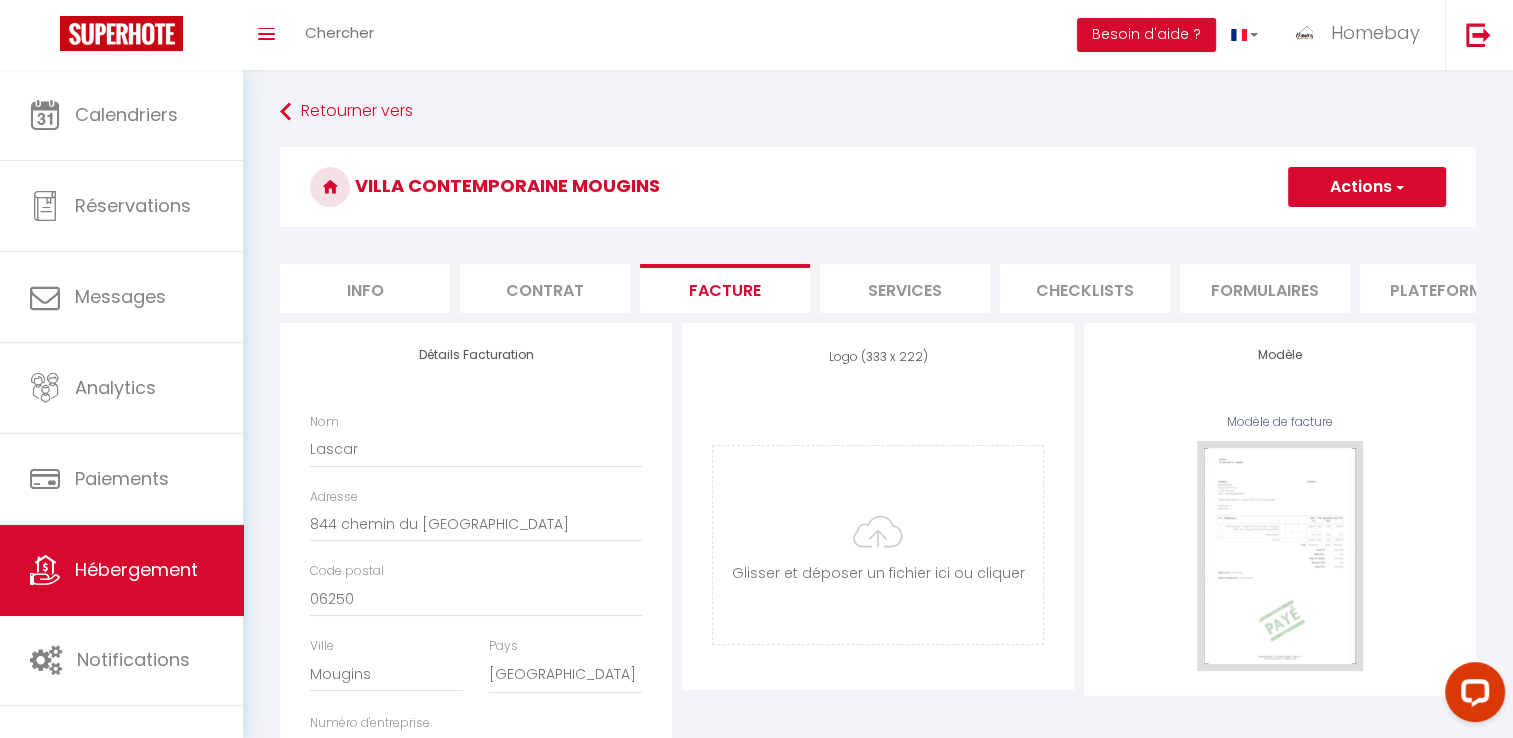 click on "Services" at bounding box center [905, 288] 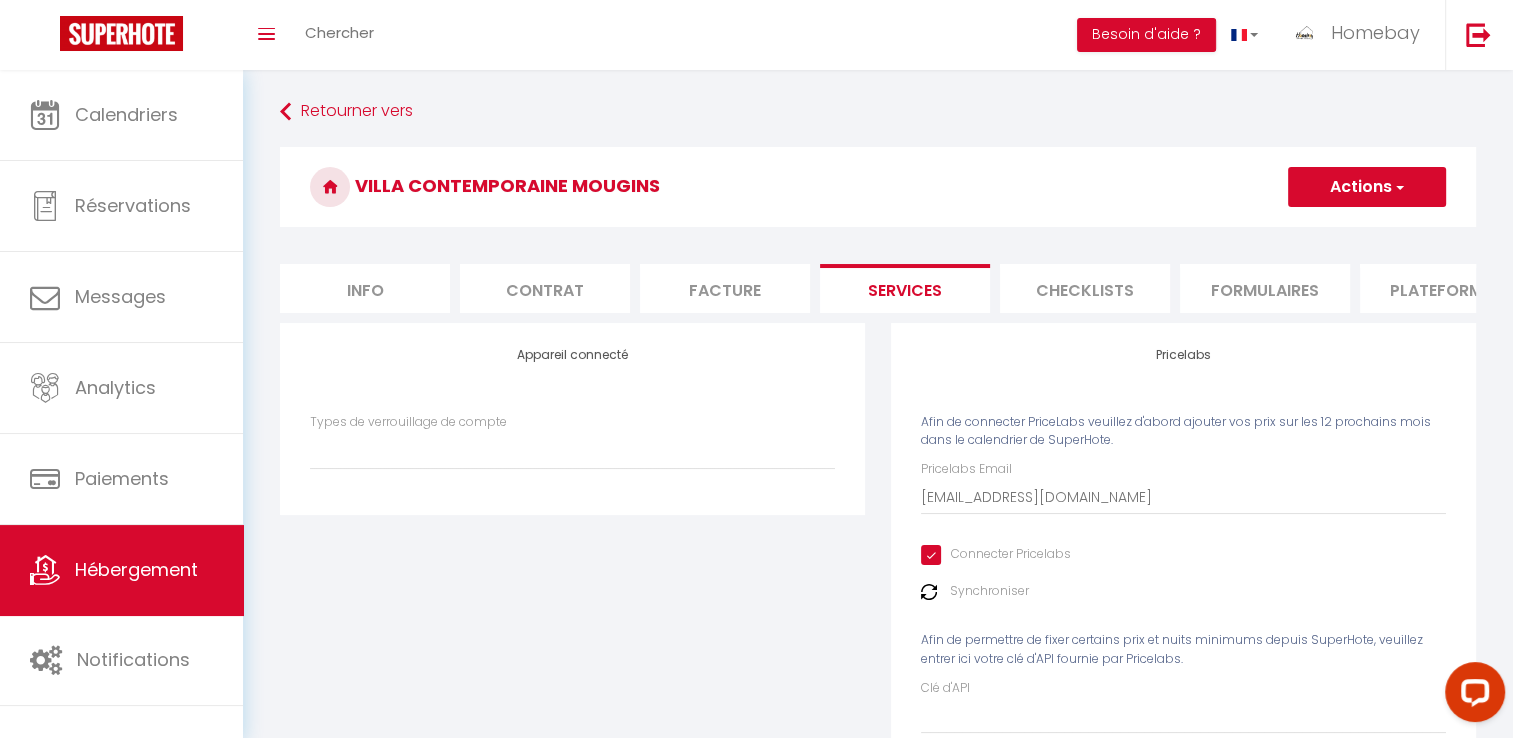 click on "Checklists" at bounding box center [1085, 288] 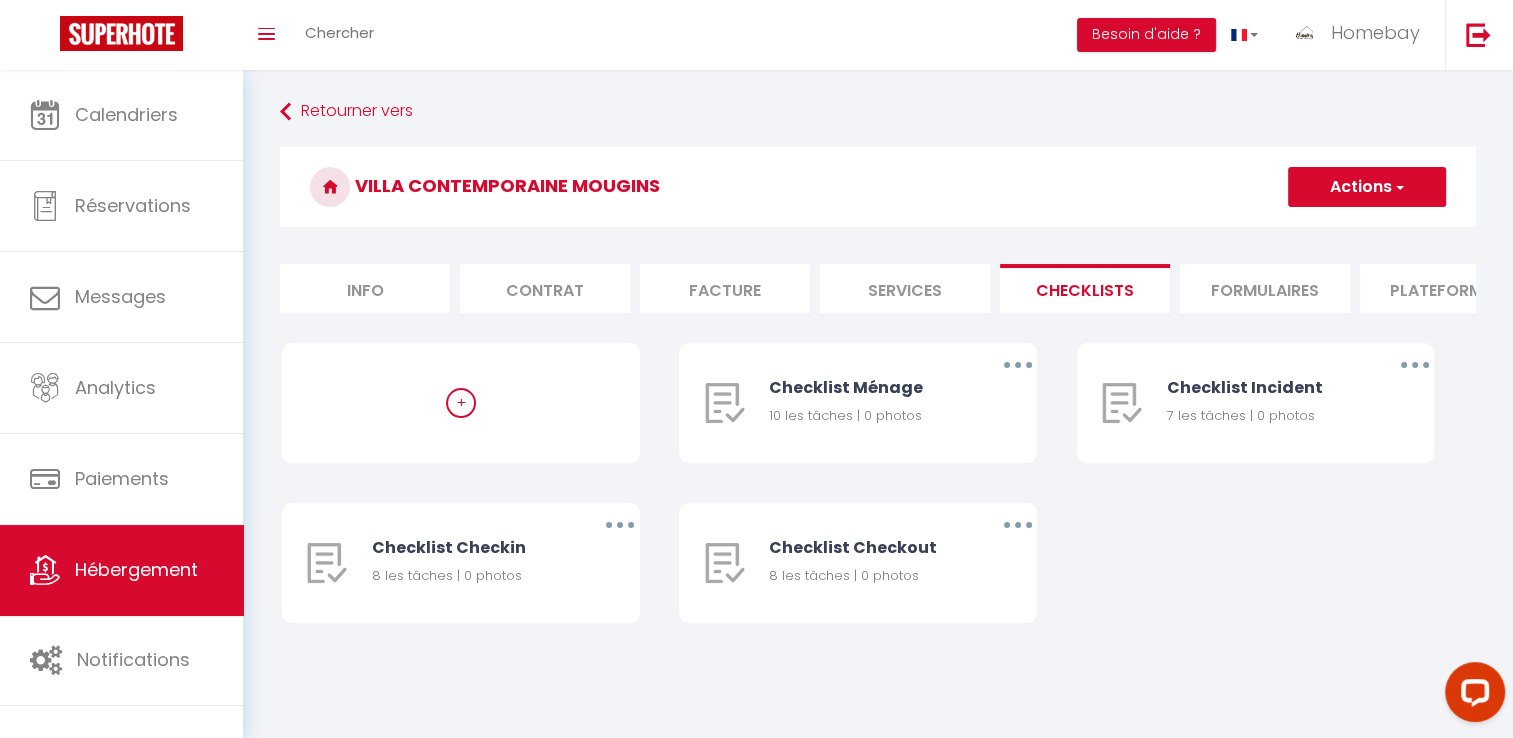 click on "Formulaires" at bounding box center [1265, 288] 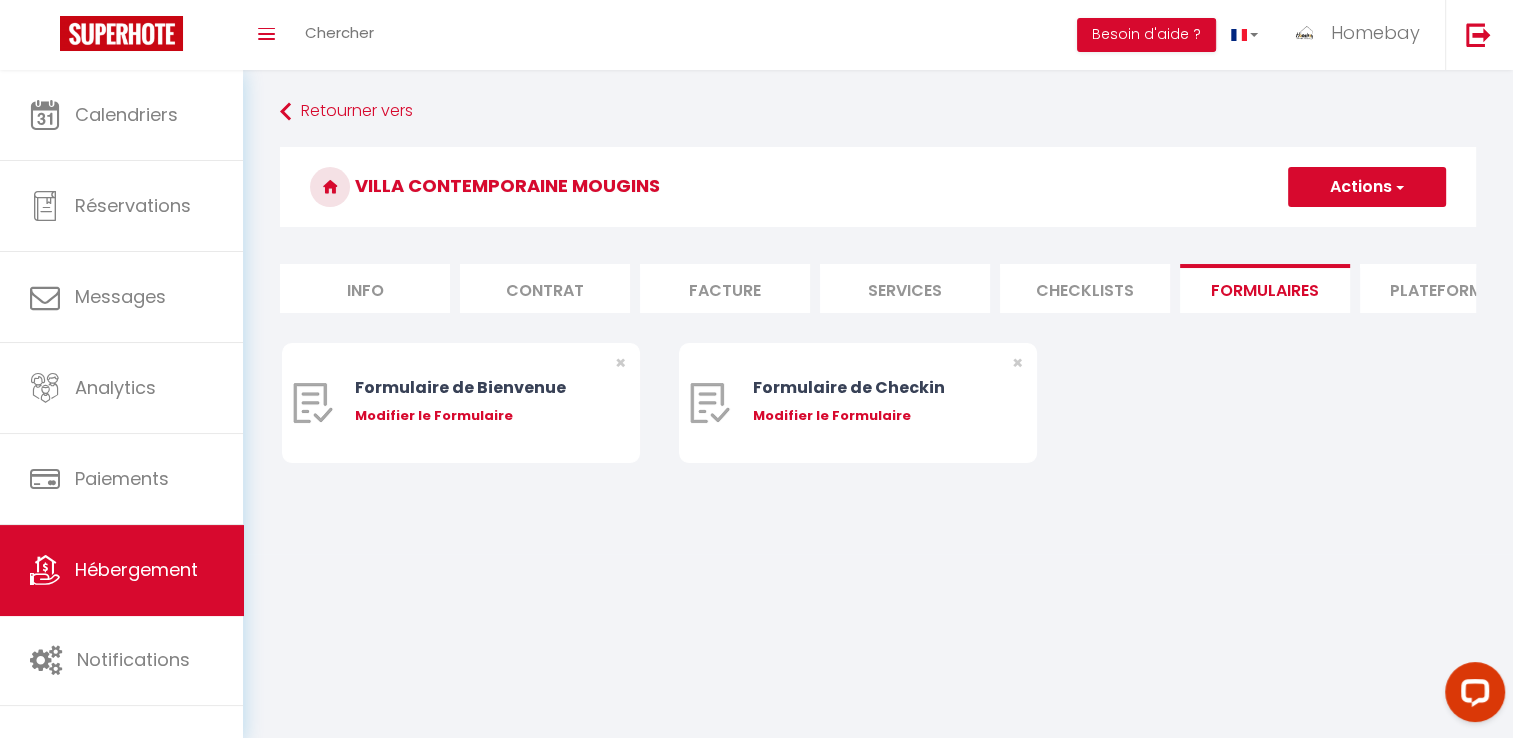drag, startPoint x: 1208, startPoint y: 281, endPoint x: 1450, endPoint y: 298, distance: 242.59637 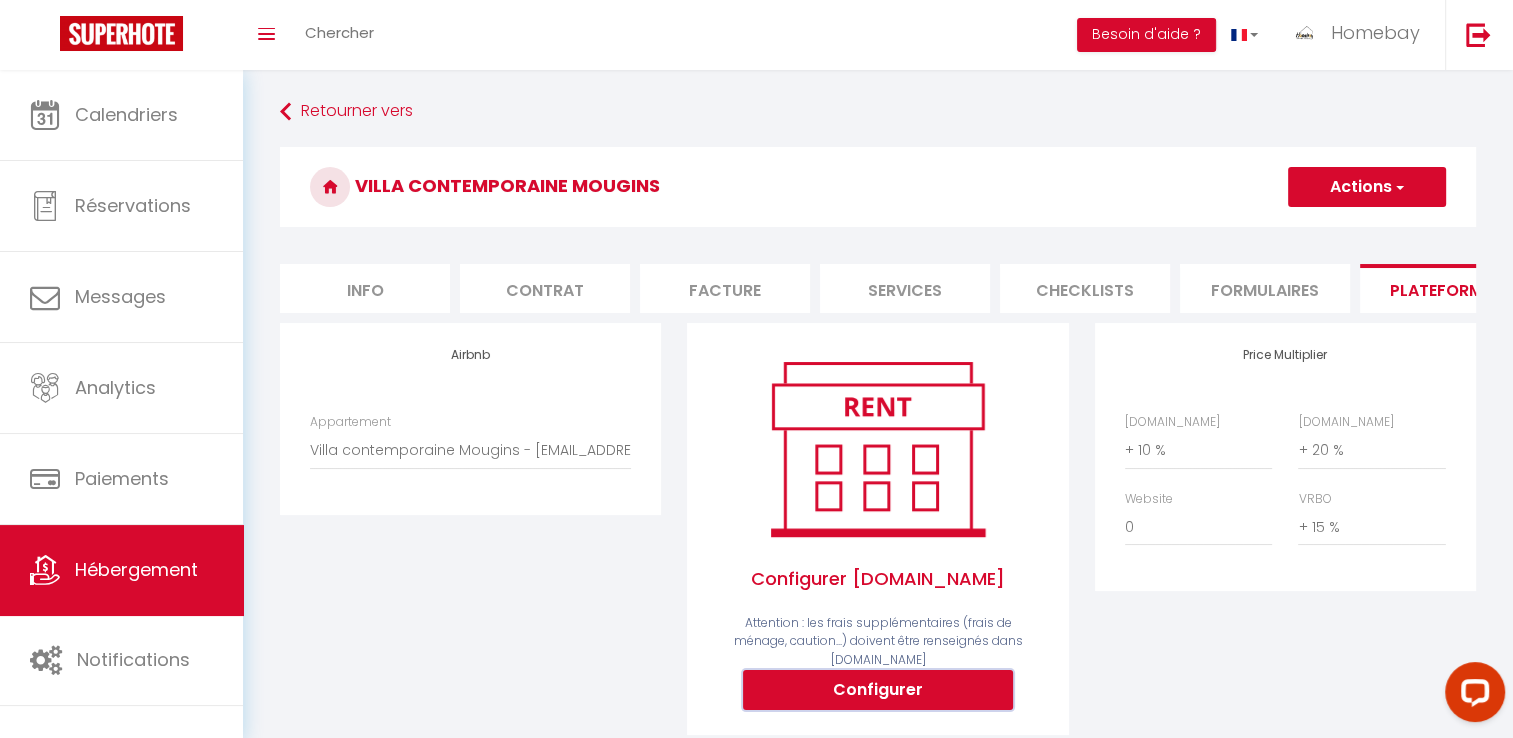 click on "Configurer" at bounding box center (878, 690) 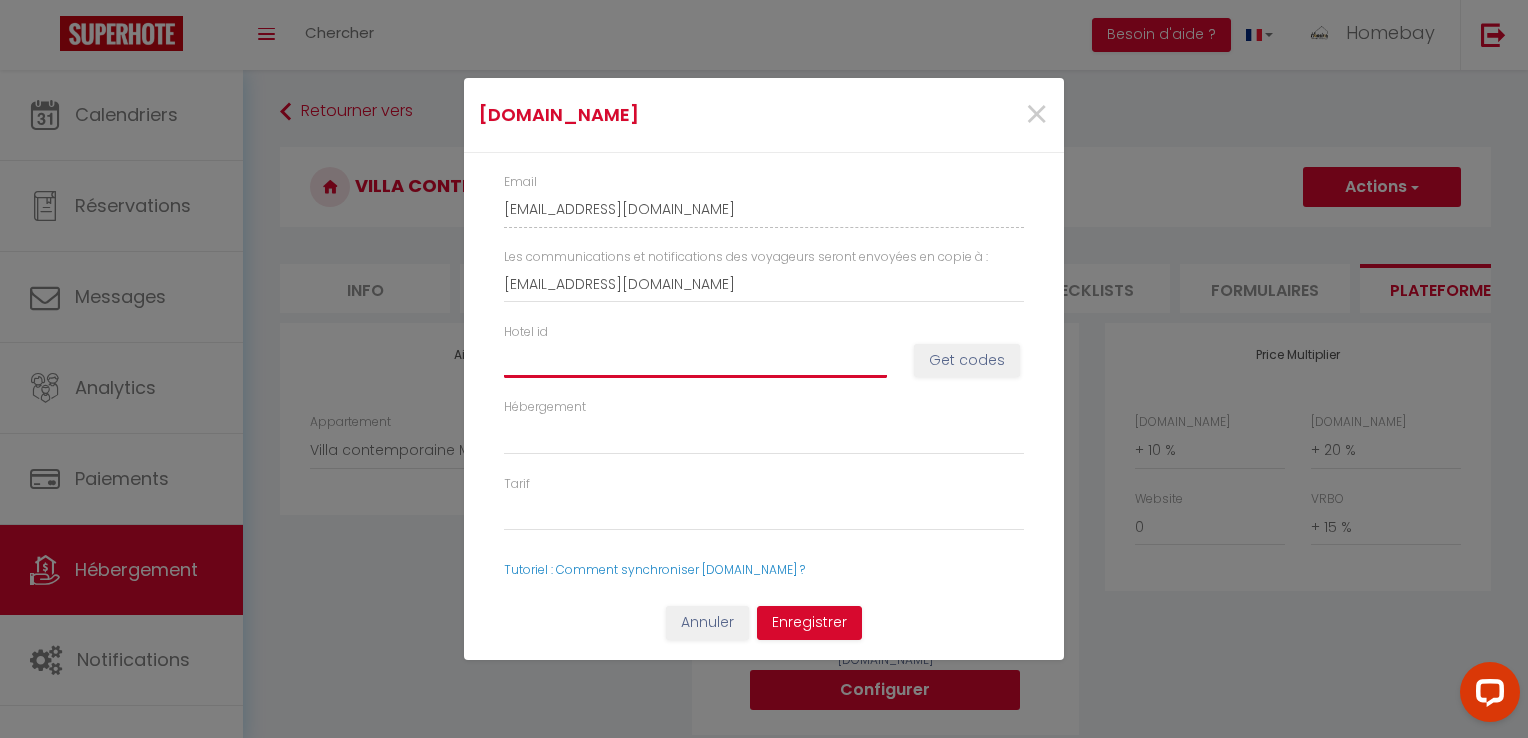 click on "Hotel id" at bounding box center [695, 360] 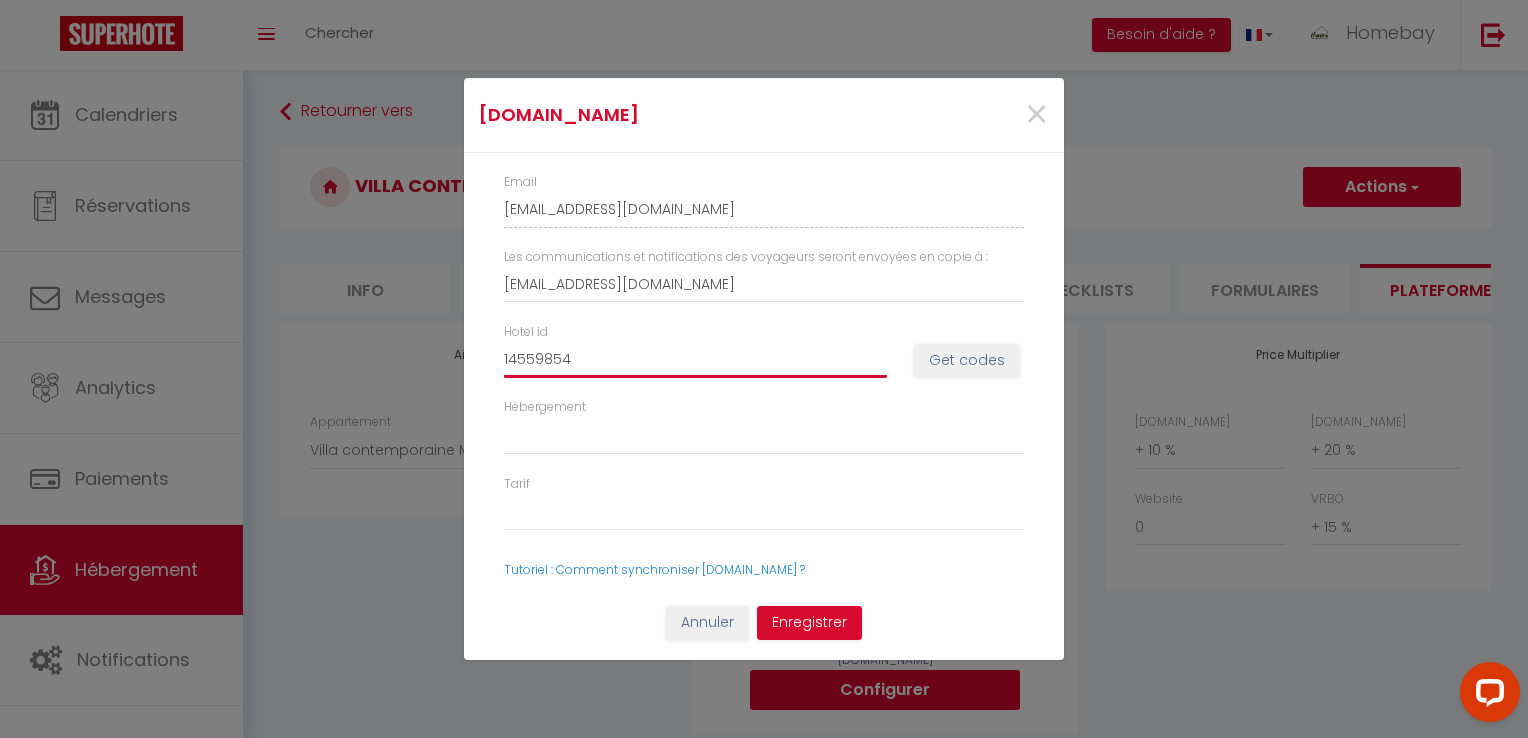 select 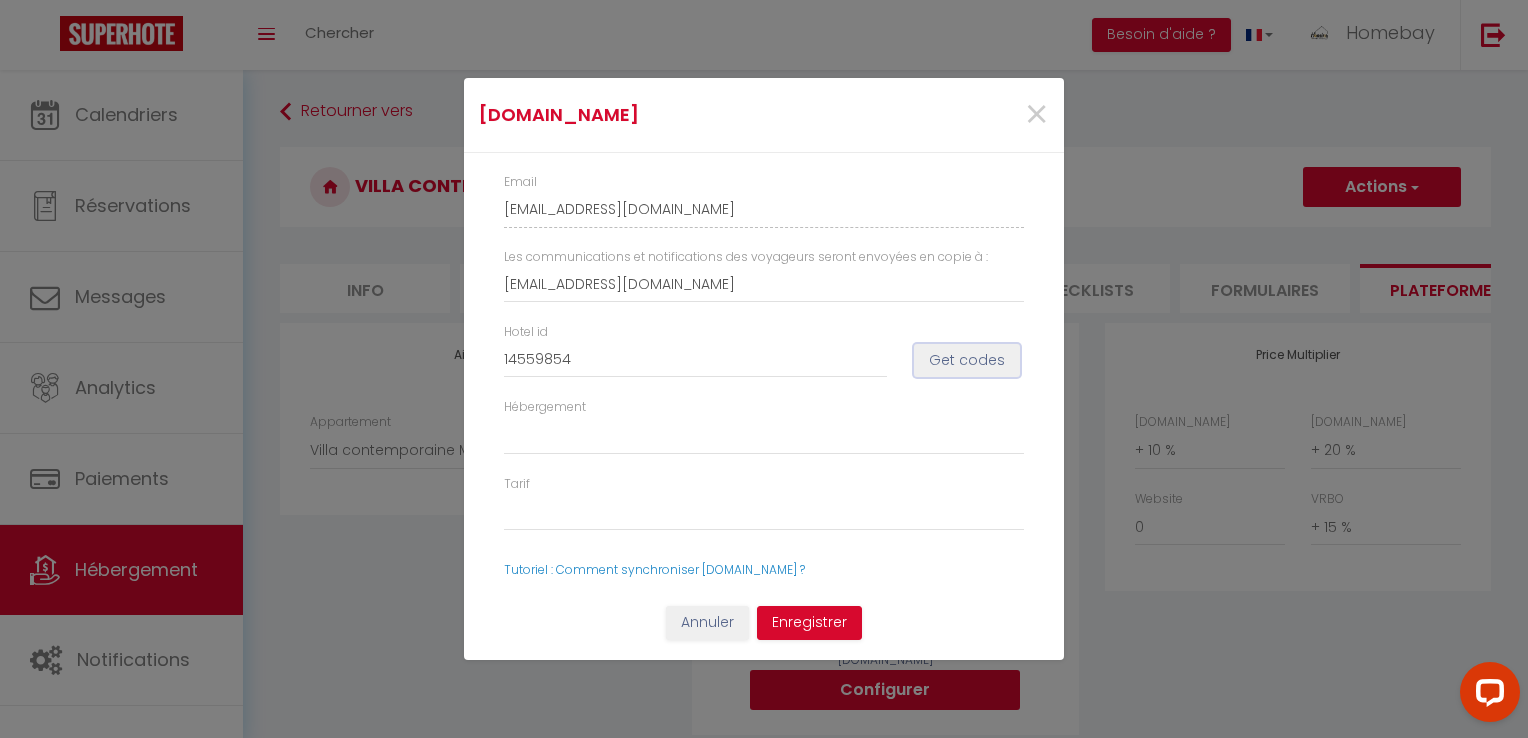 click on "Get codes" at bounding box center (967, 361) 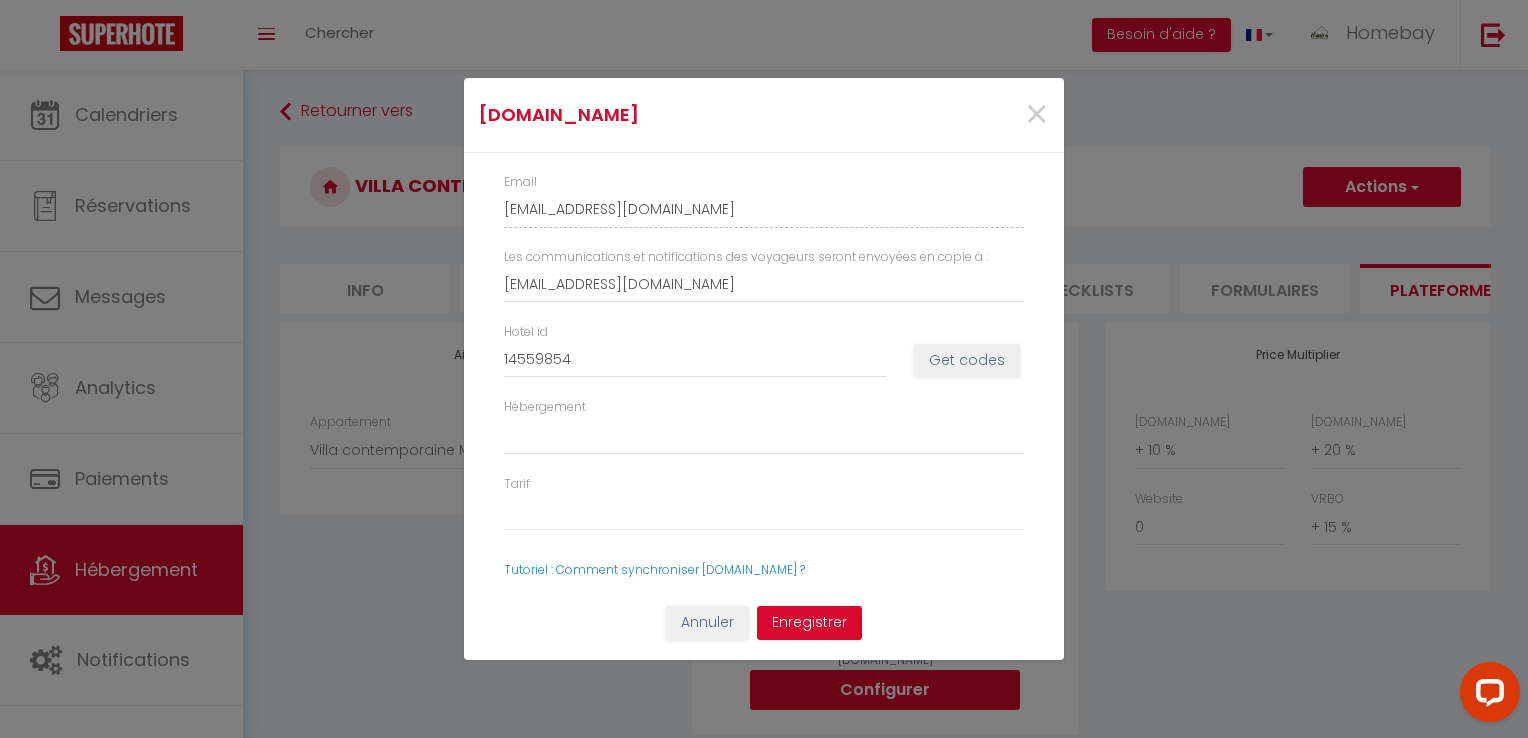 select 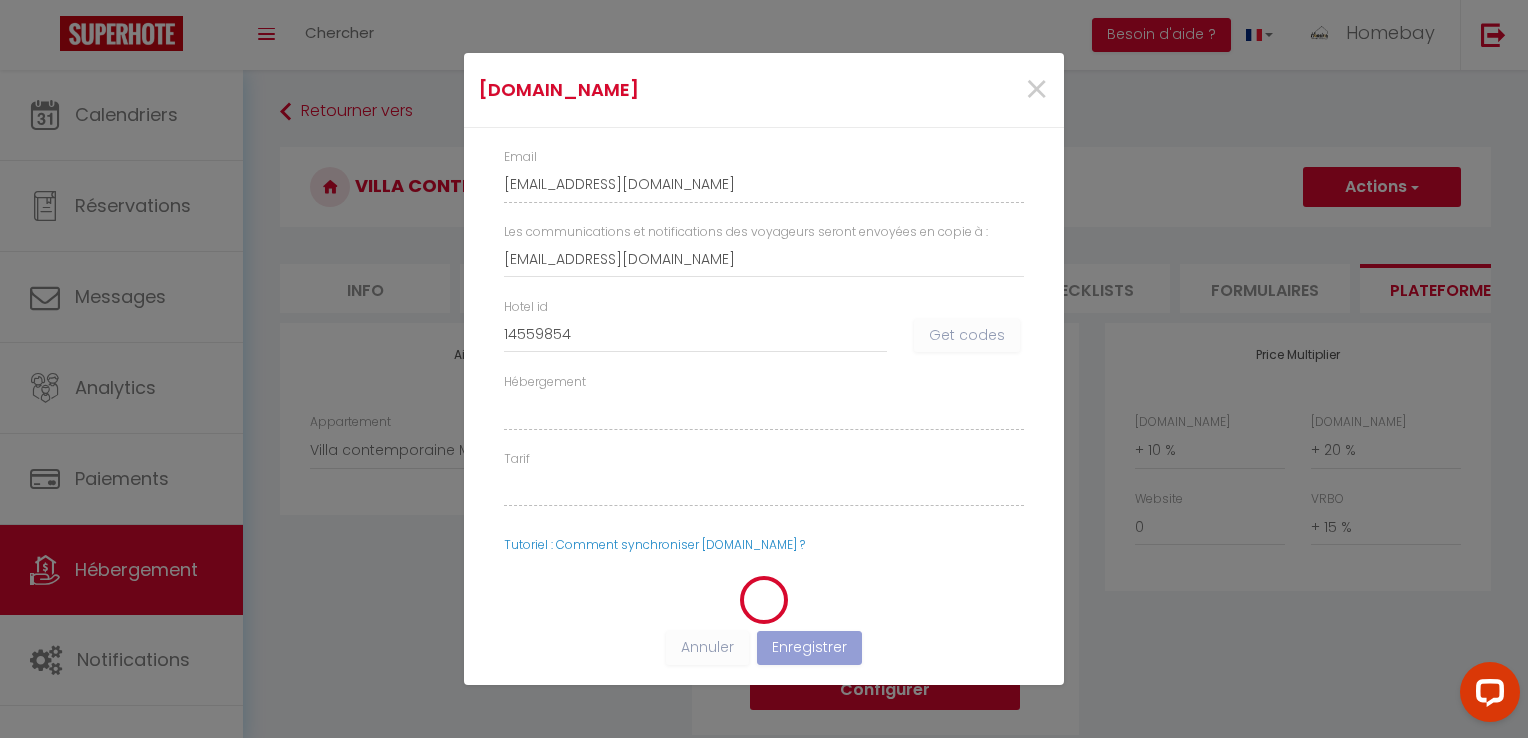 select 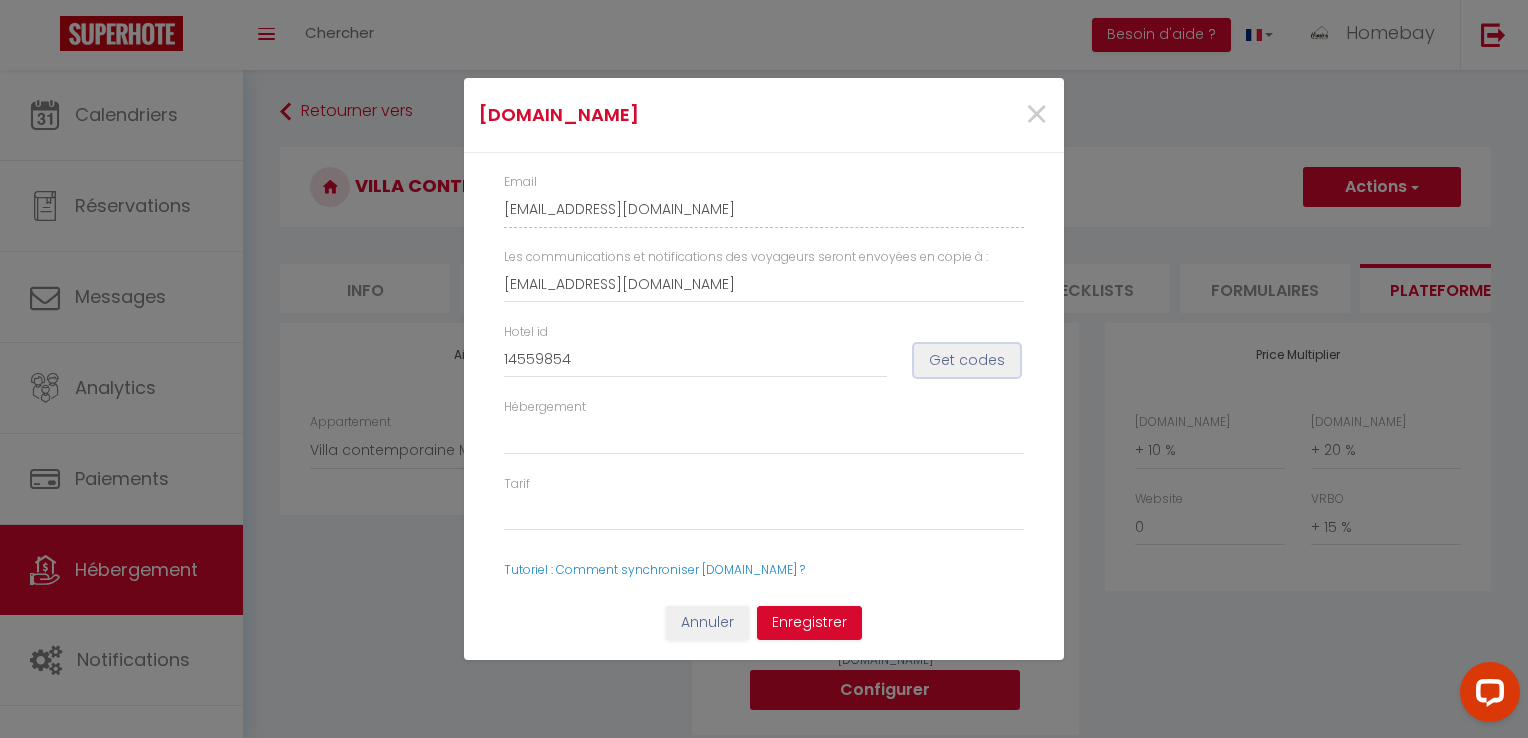 click on "Get codes" at bounding box center (967, 361) 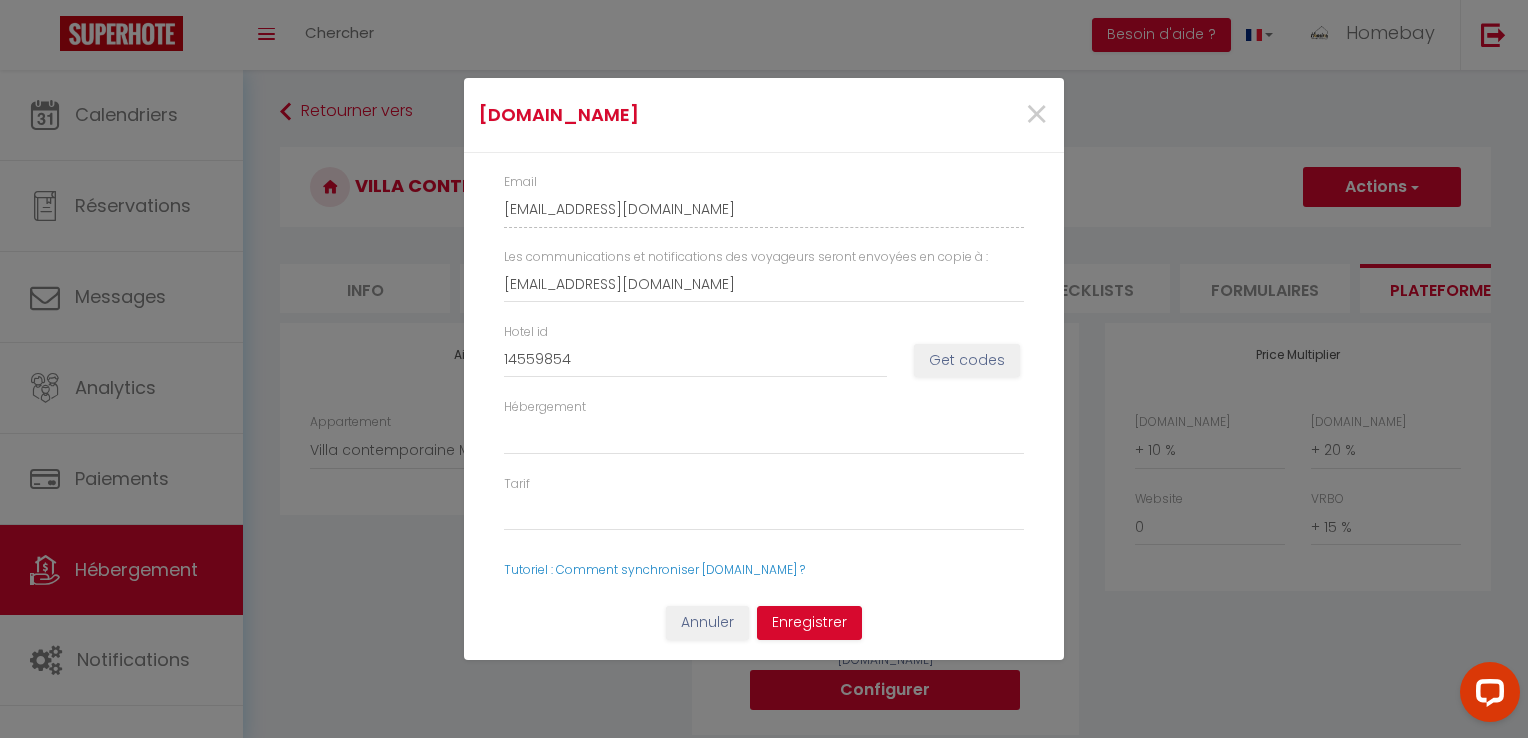 select 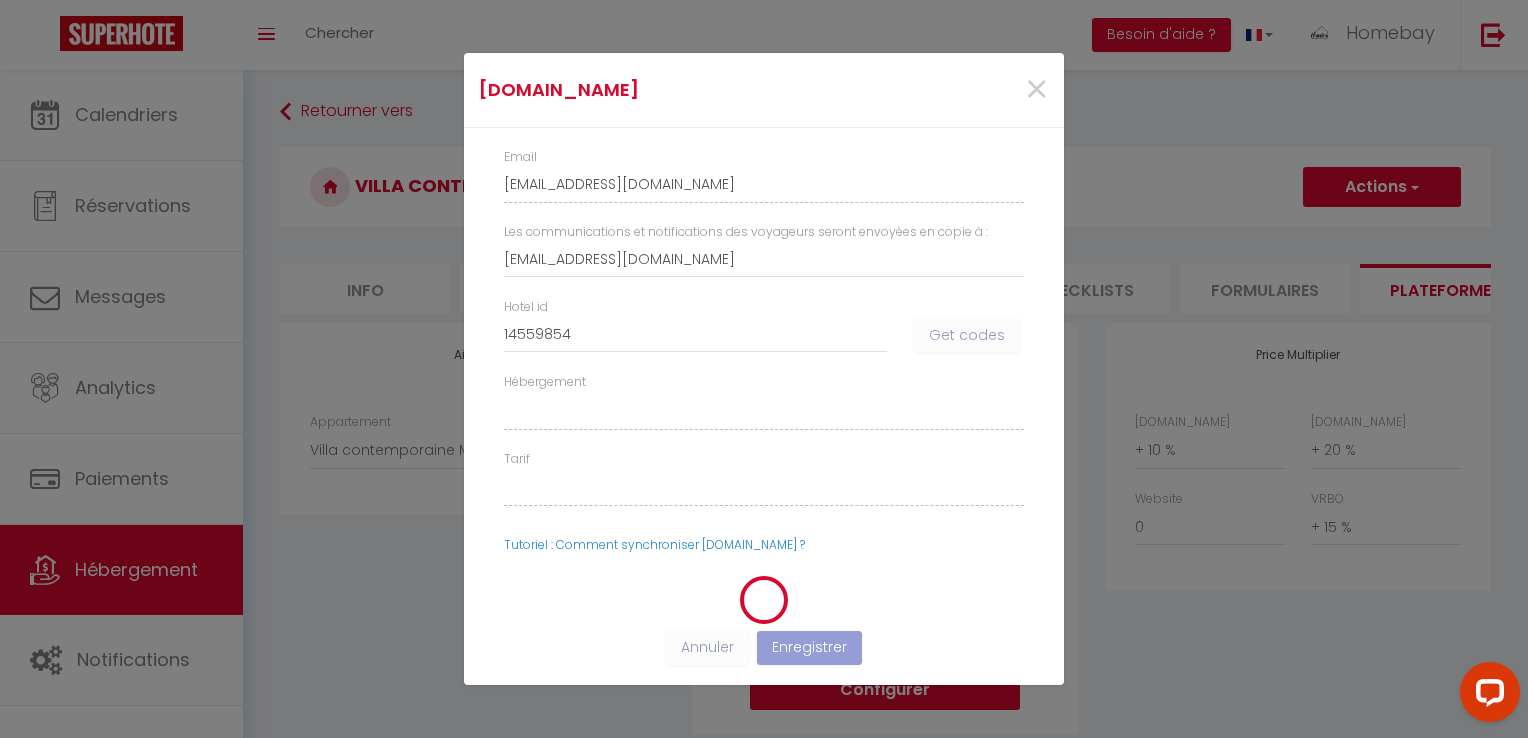 select 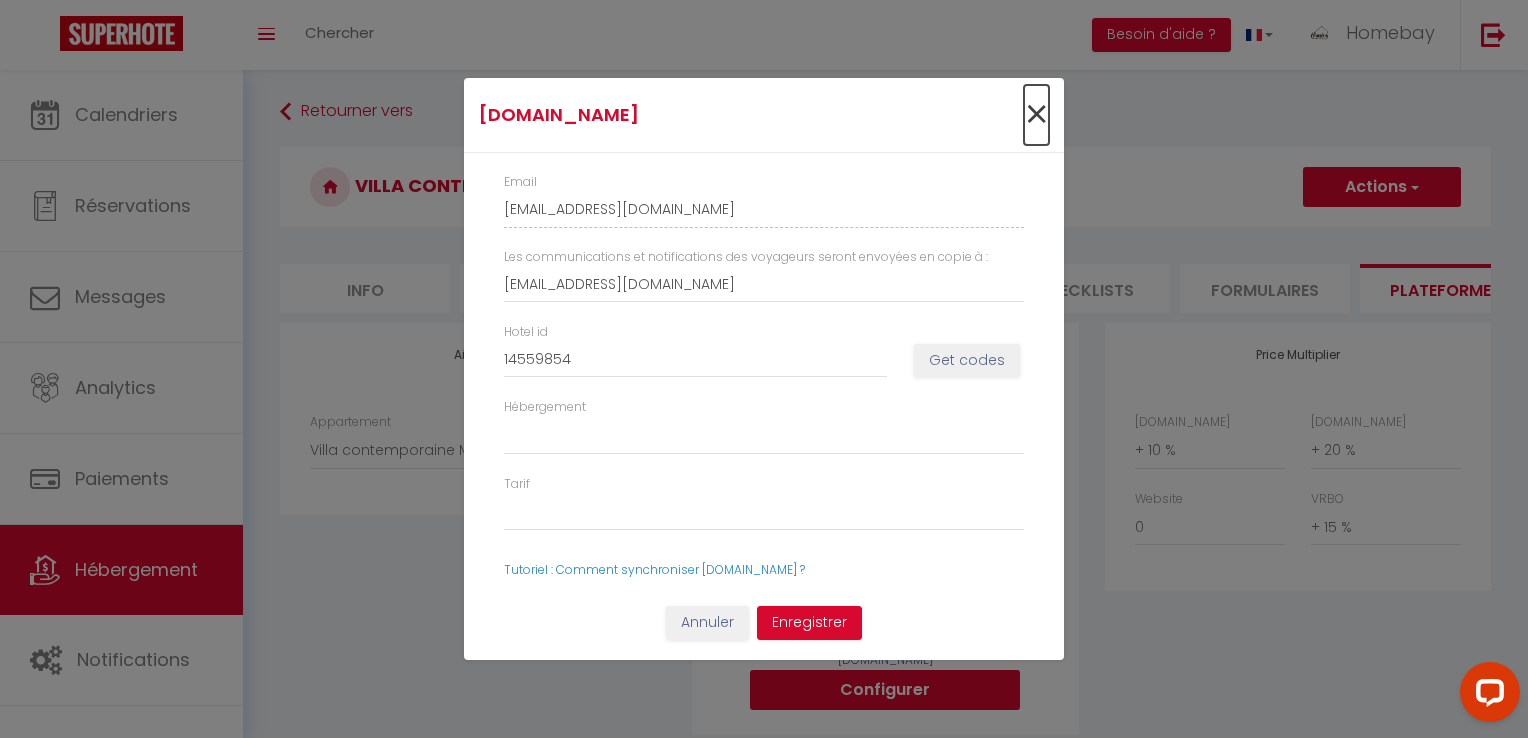 click on "×" at bounding box center [1036, 115] 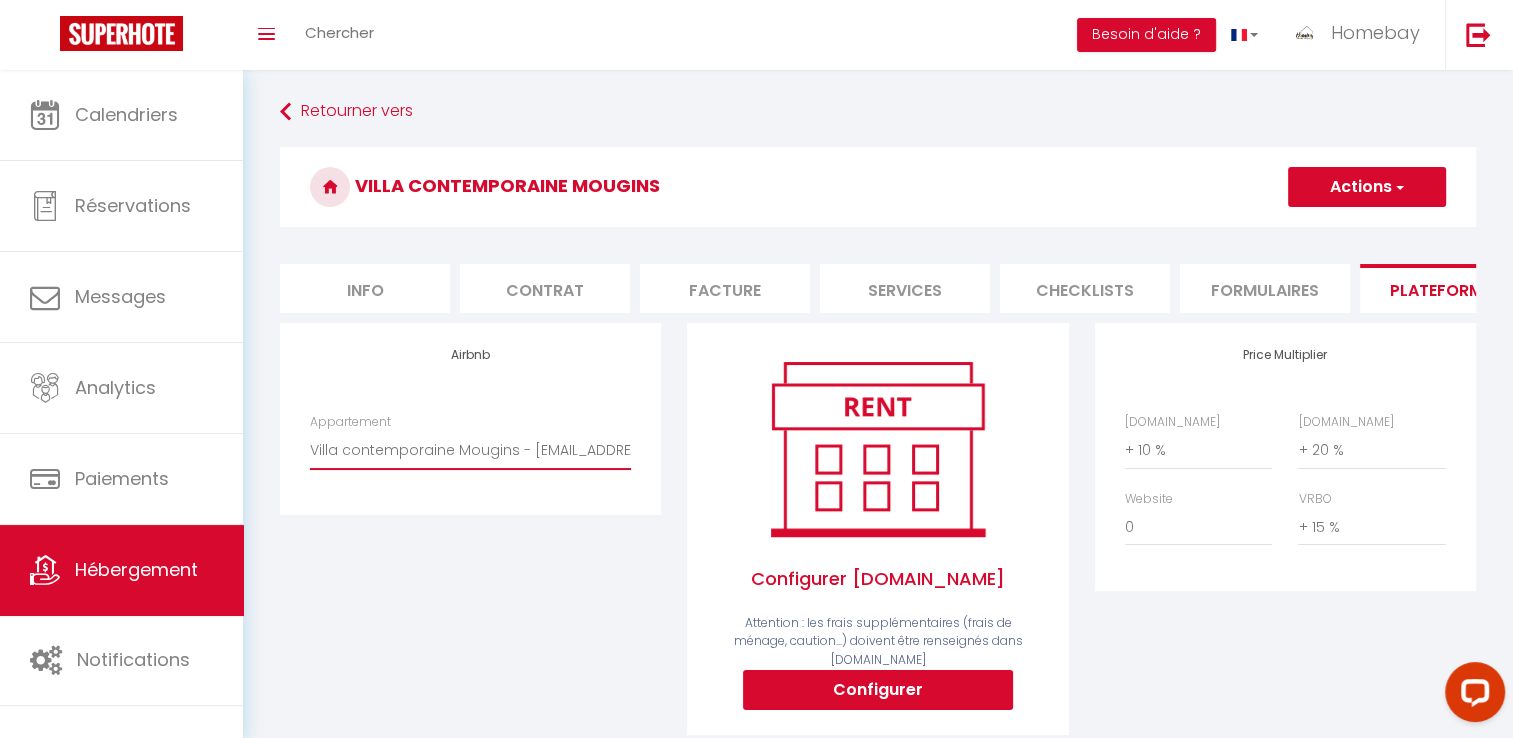 click on "Villa contemporaine Mougins - [EMAIL_ADDRESS][DOMAIN_NAME]" at bounding box center [470, 450] 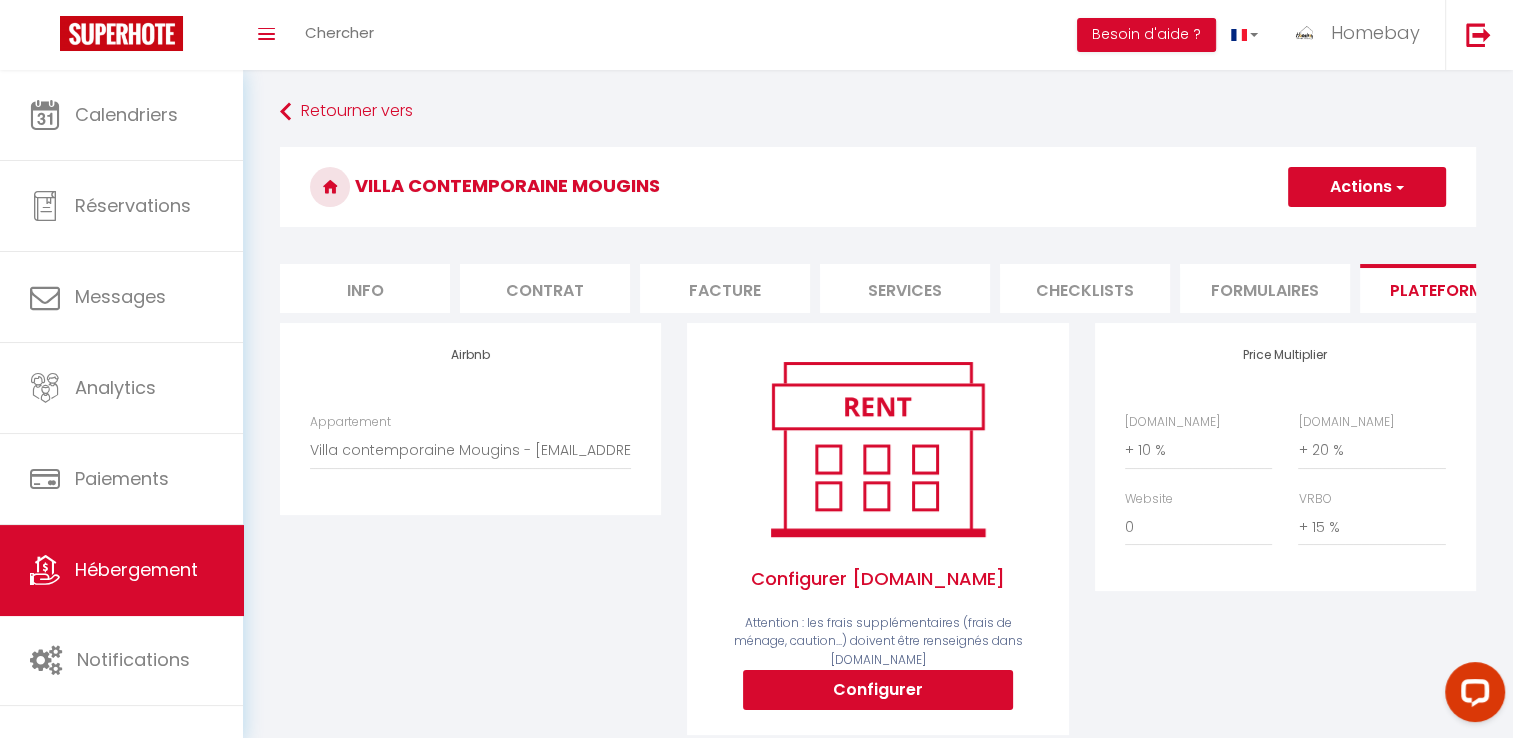 click on "Configurer Booking.com   Attention : les frais supplémentaires (frais de ménage, caution...) doivent être renseignés dans Booking.com
Configurer" at bounding box center (877, 542) 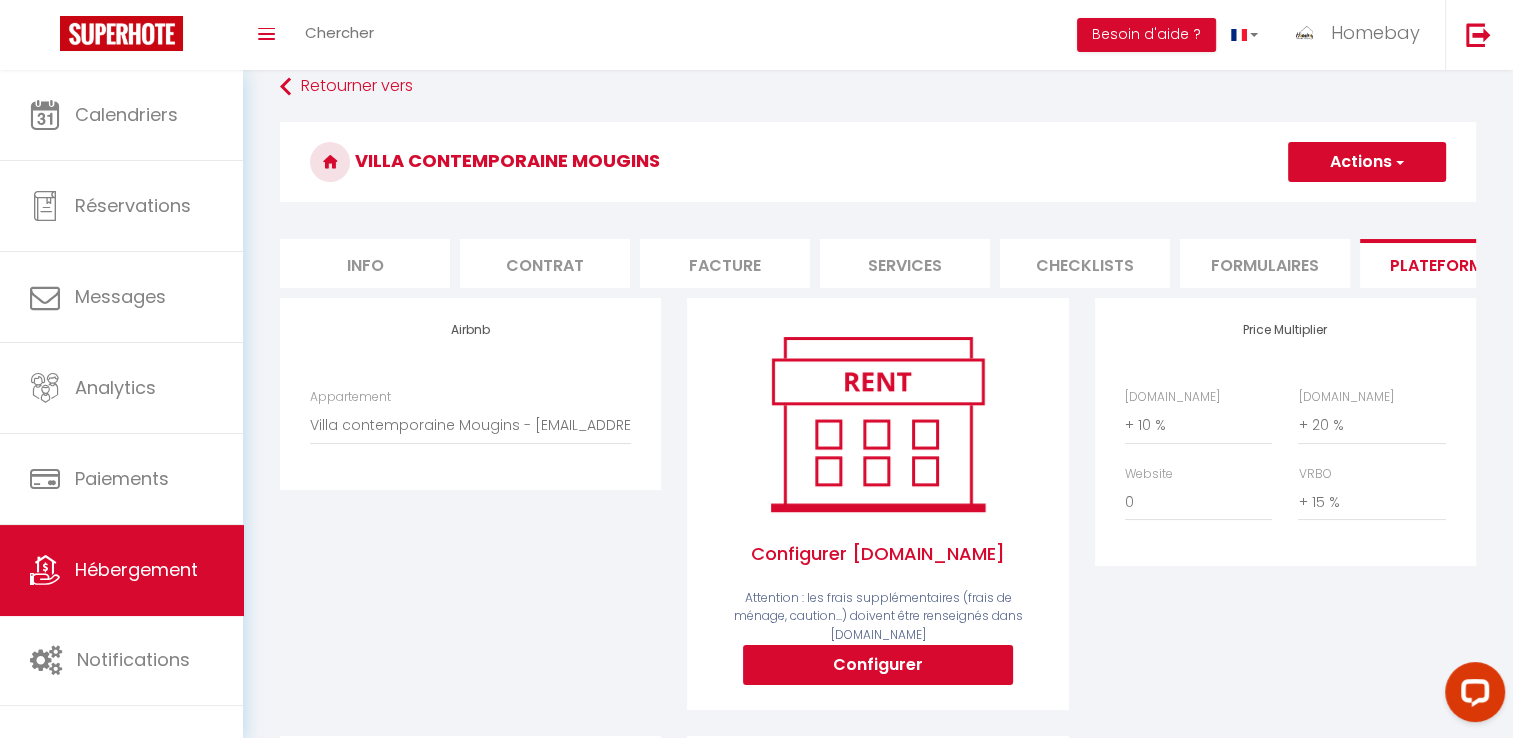 scroll, scrollTop: 24, scrollLeft: 0, axis: vertical 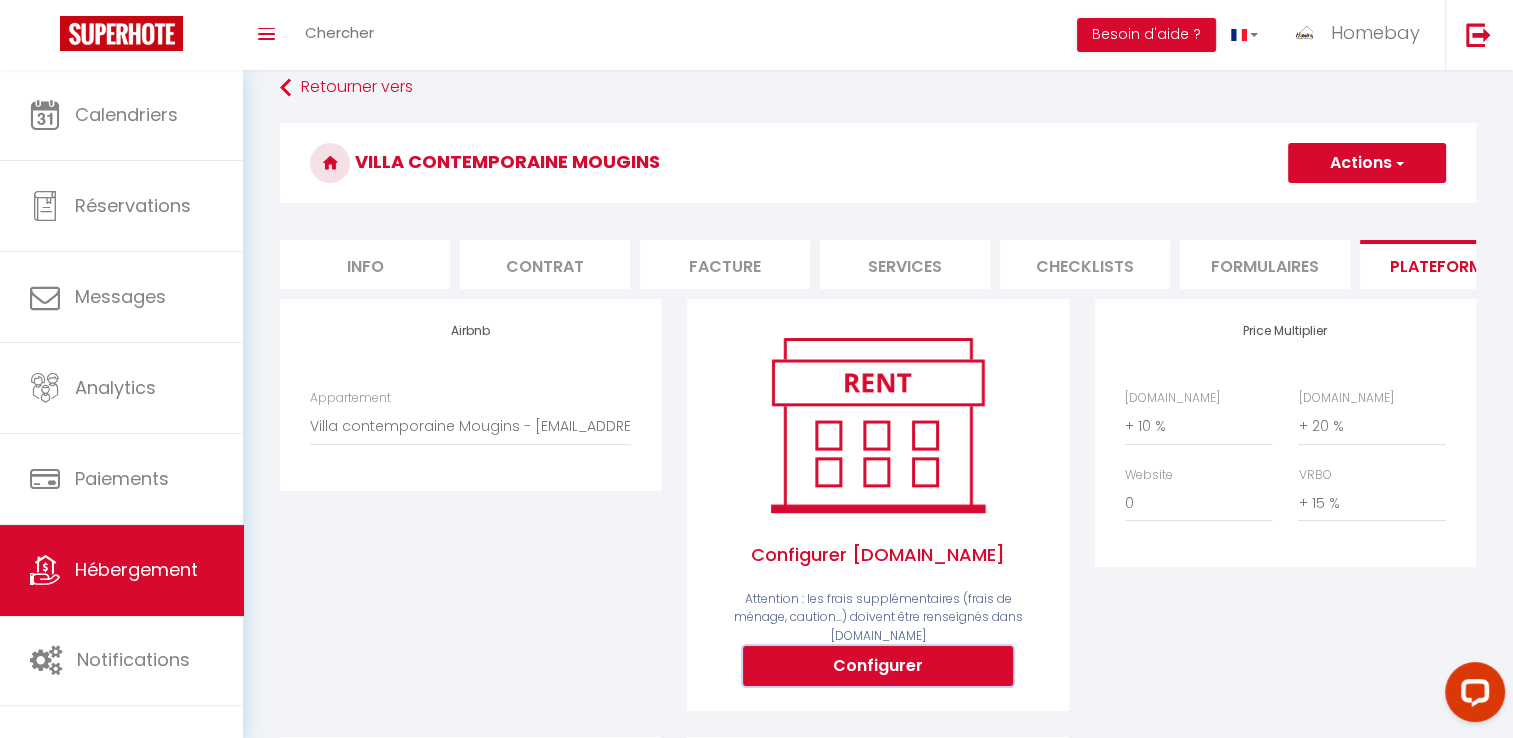 click on "Configurer" at bounding box center (878, 666) 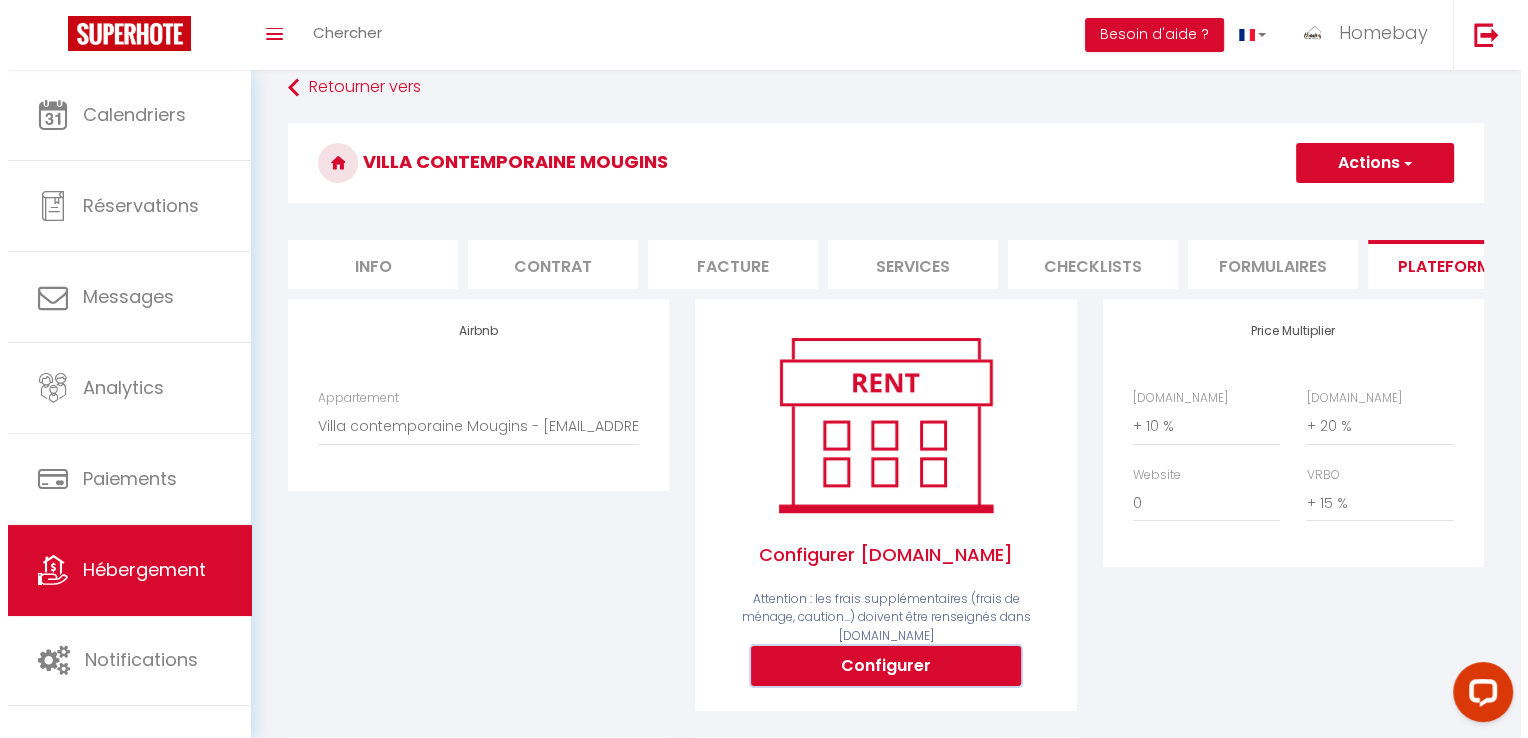 type on "[EMAIL_ADDRESS][DOMAIN_NAME]" 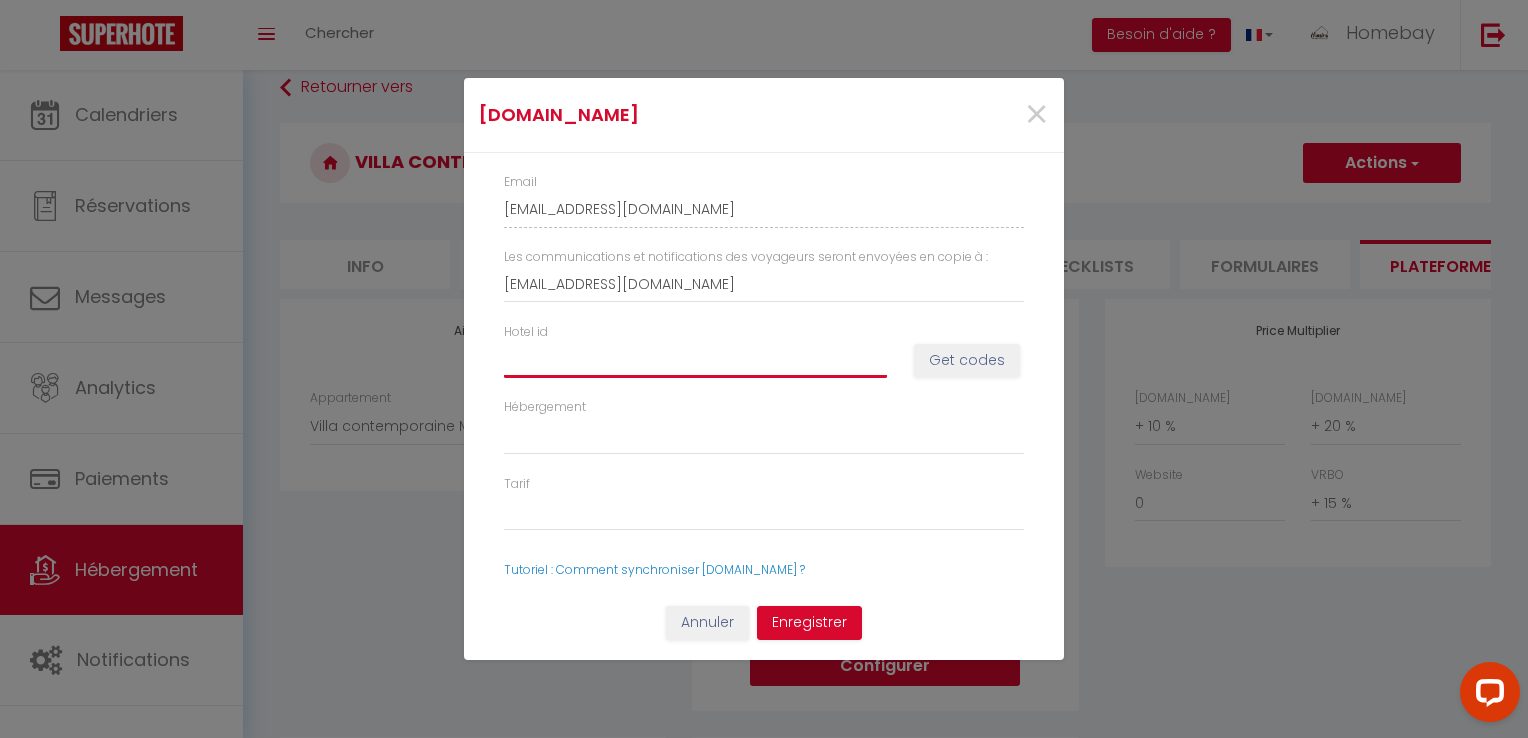 click on "Hotel id" at bounding box center [695, 360] 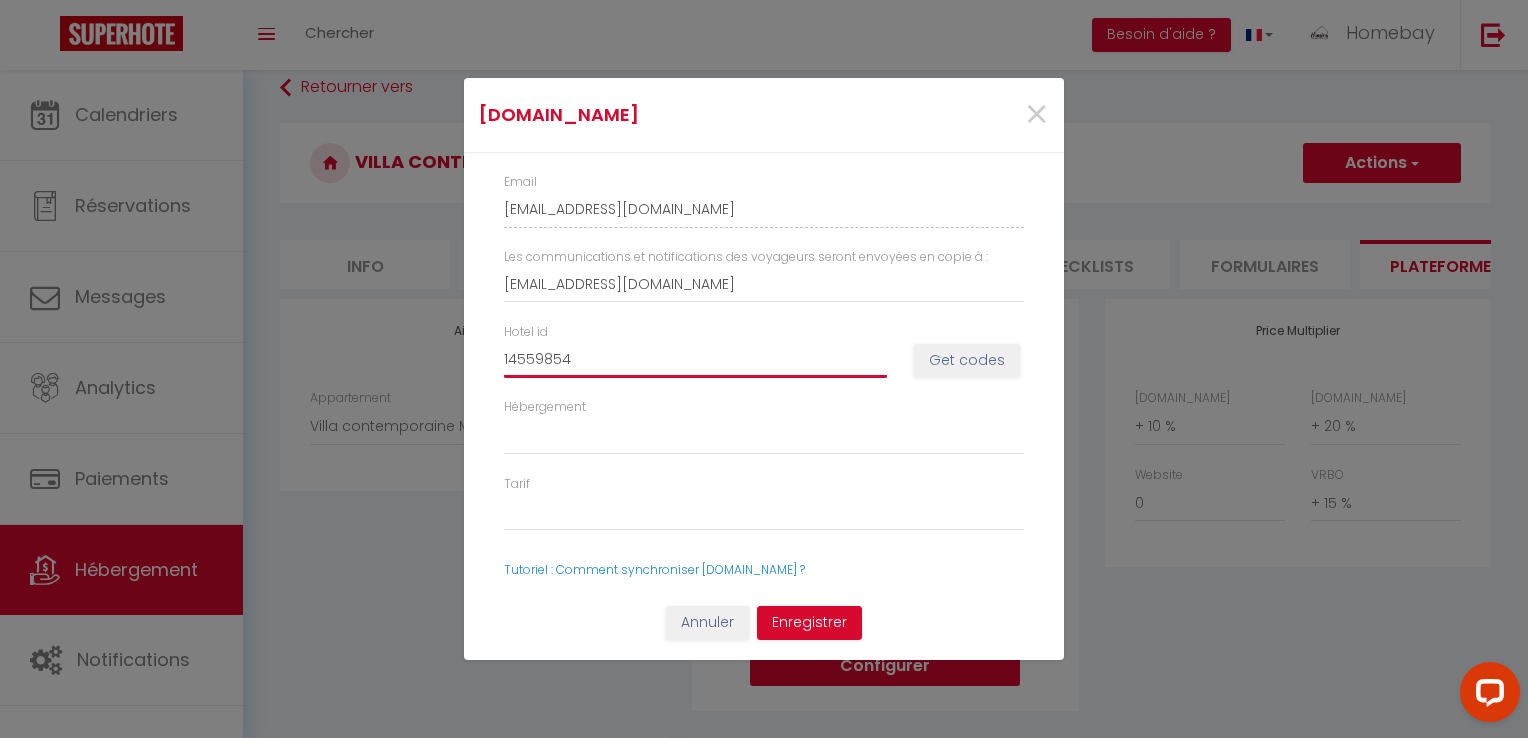 select 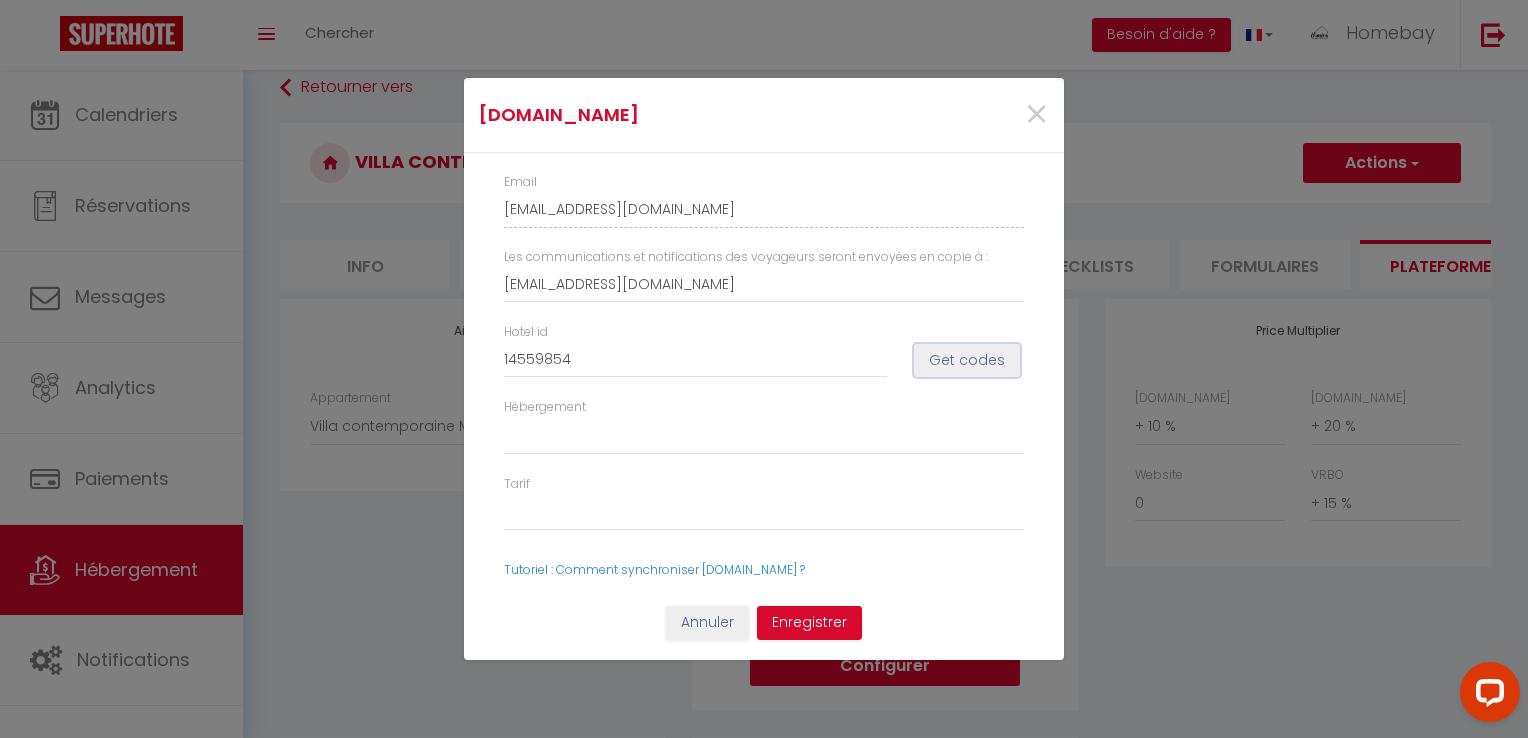 click on "Get codes" at bounding box center (967, 361) 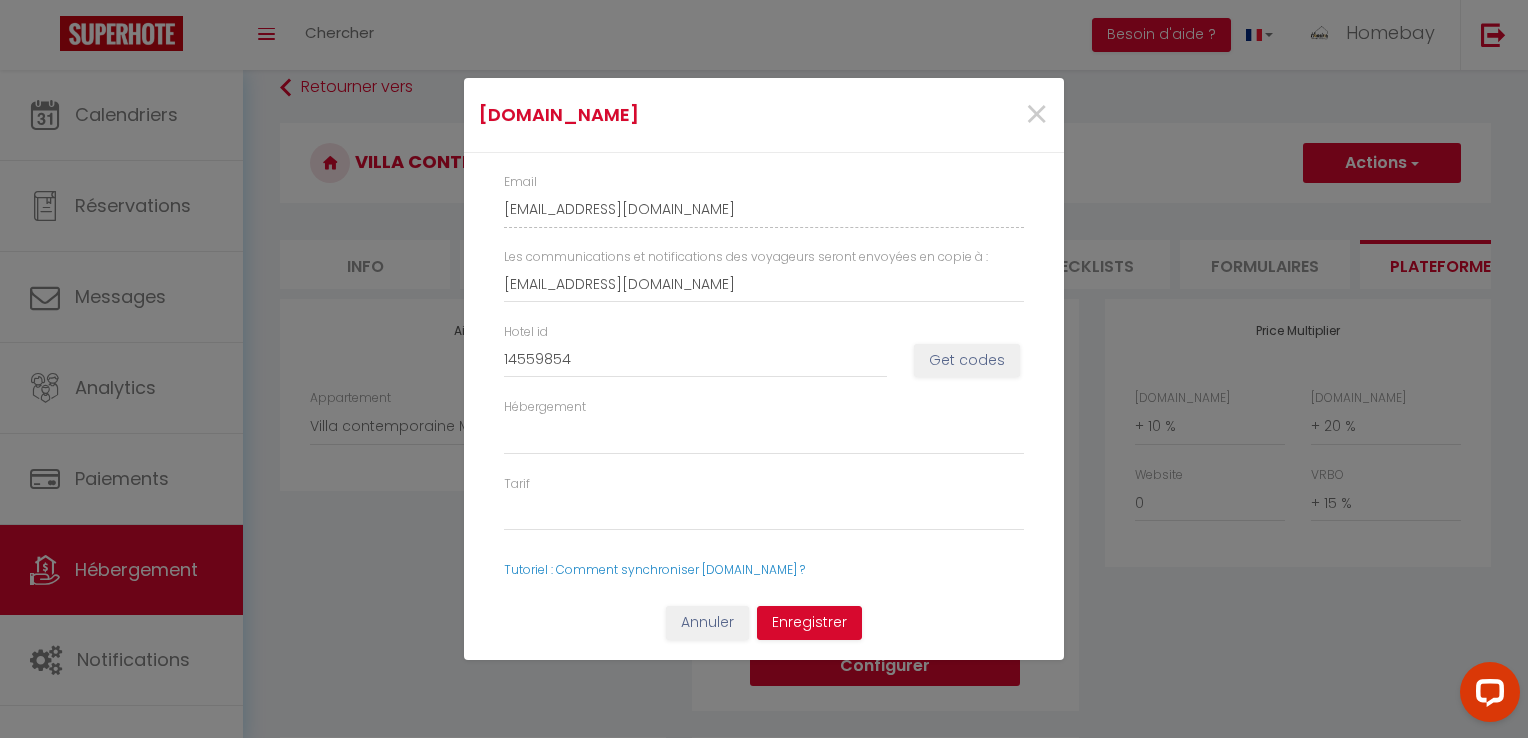 select 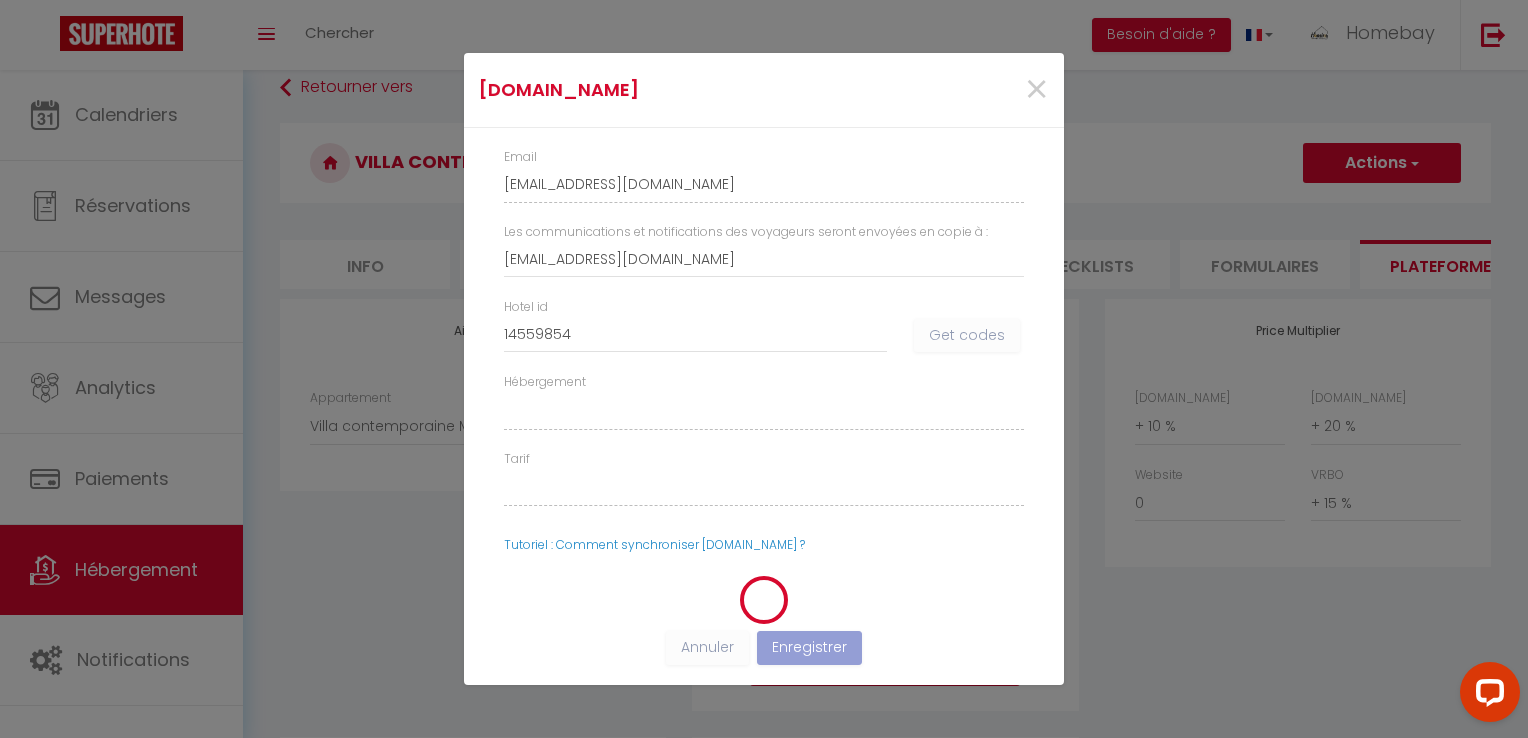 select 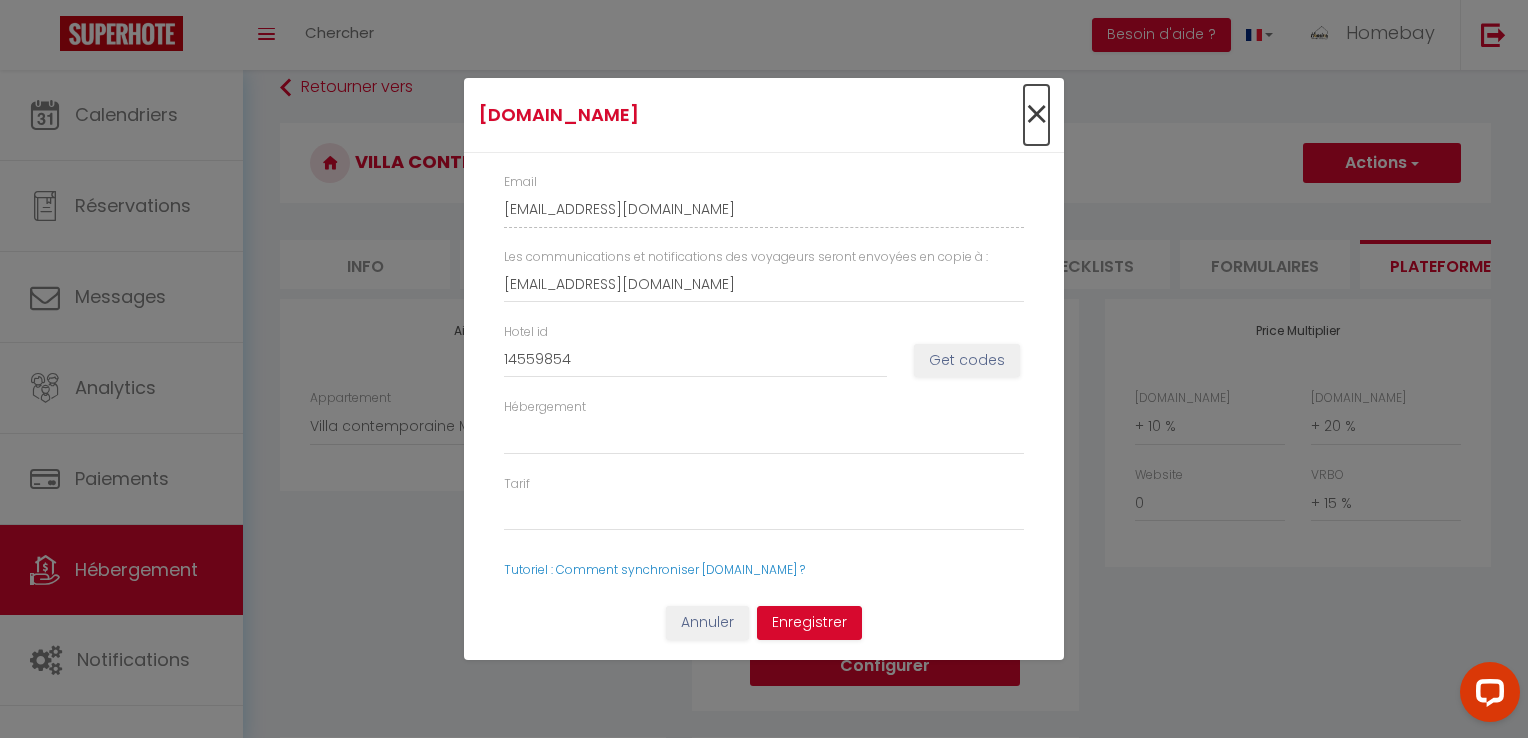 click on "×" at bounding box center [1036, 115] 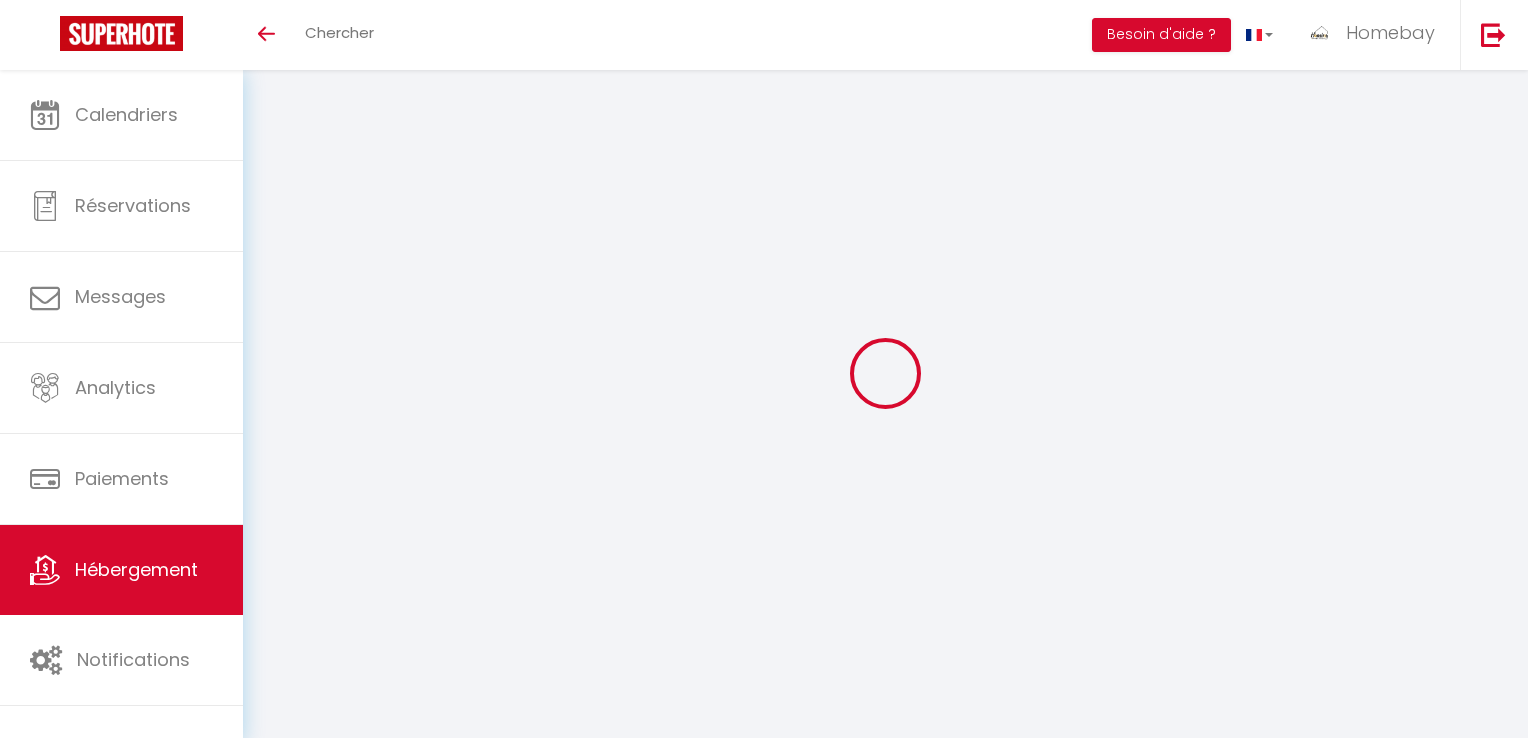 scroll, scrollTop: 24, scrollLeft: 0, axis: vertical 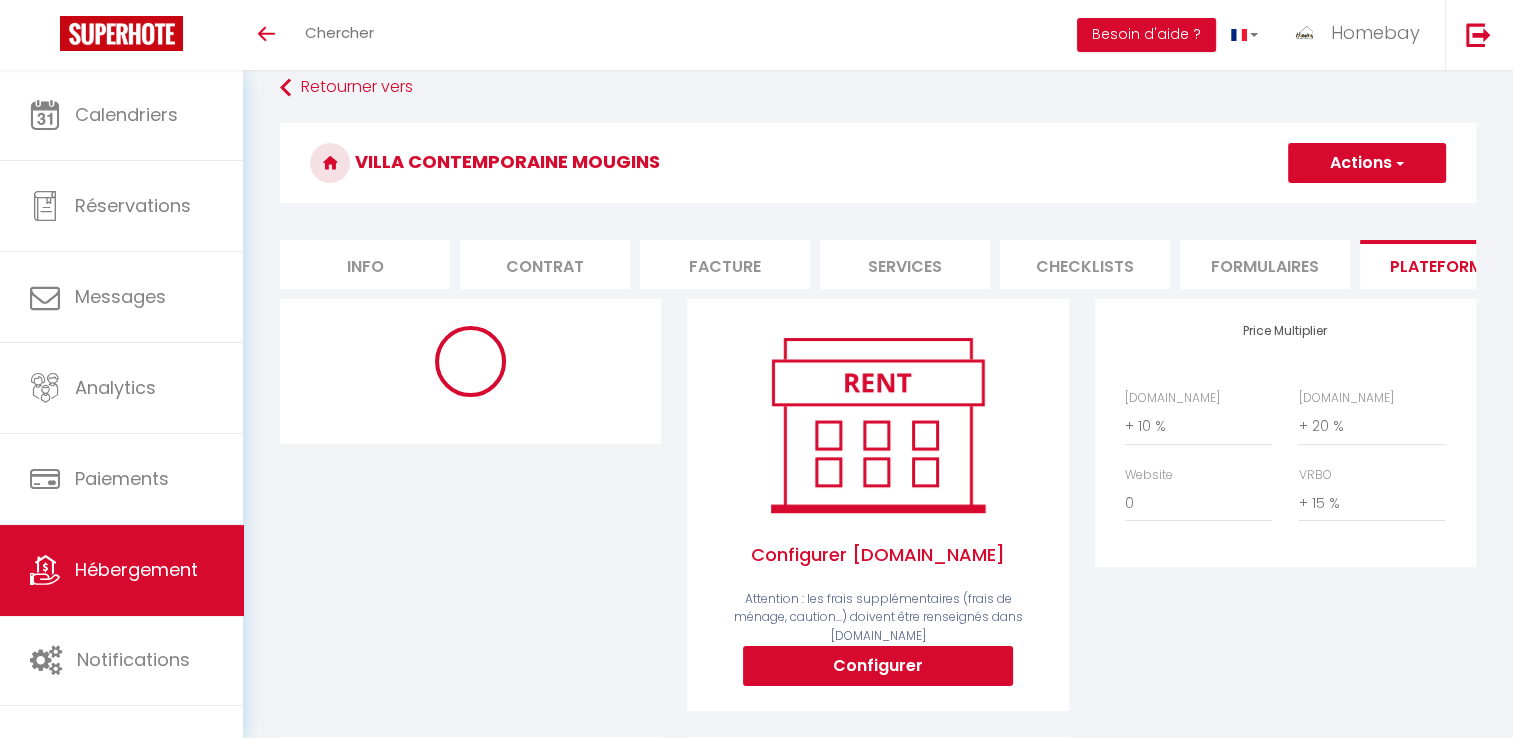 select on "8489-1249267780247189605" 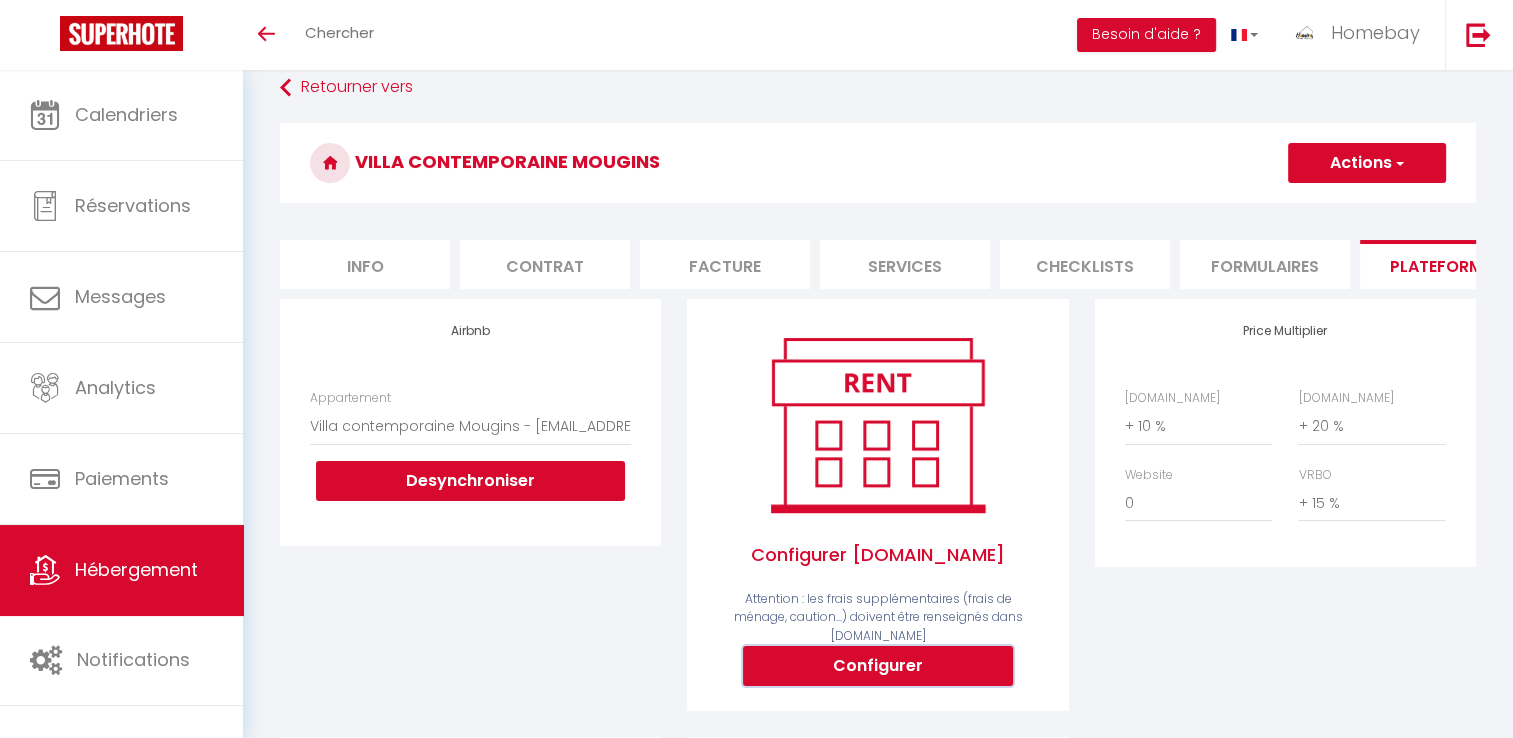 click on "Configurer" at bounding box center (878, 666) 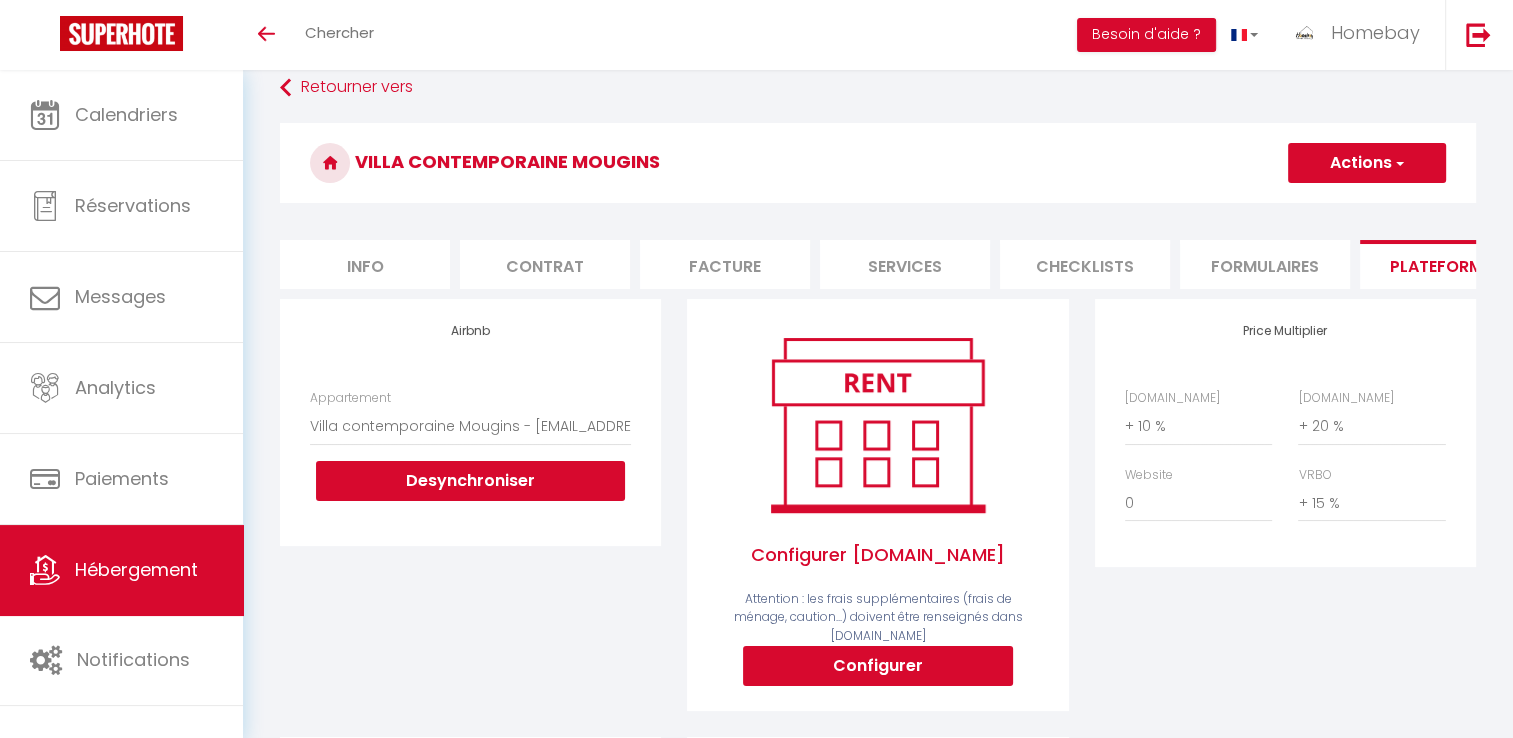 click on "Annuler
Enregistrer" at bounding box center (0, 0) 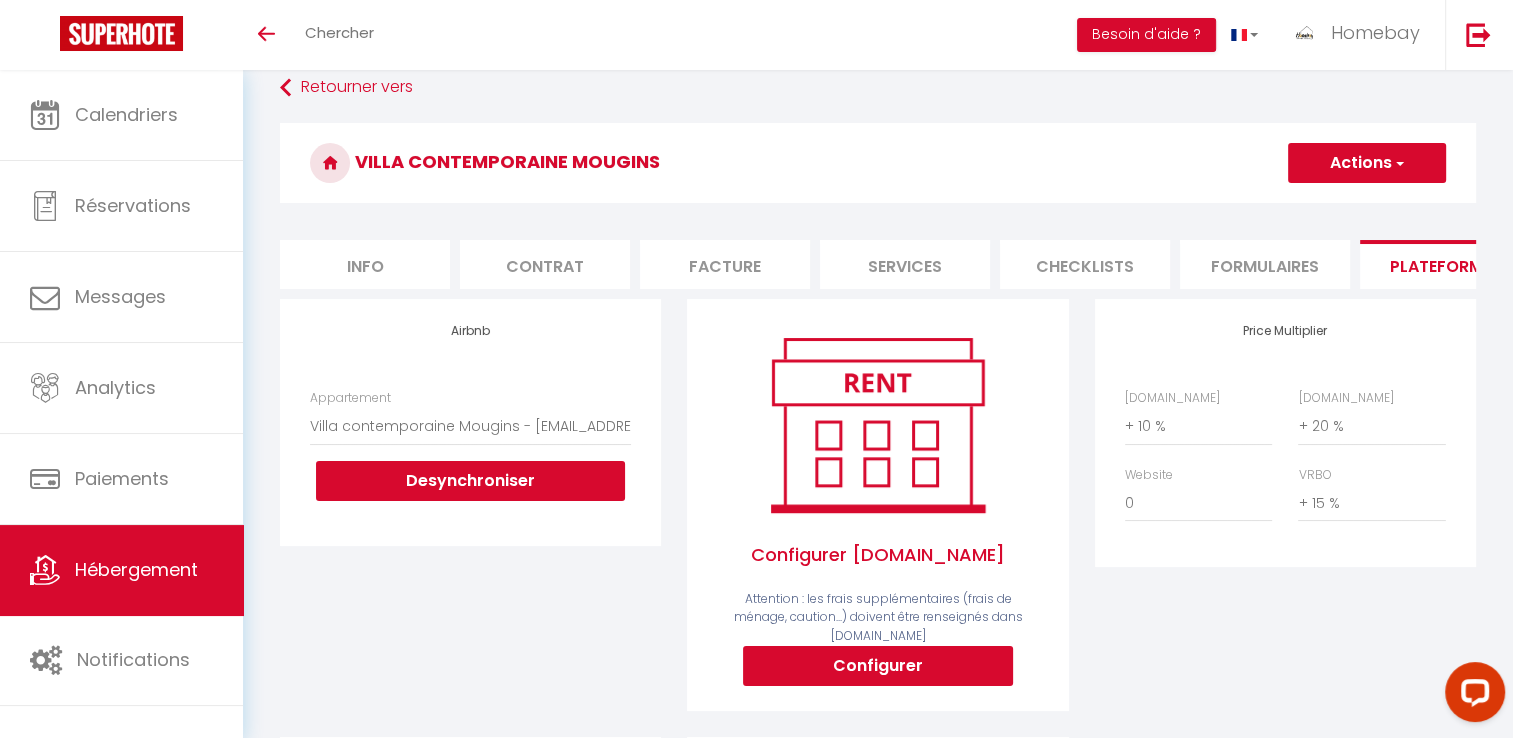 scroll, scrollTop: 0, scrollLeft: 0, axis: both 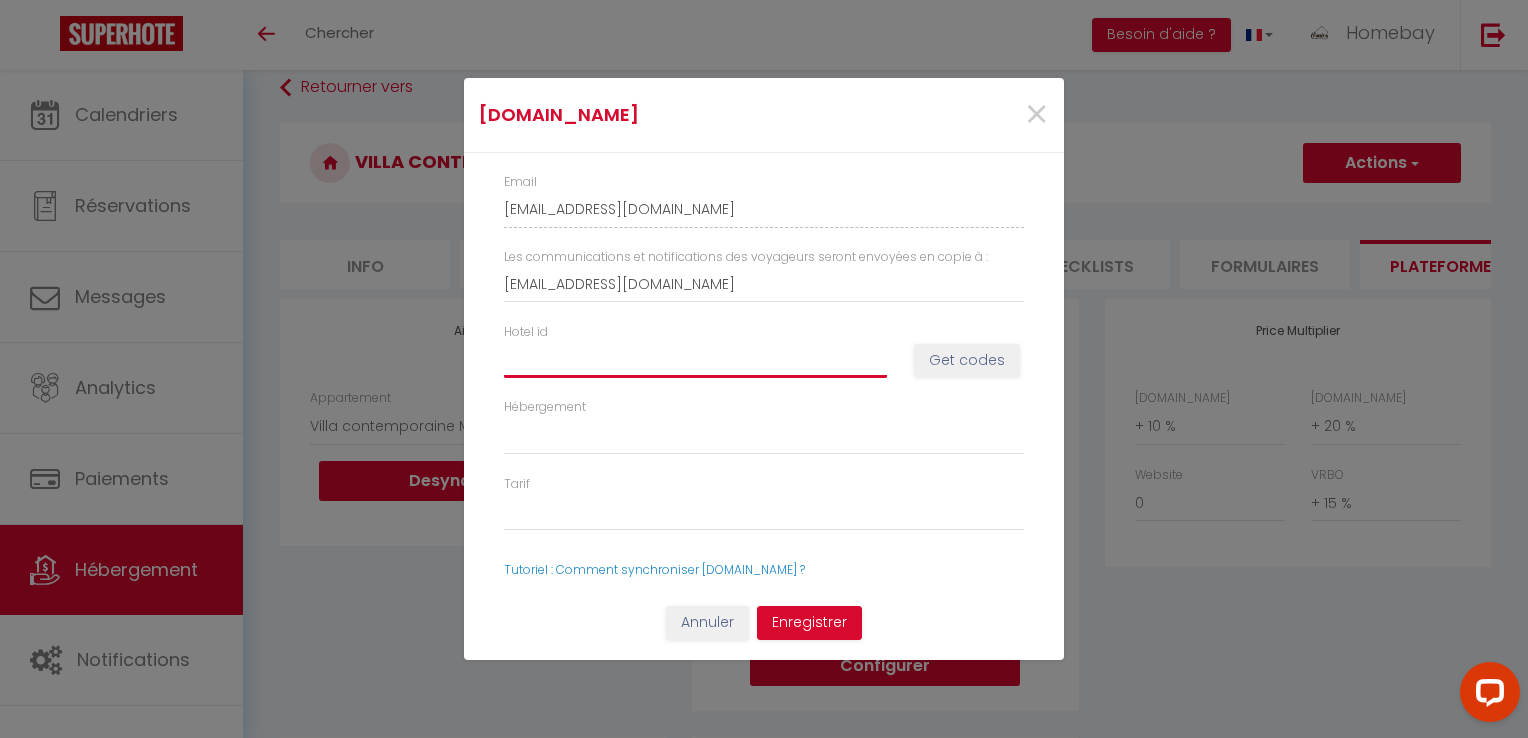 click on "Hotel id" at bounding box center [695, 360] 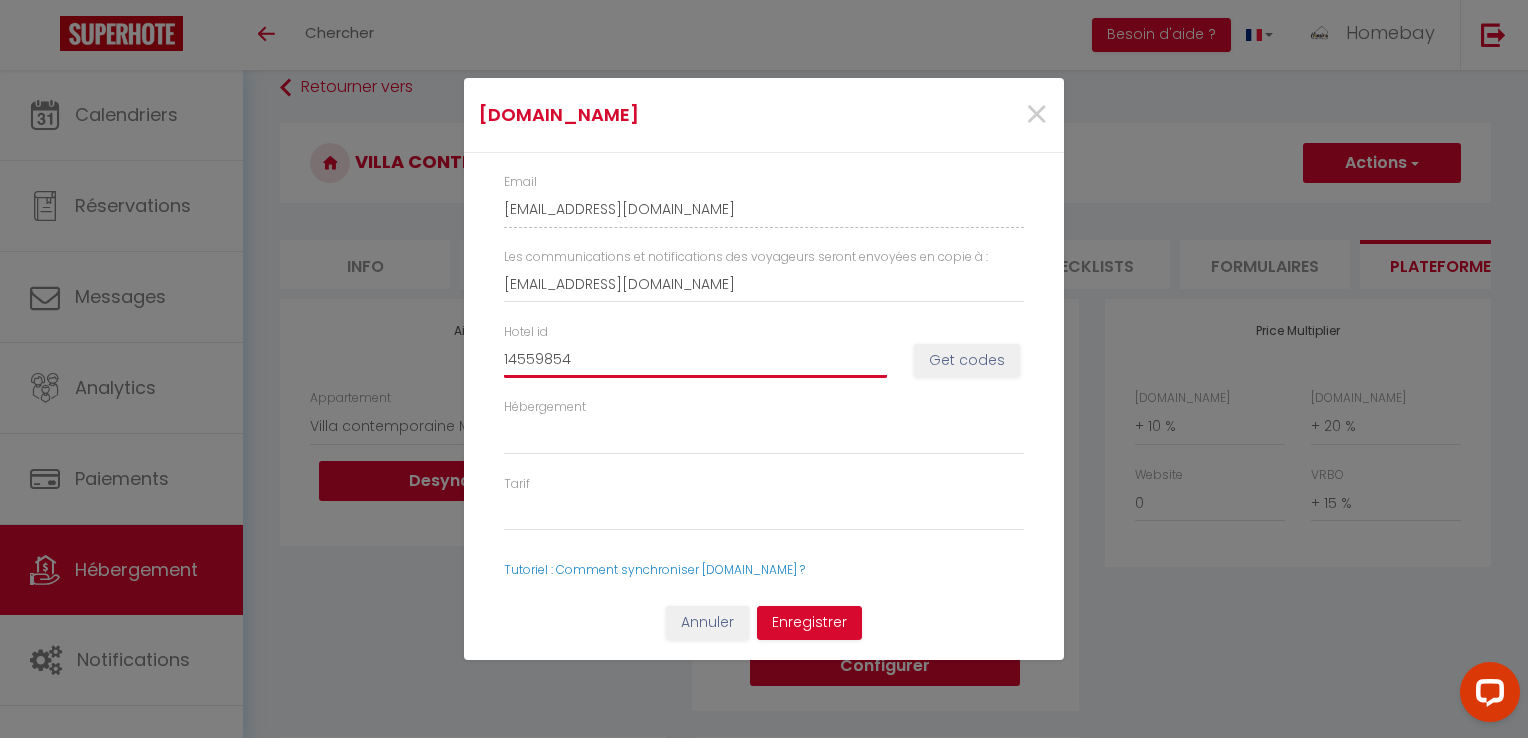 select 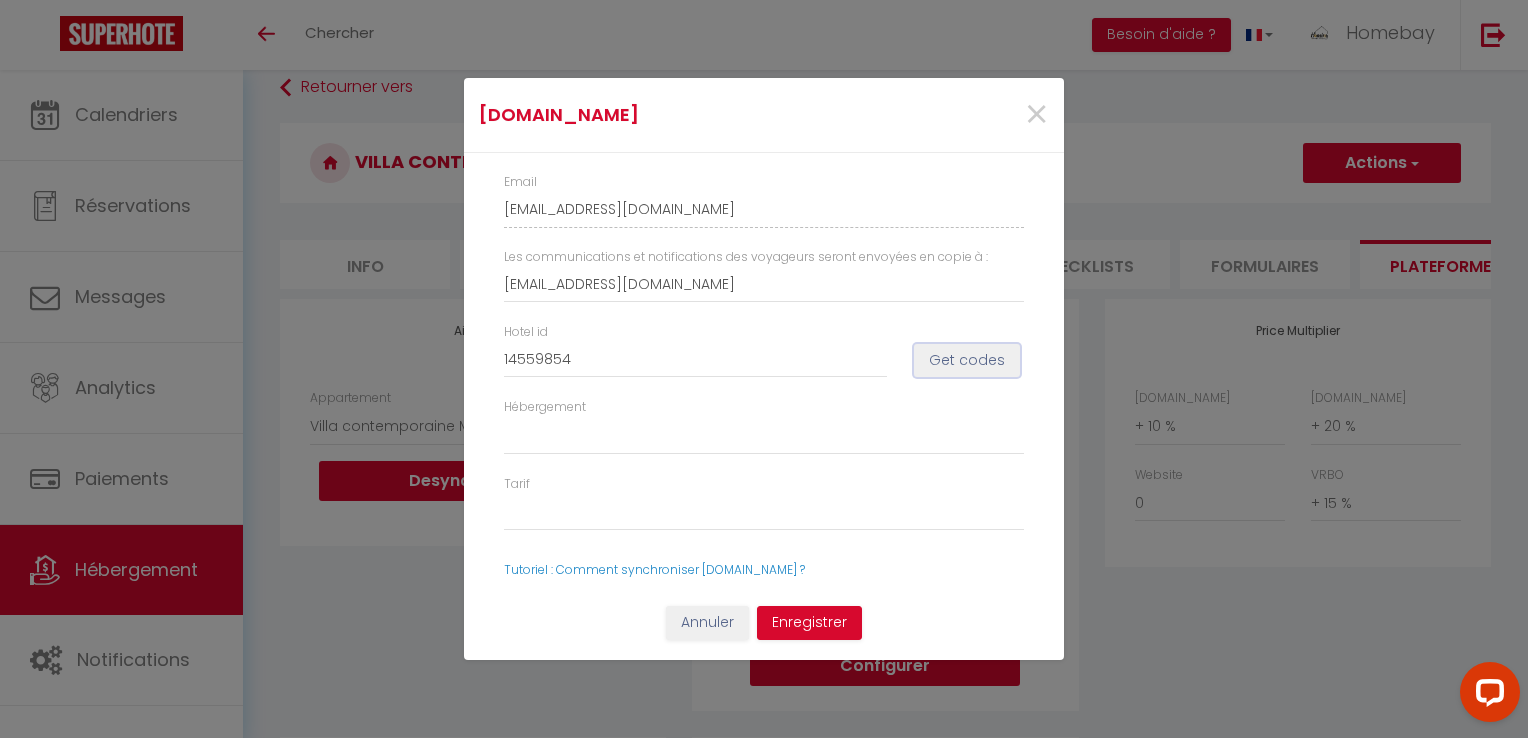 click on "Get codes" at bounding box center (967, 361) 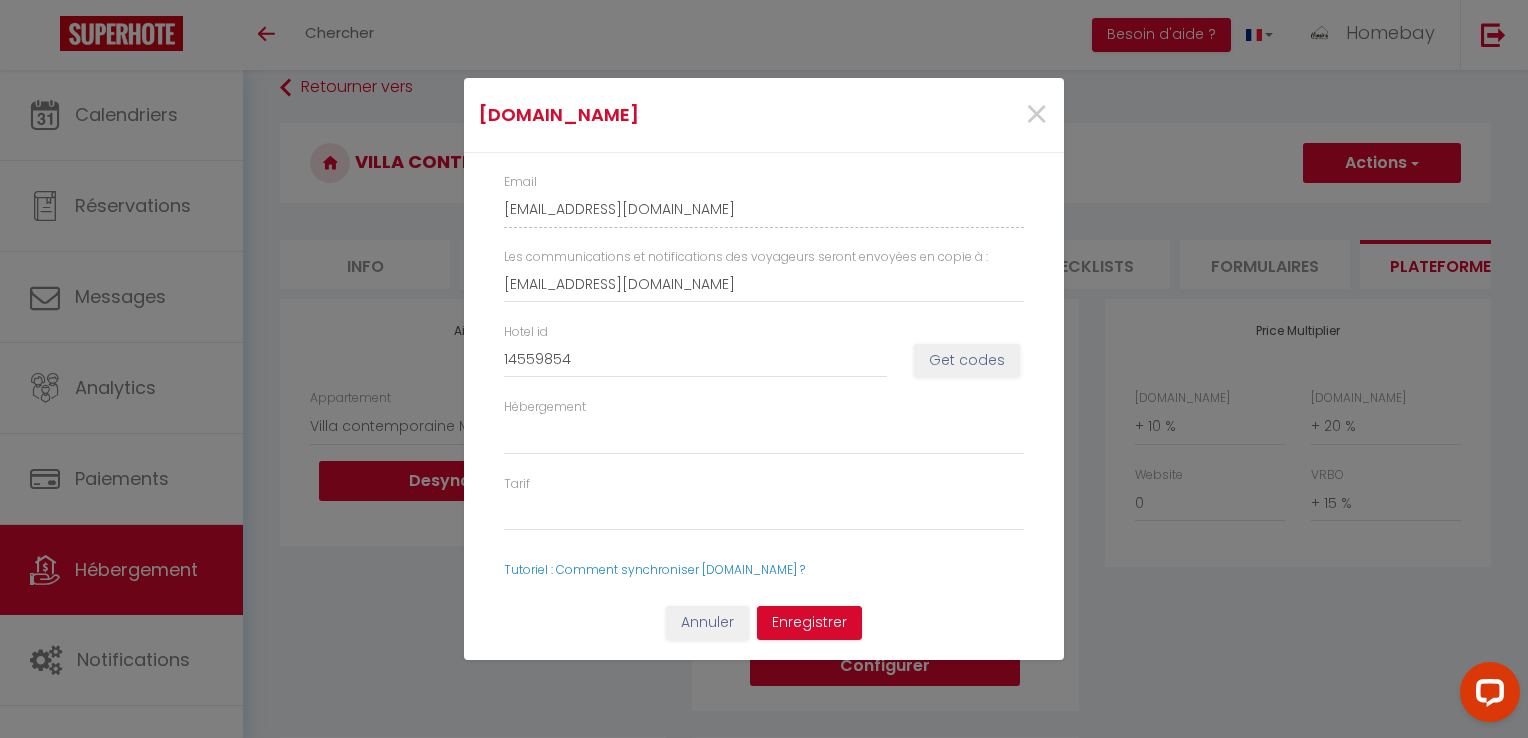 select 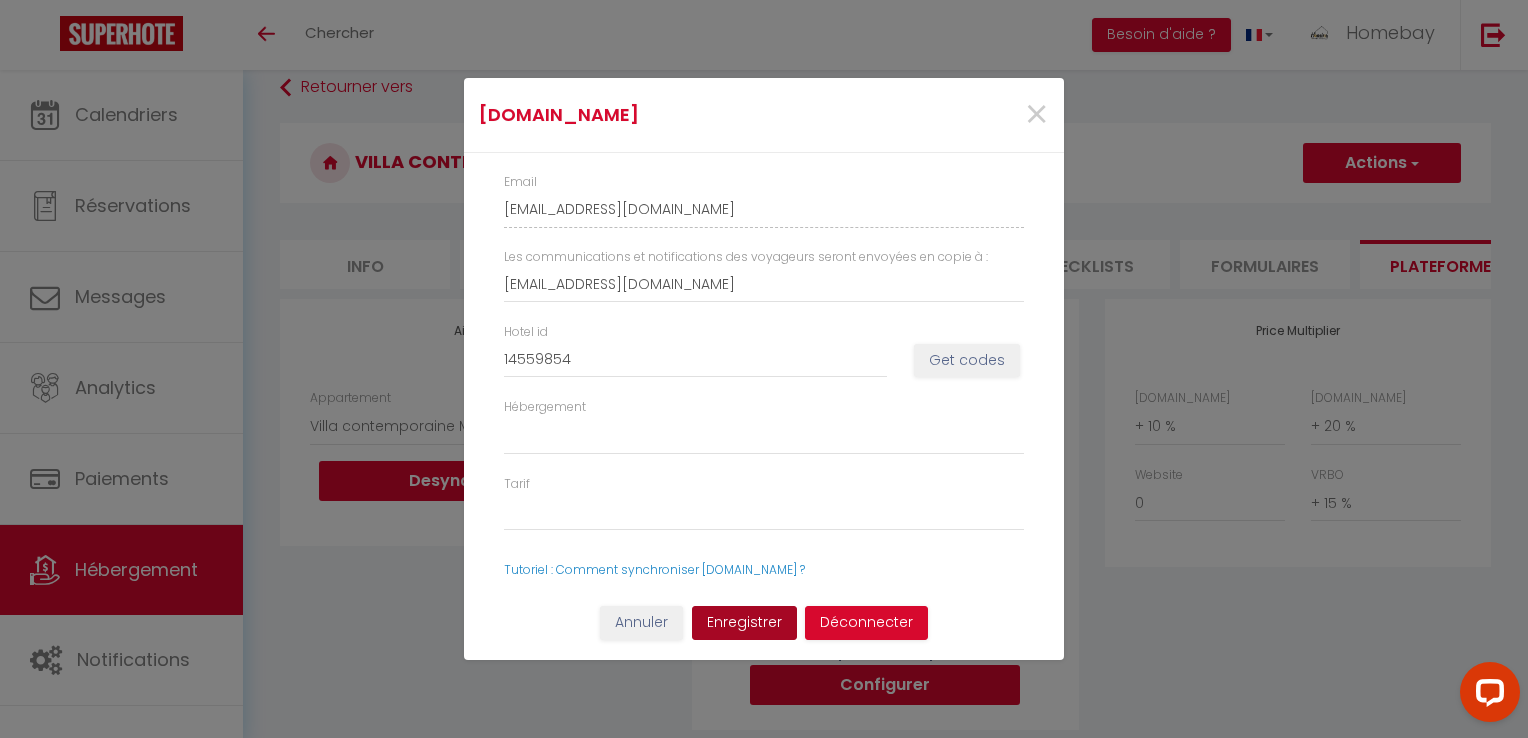 click on "Enregistrer" at bounding box center (744, 623) 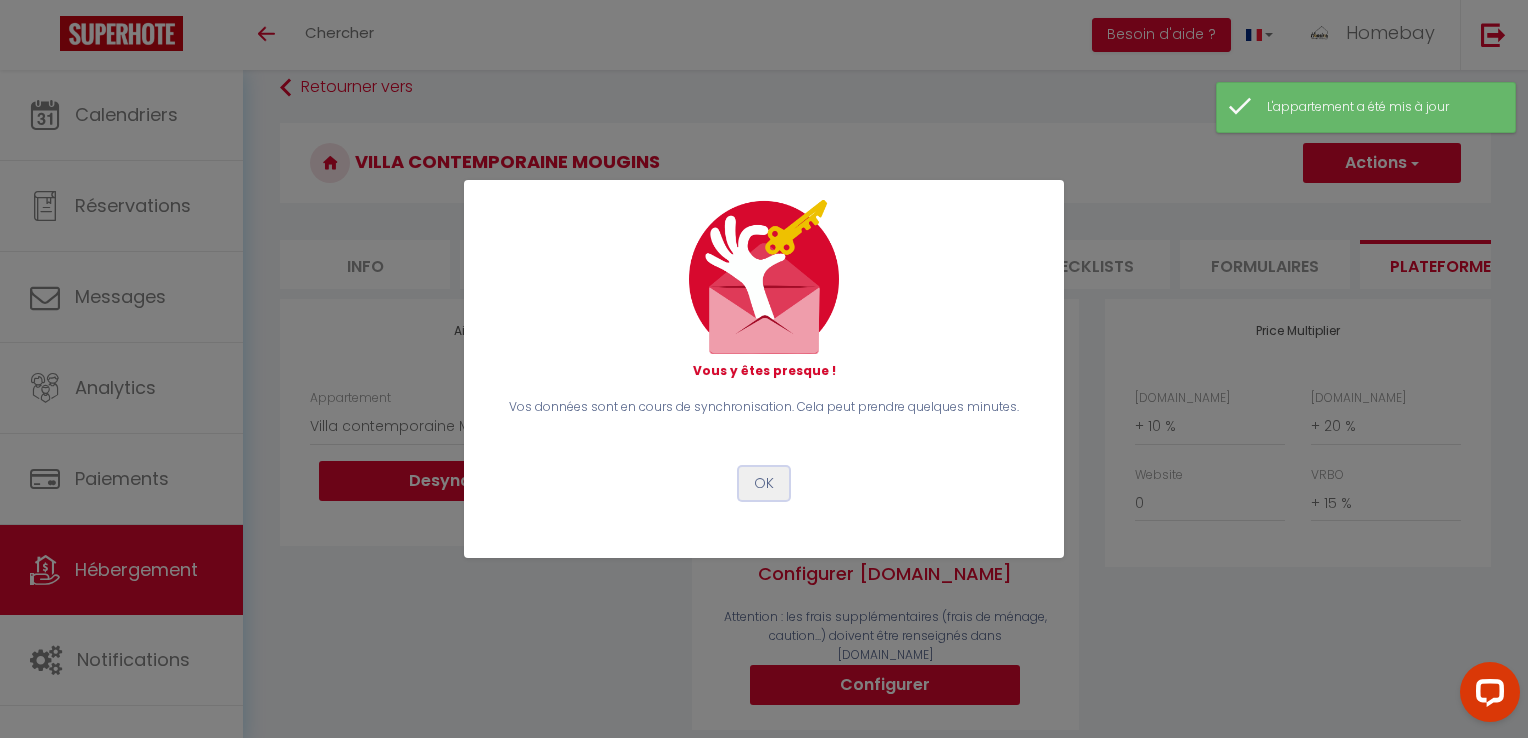 click on "OK" at bounding box center (764, 484) 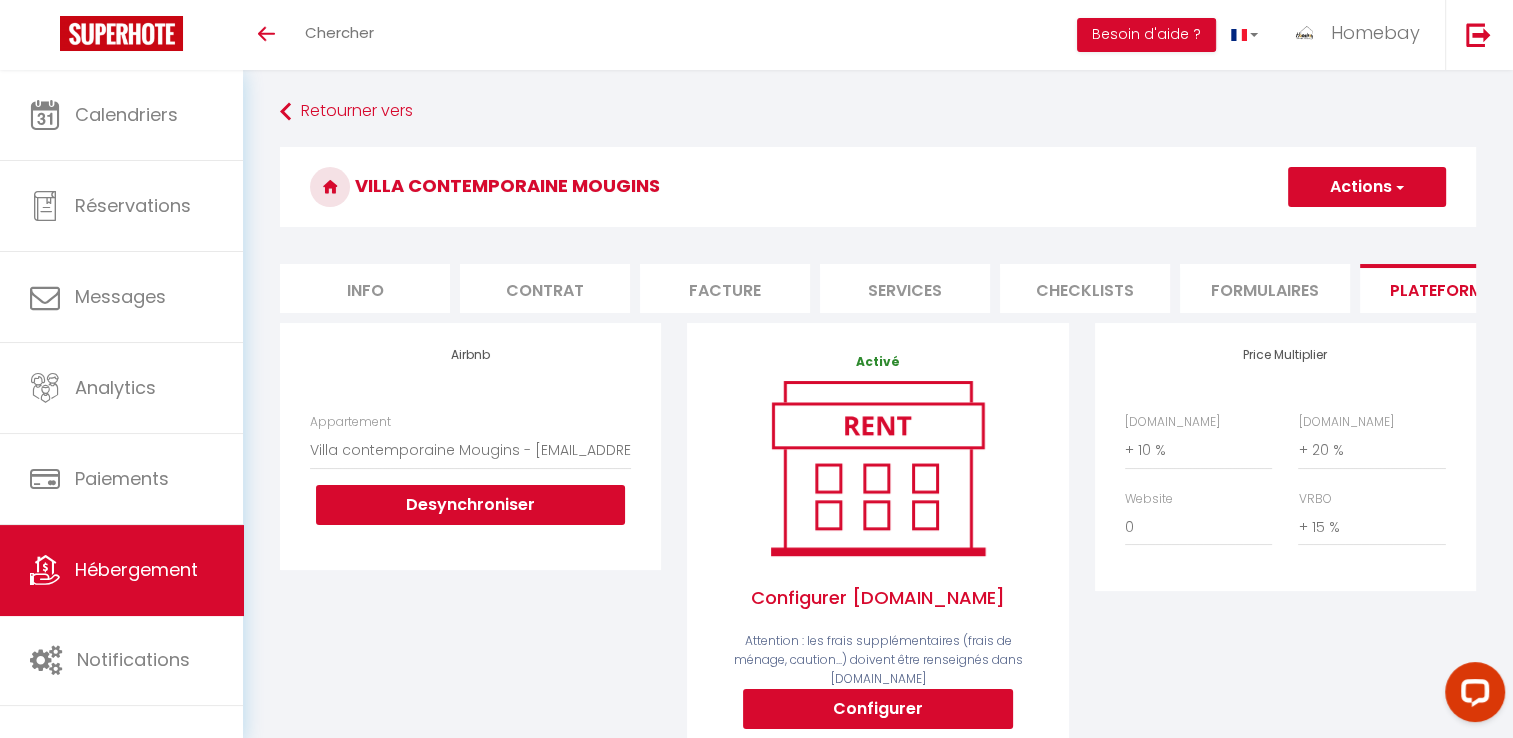 scroll, scrollTop: 0, scrollLeft: 0, axis: both 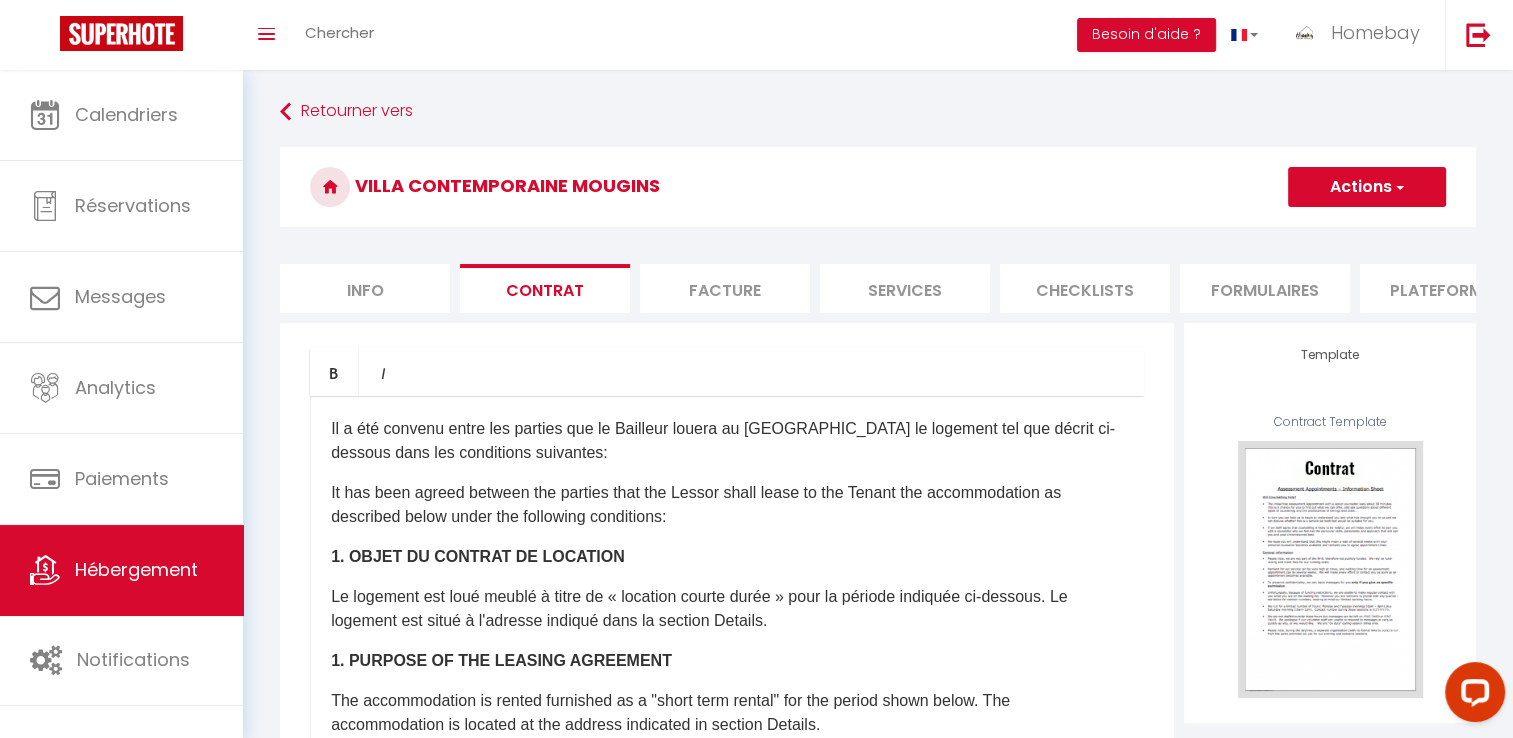 click on "Facture" at bounding box center (725, 288) 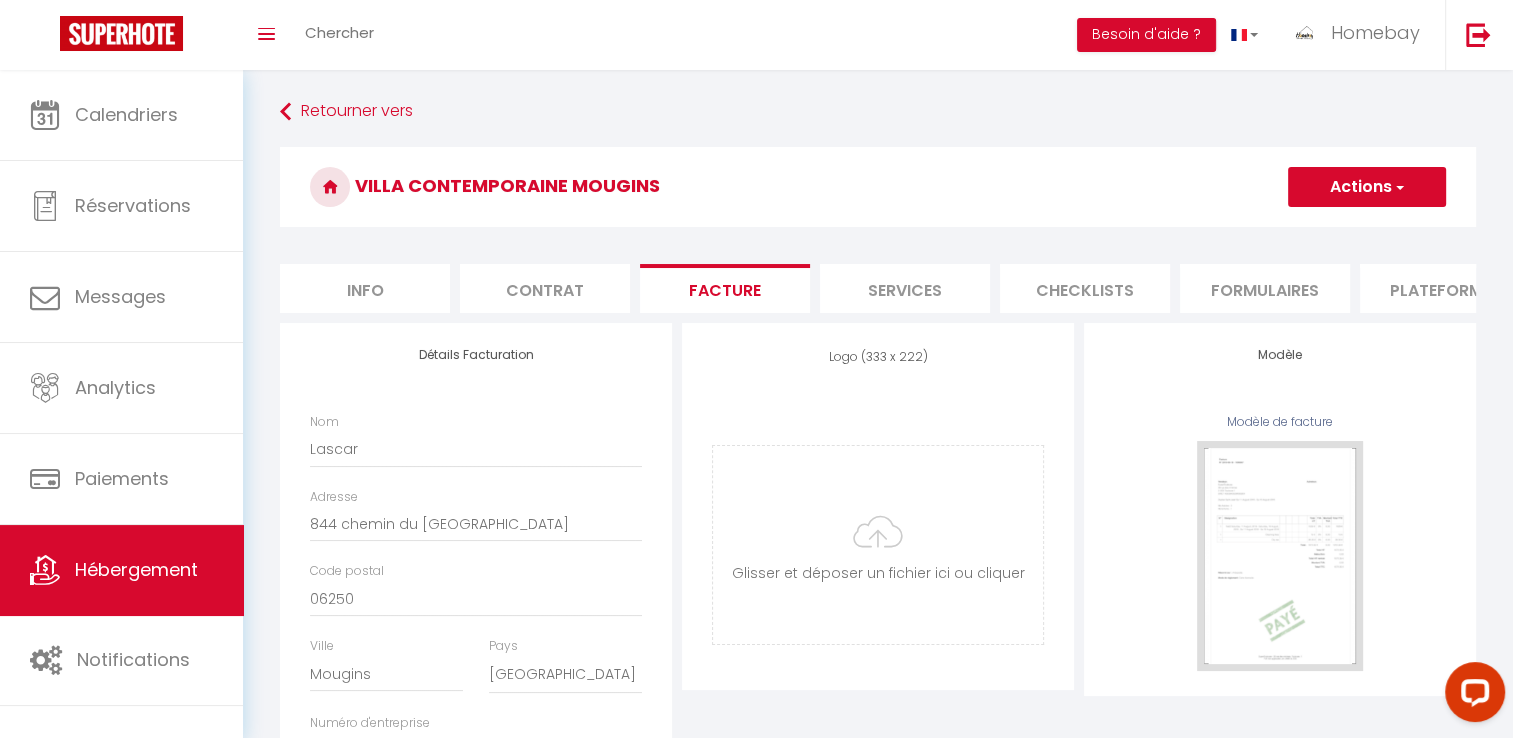 click on "Services" at bounding box center [905, 288] 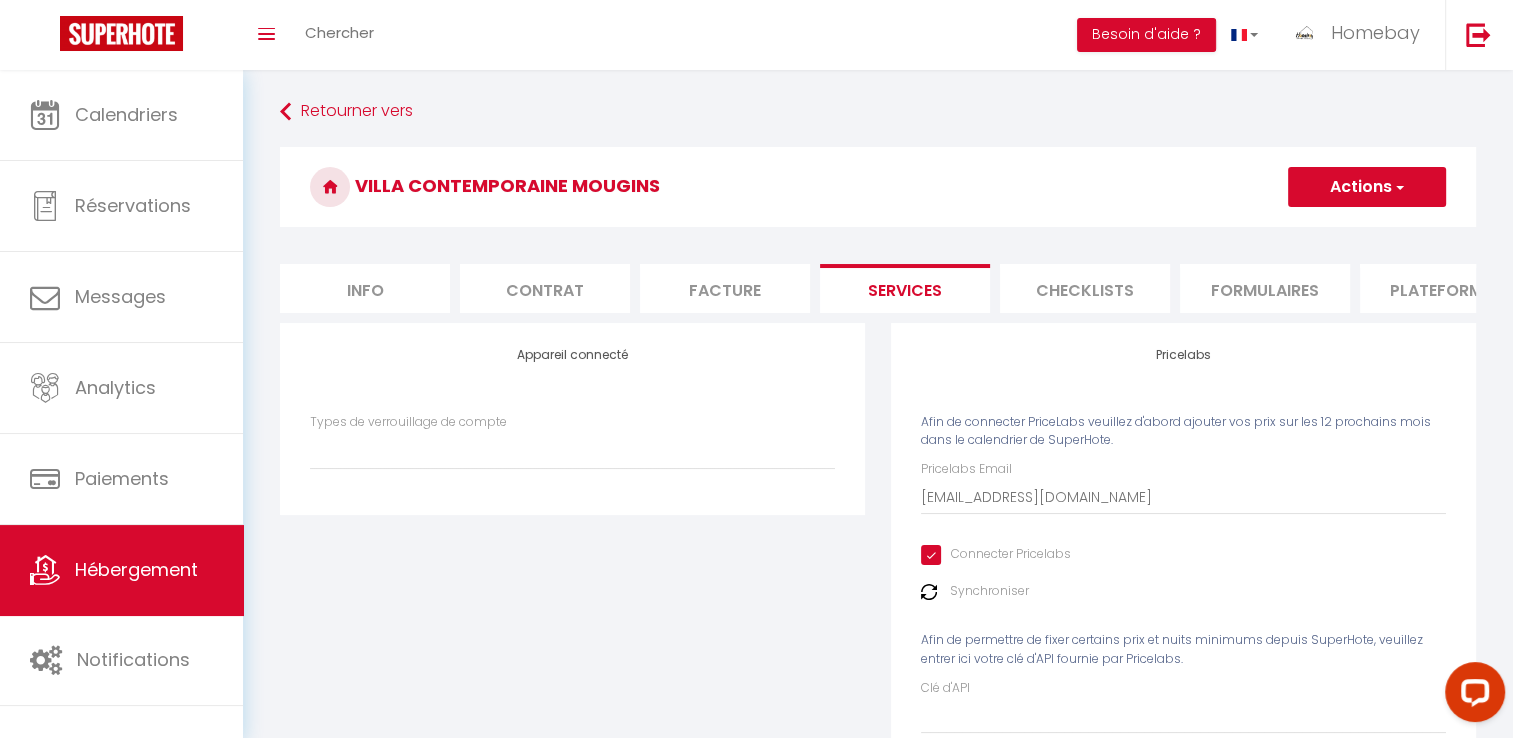 select 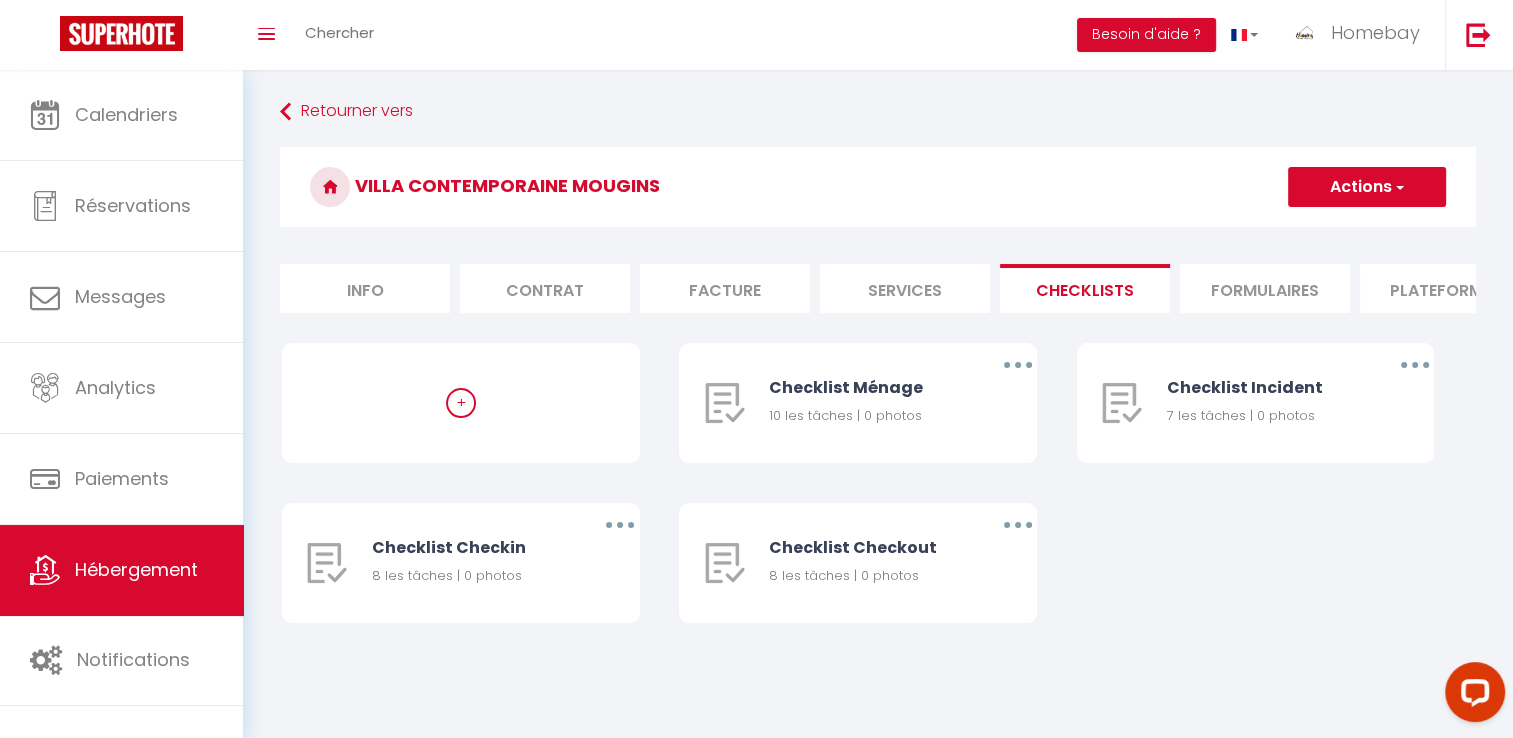 drag, startPoint x: 1065, startPoint y: 282, endPoint x: 1233, endPoint y: 272, distance: 168.29736 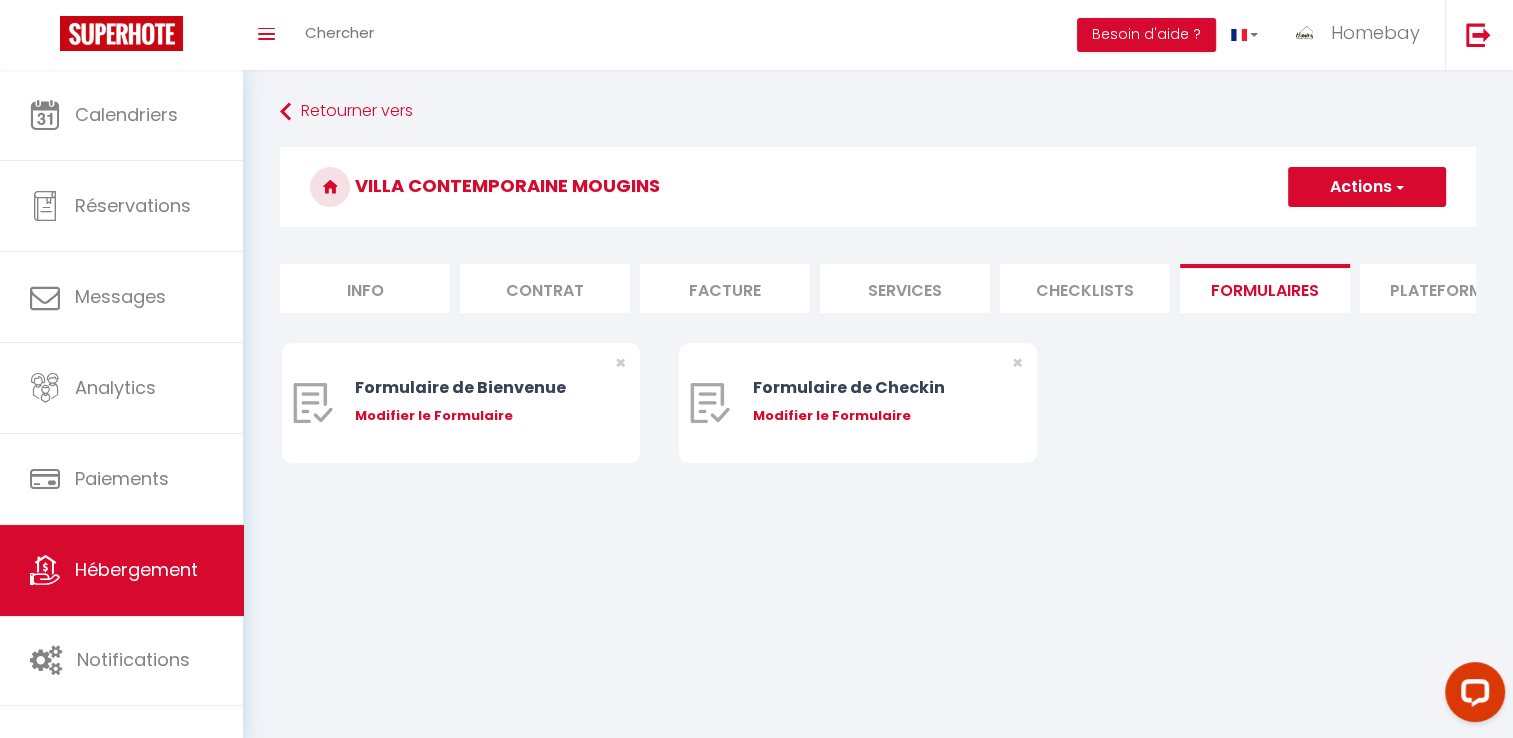 click on "Plateformes" at bounding box center (1445, 288) 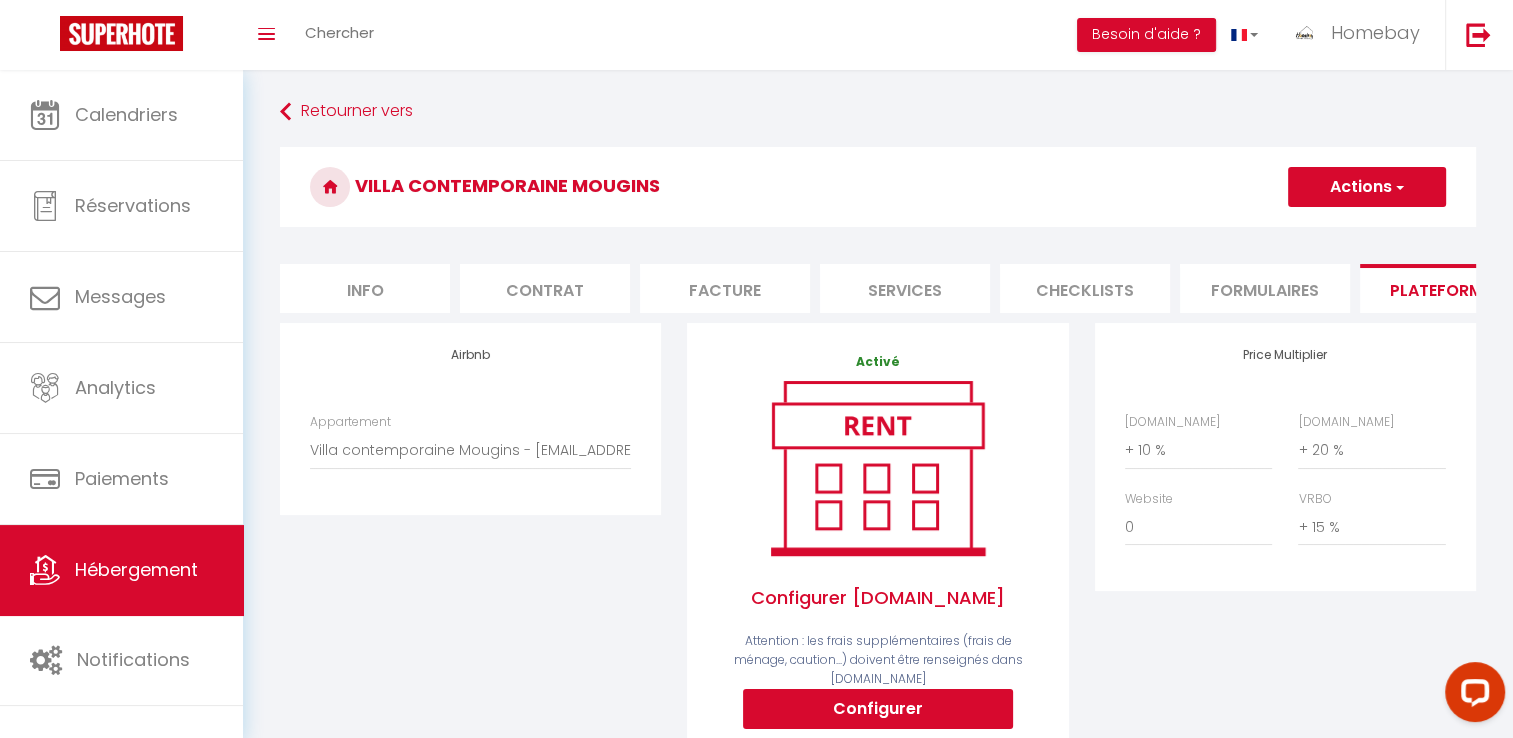 click on "Plateformes" at bounding box center (1445, 288) 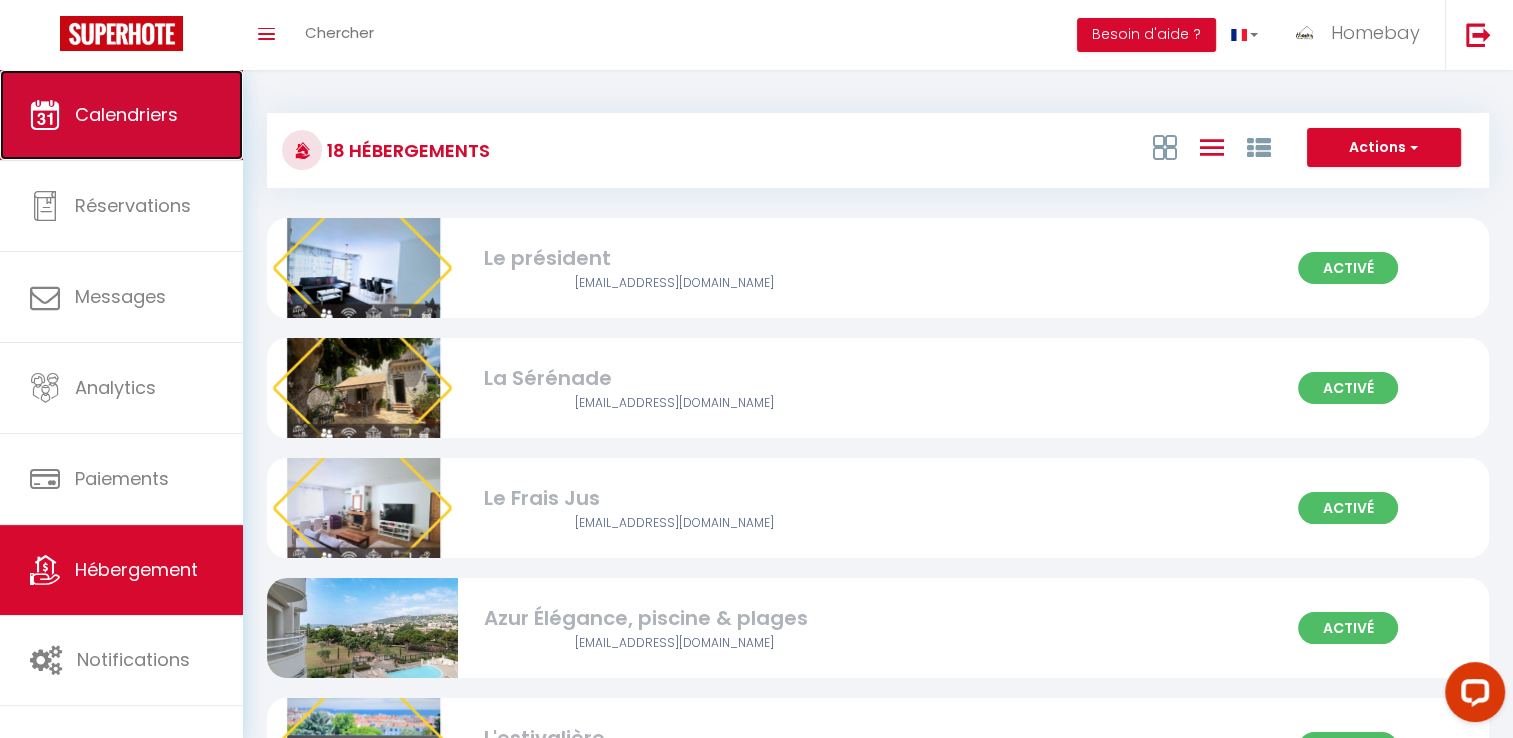 click on "Calendriers" at bounding box center (121, 115) 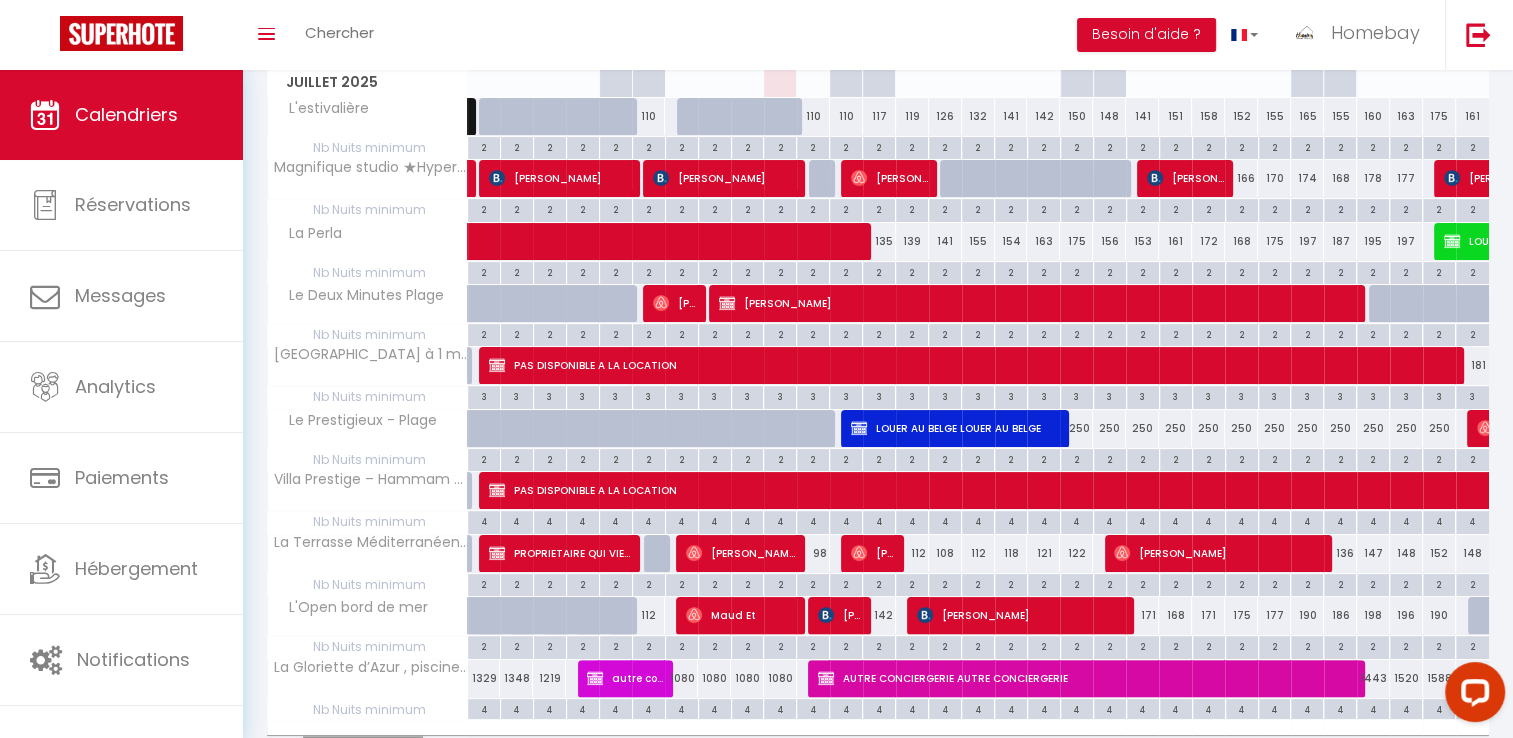 scroll, scrollTop: 428, scrollLeft: 0, axis: vertical 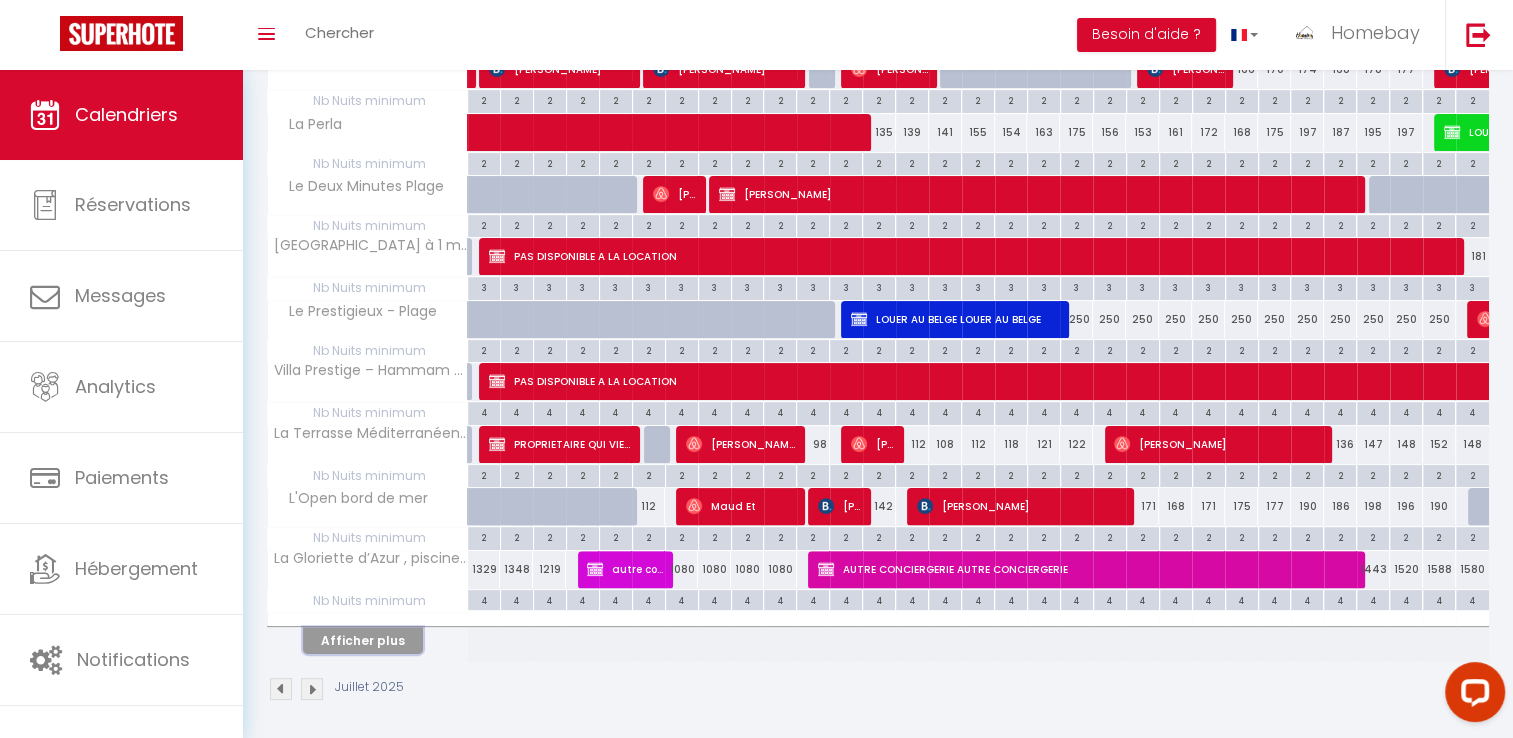 click on "Afficher plus" at bounding box center (363, 640) 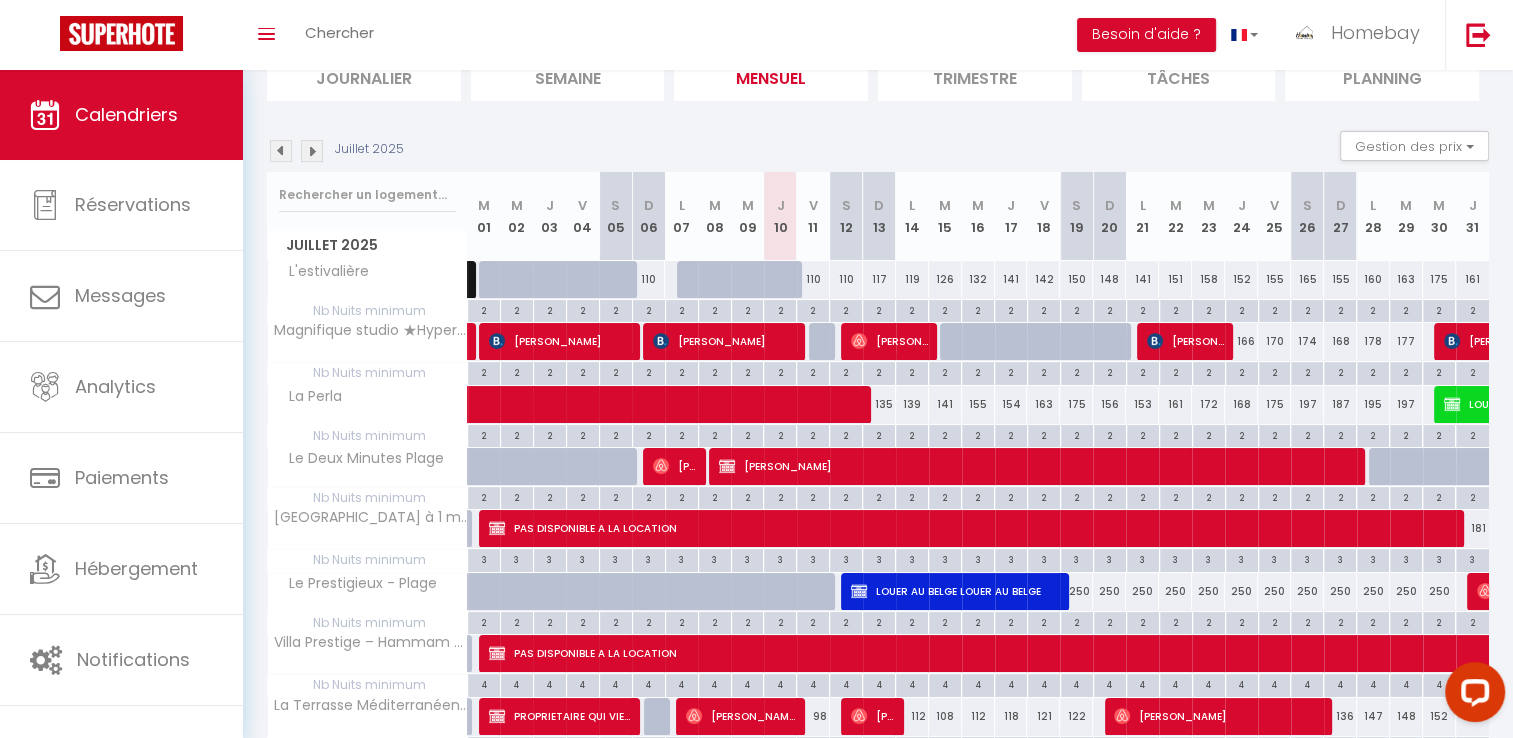 scroll, scrollTop: 0, scrollLeft: 0, axis: both 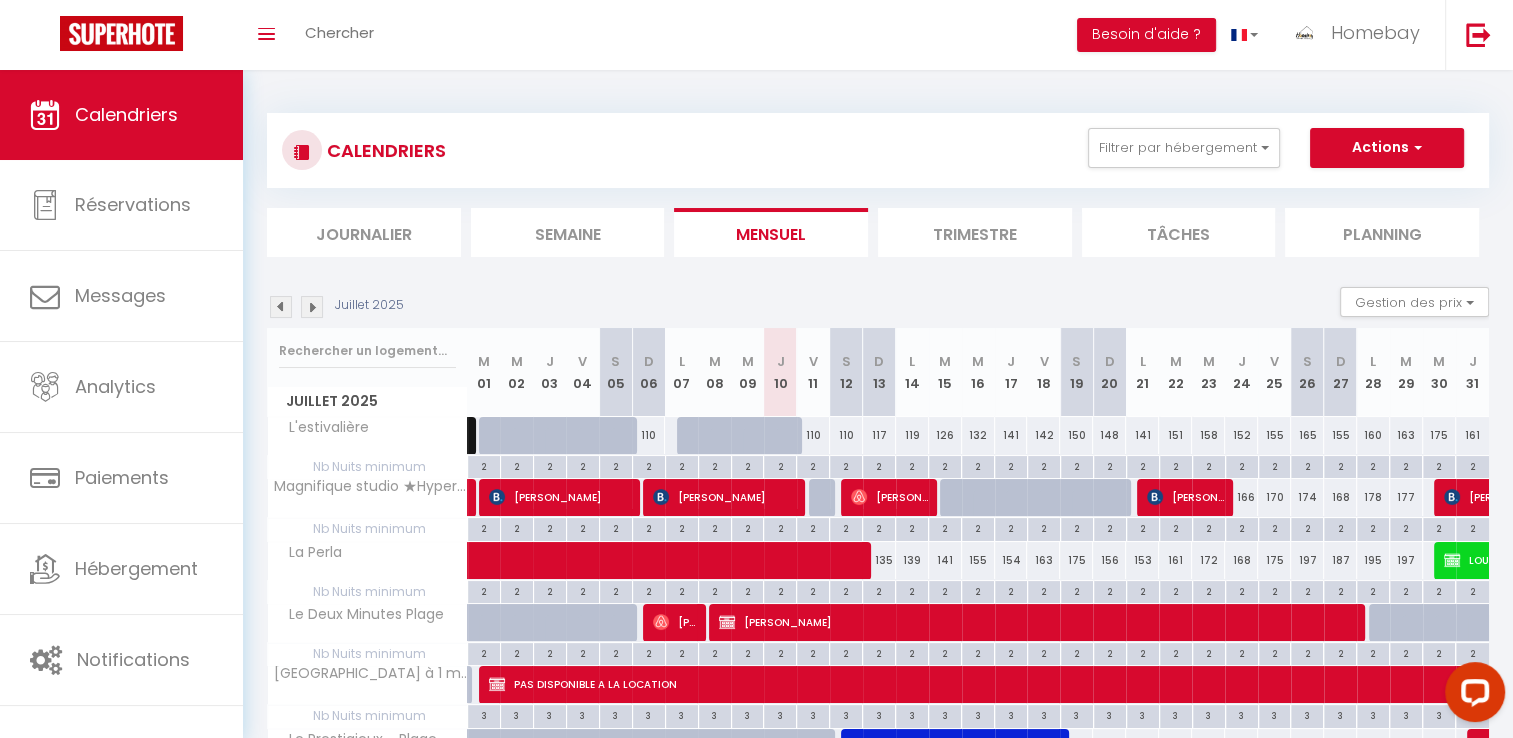 click on "Trimestre" at bounding box center (975, 232) 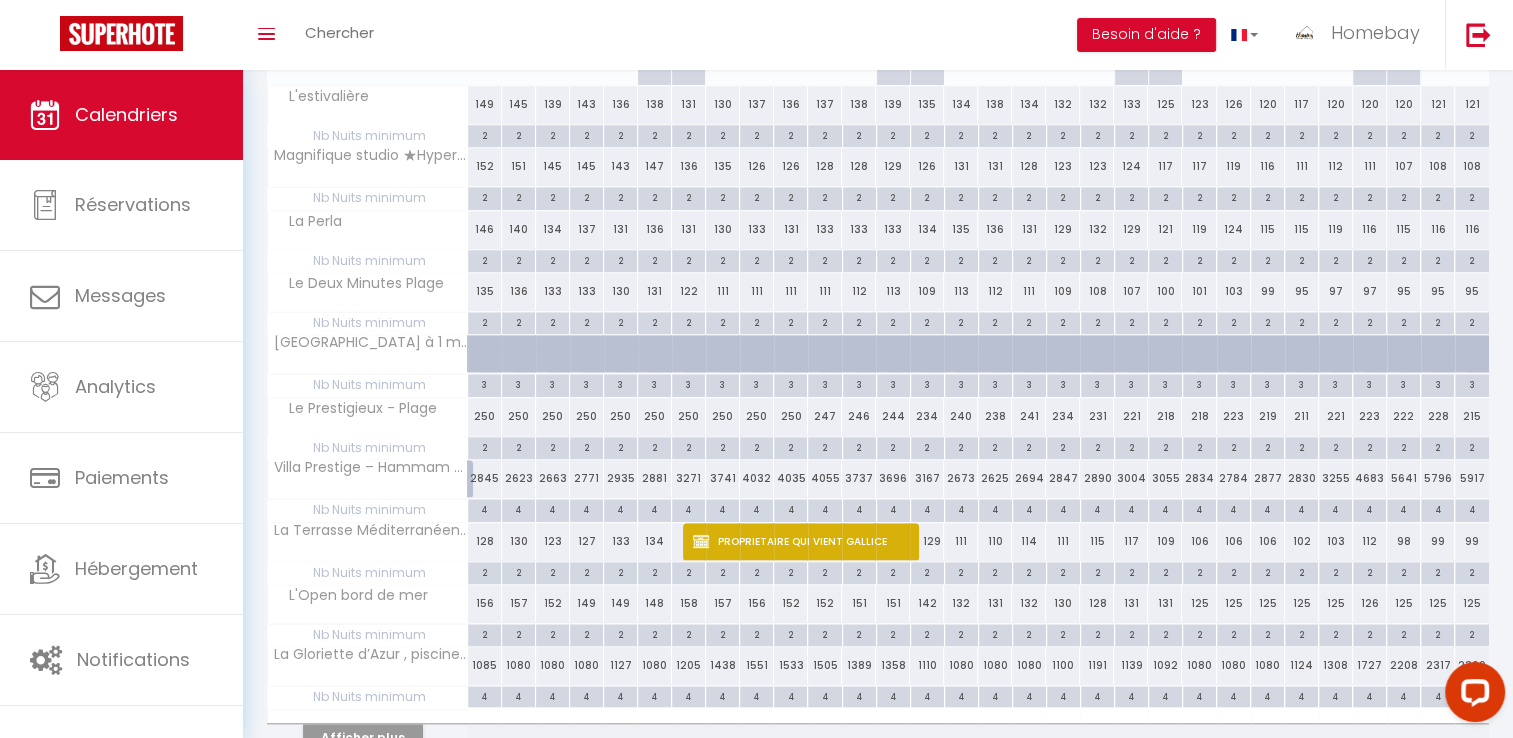 scroll, scrollTop: 1888, scrollLeft: 0, axis: vertical 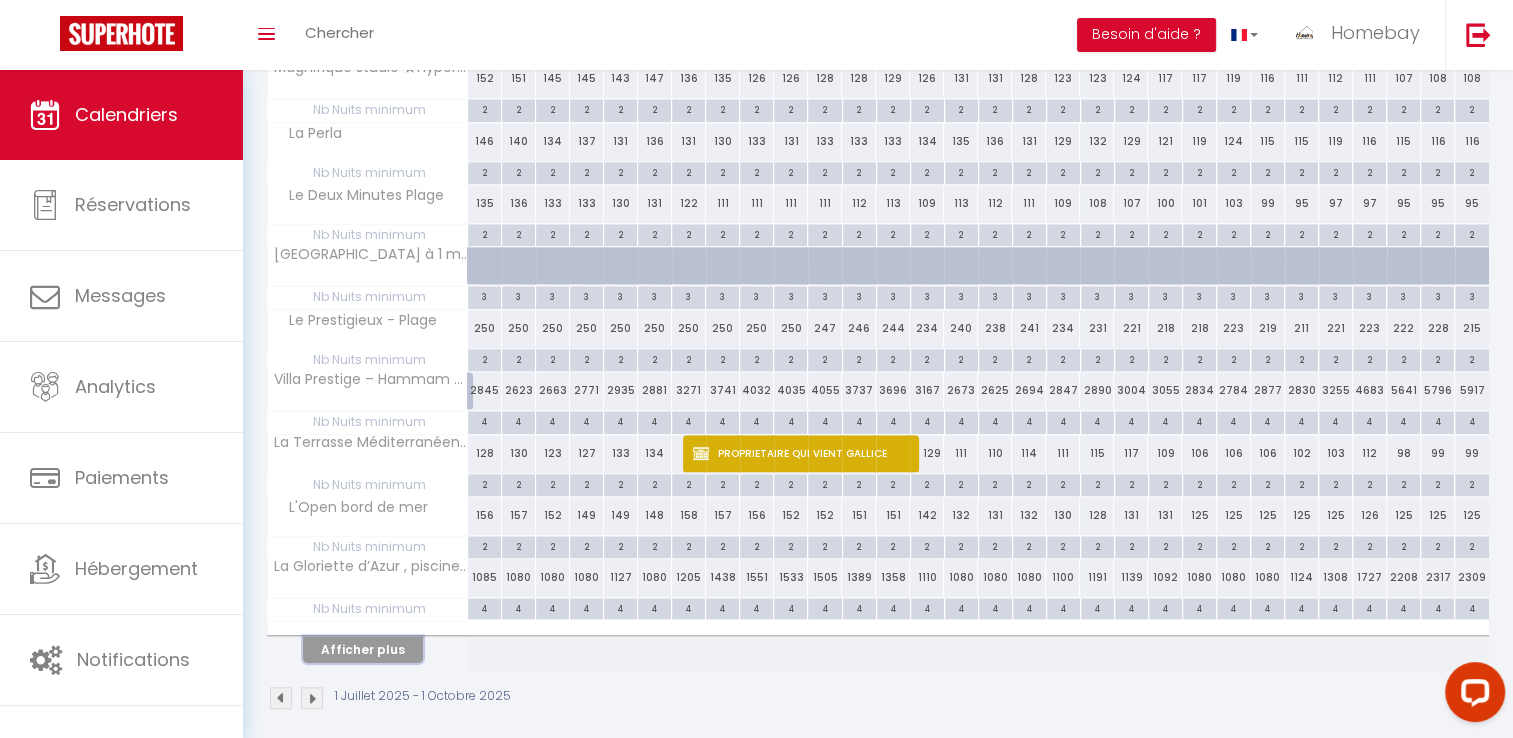 click on "Afficher plus" at bounding box center [363, 649] 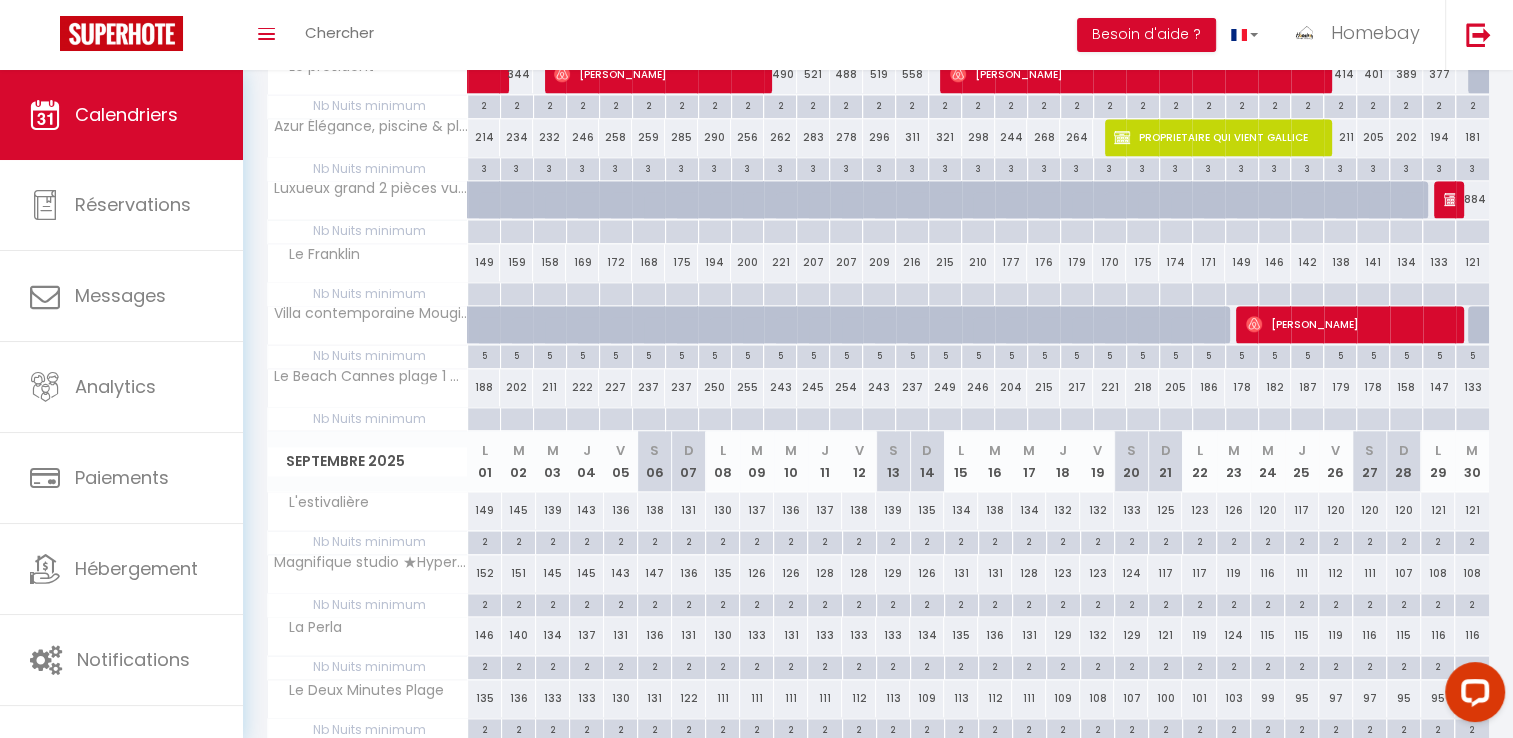 scroll, scrollTop: 2230, scrollLeft: 0, axis: vertical 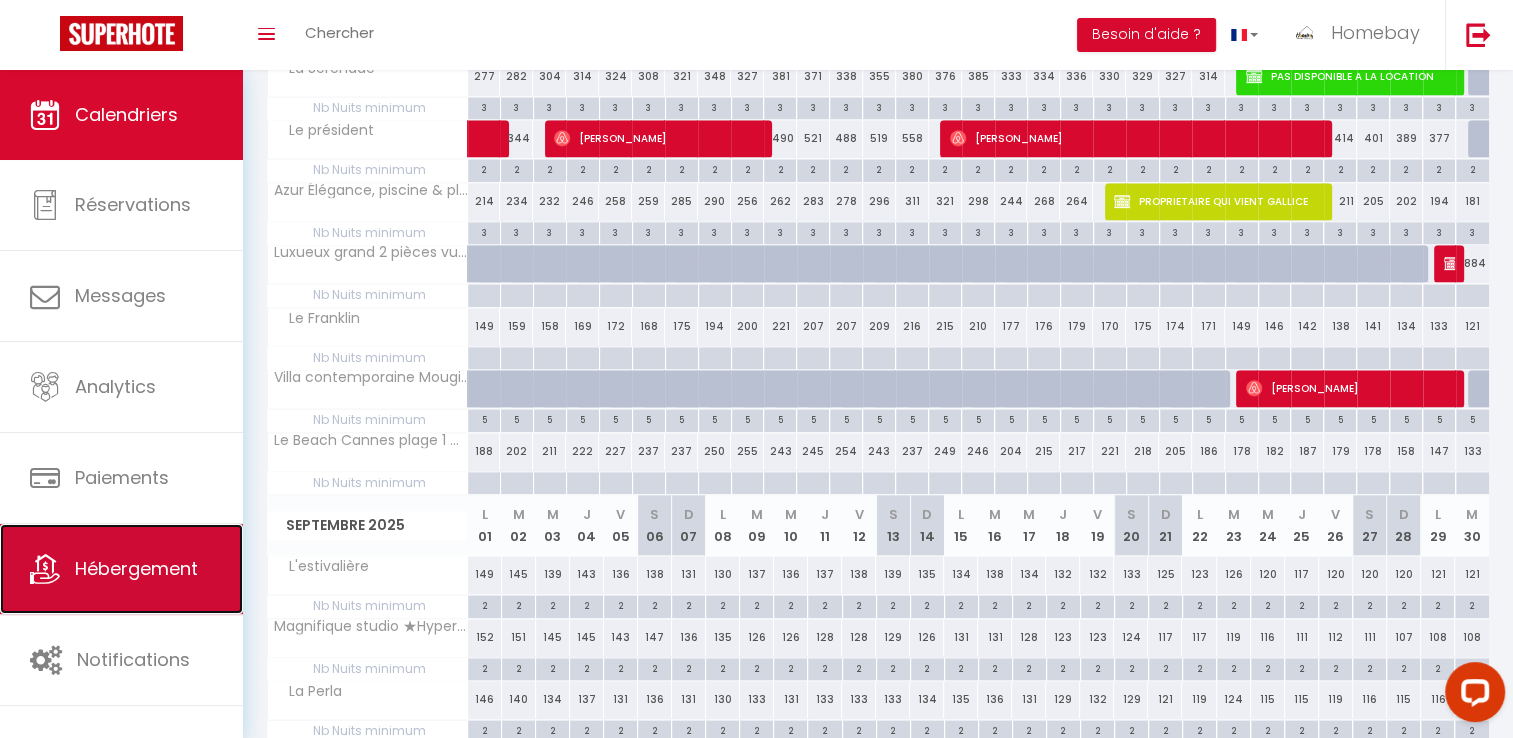 click on "Hébergement" at bounding box center (136, 568) 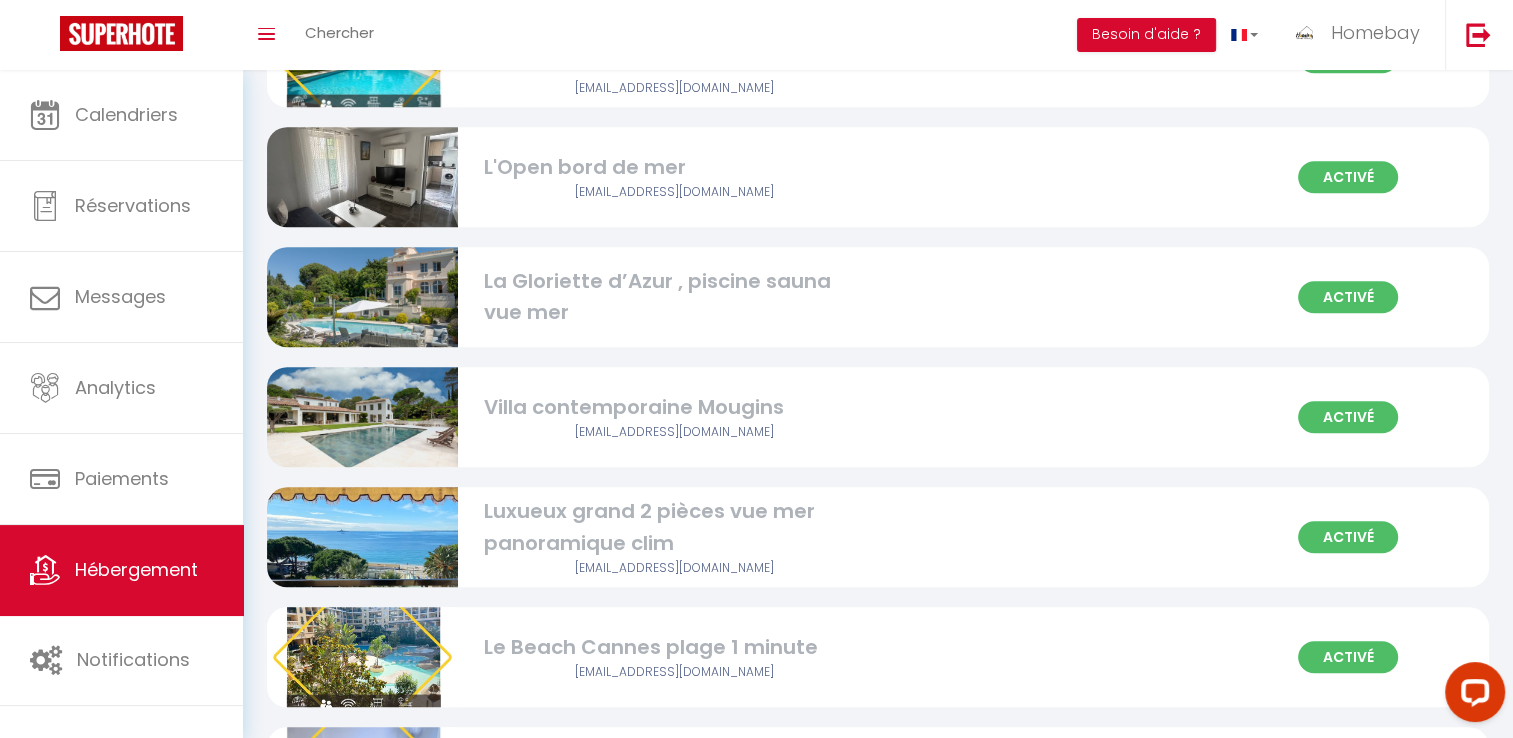 scroll, scrollTop: 1676, scrollLeft: 0, axis: vertical 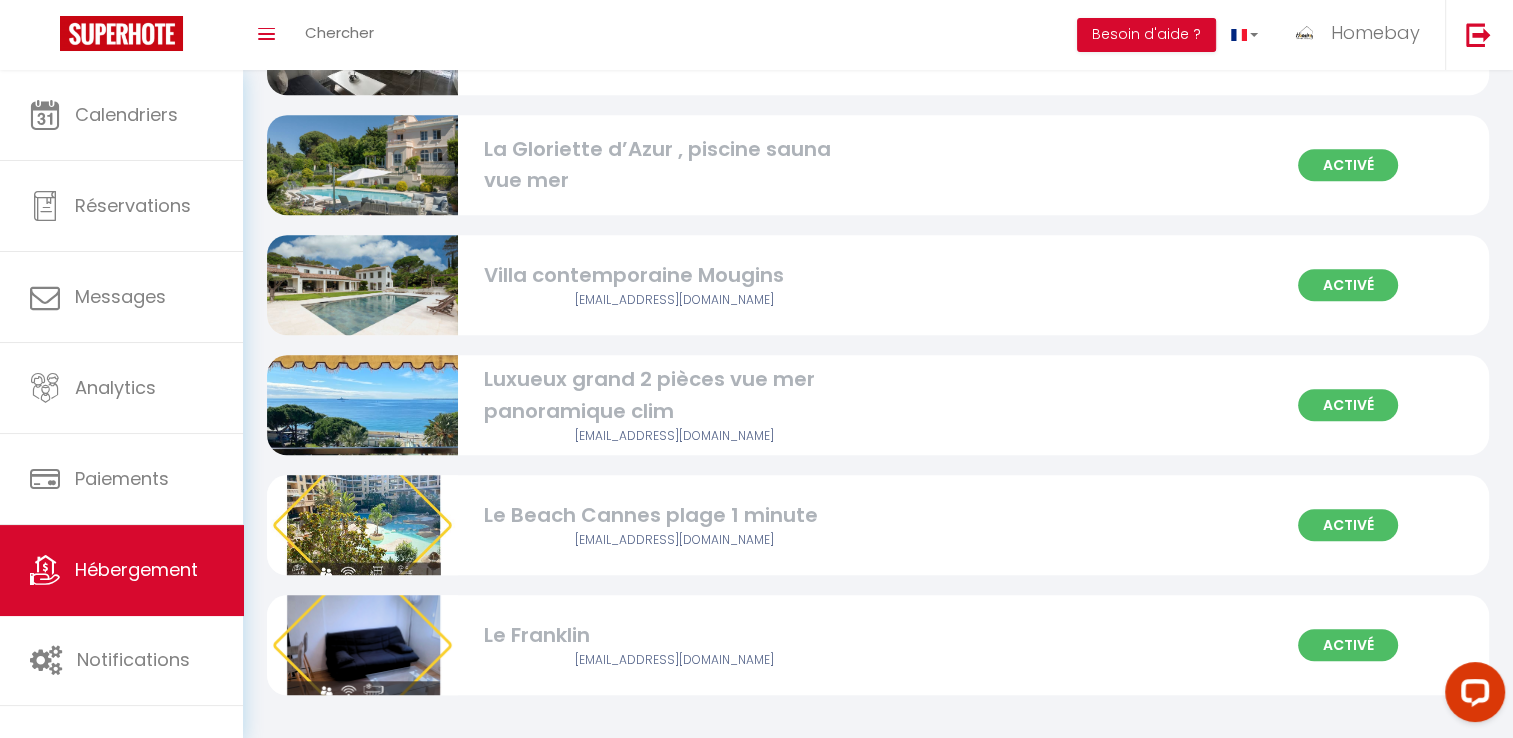 click on "Villa contemporaine Mougins" at bounding box center (674, 275) 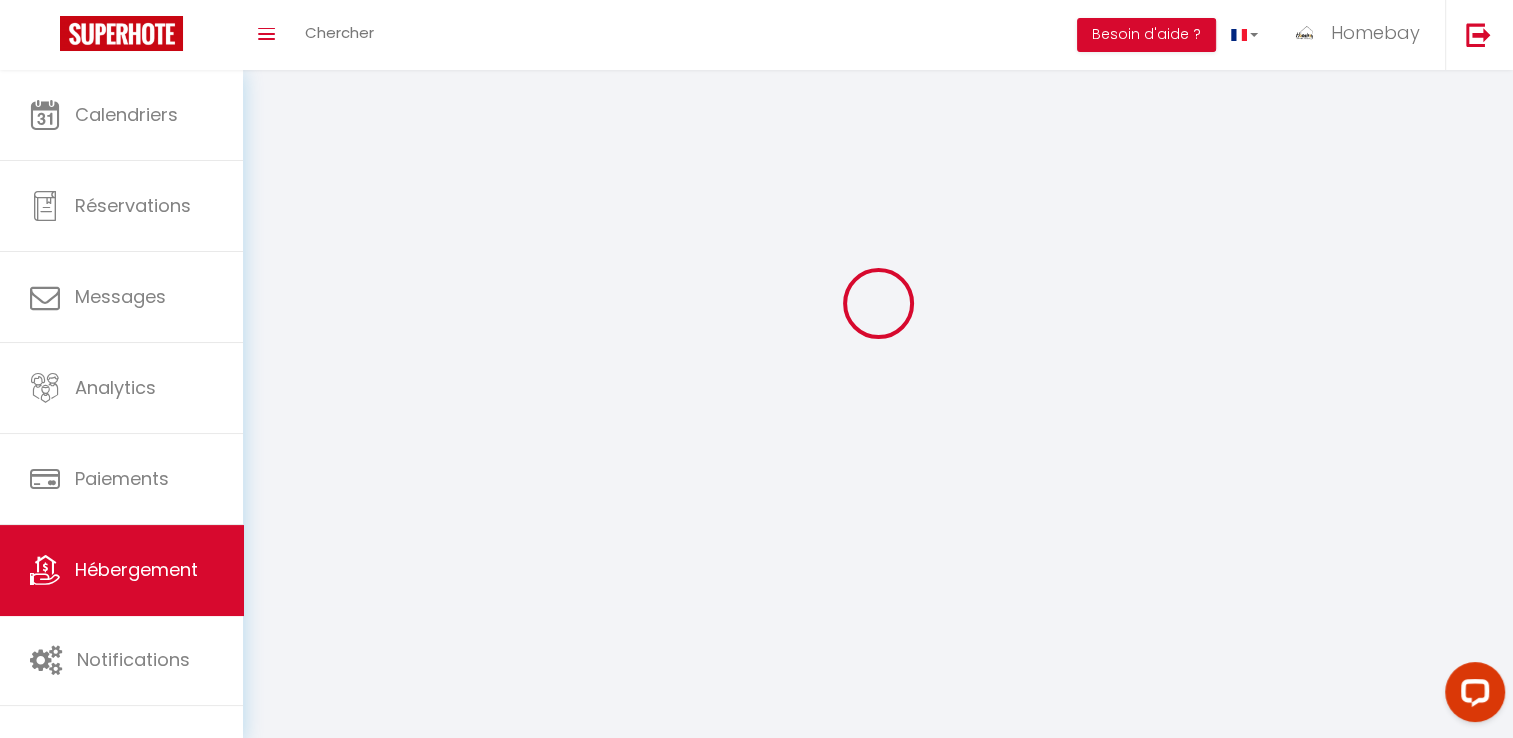 scroll, scrollTop: 0, scrollLeft: 0, axis: both 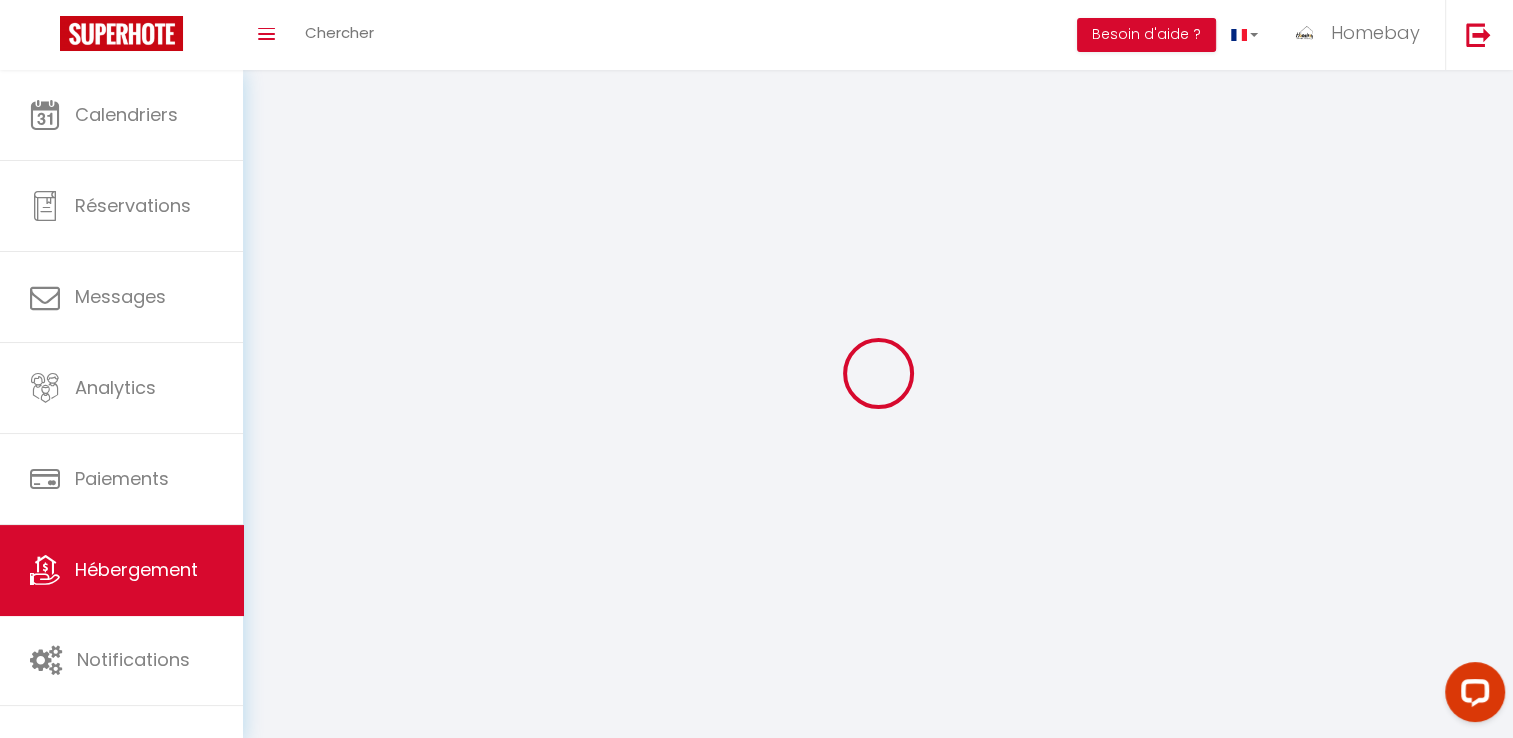 click on "Toggle menubar     Chercher   BUTTON
Besoin d'aide ?
Homebay   Paramètres        Équipe" at bounding box center (821, 35) 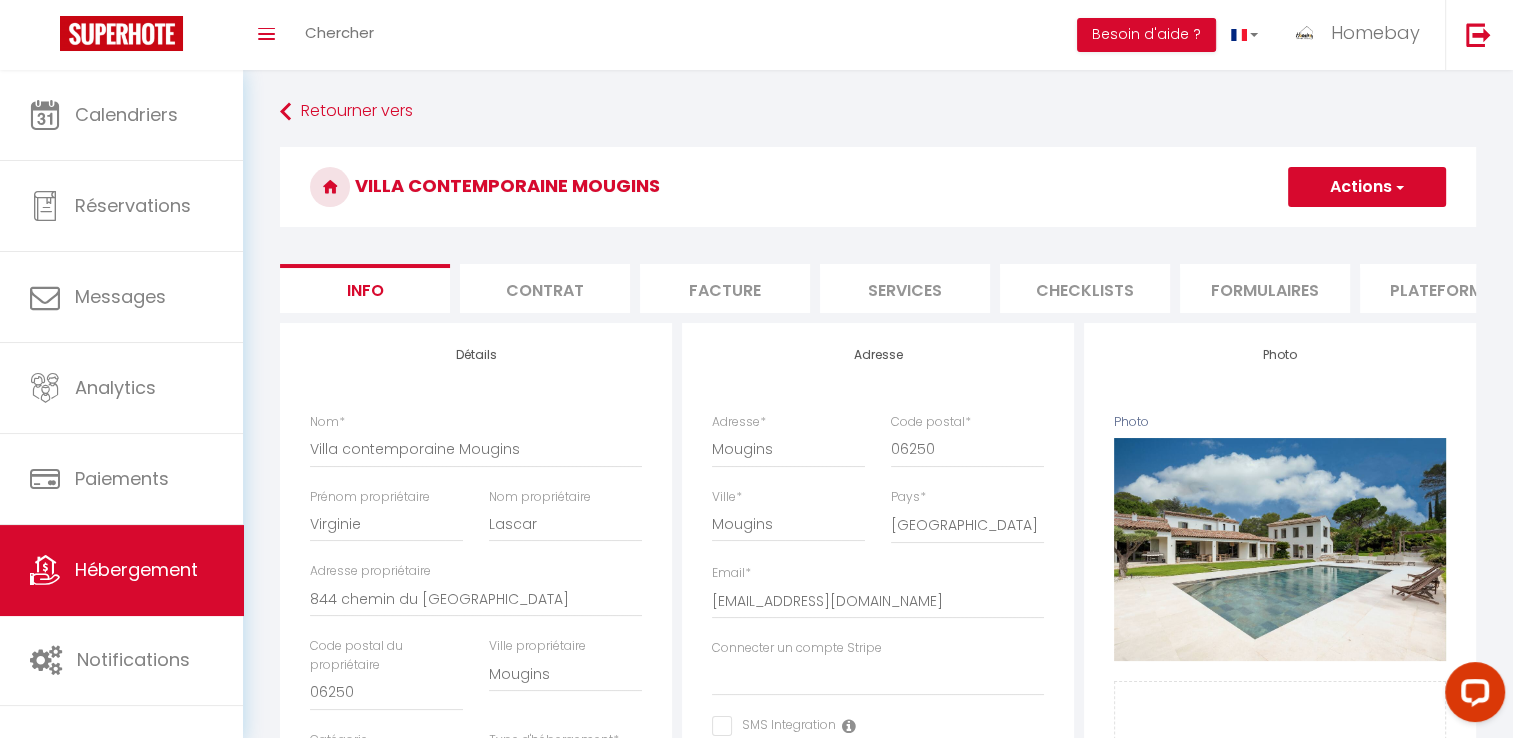 select 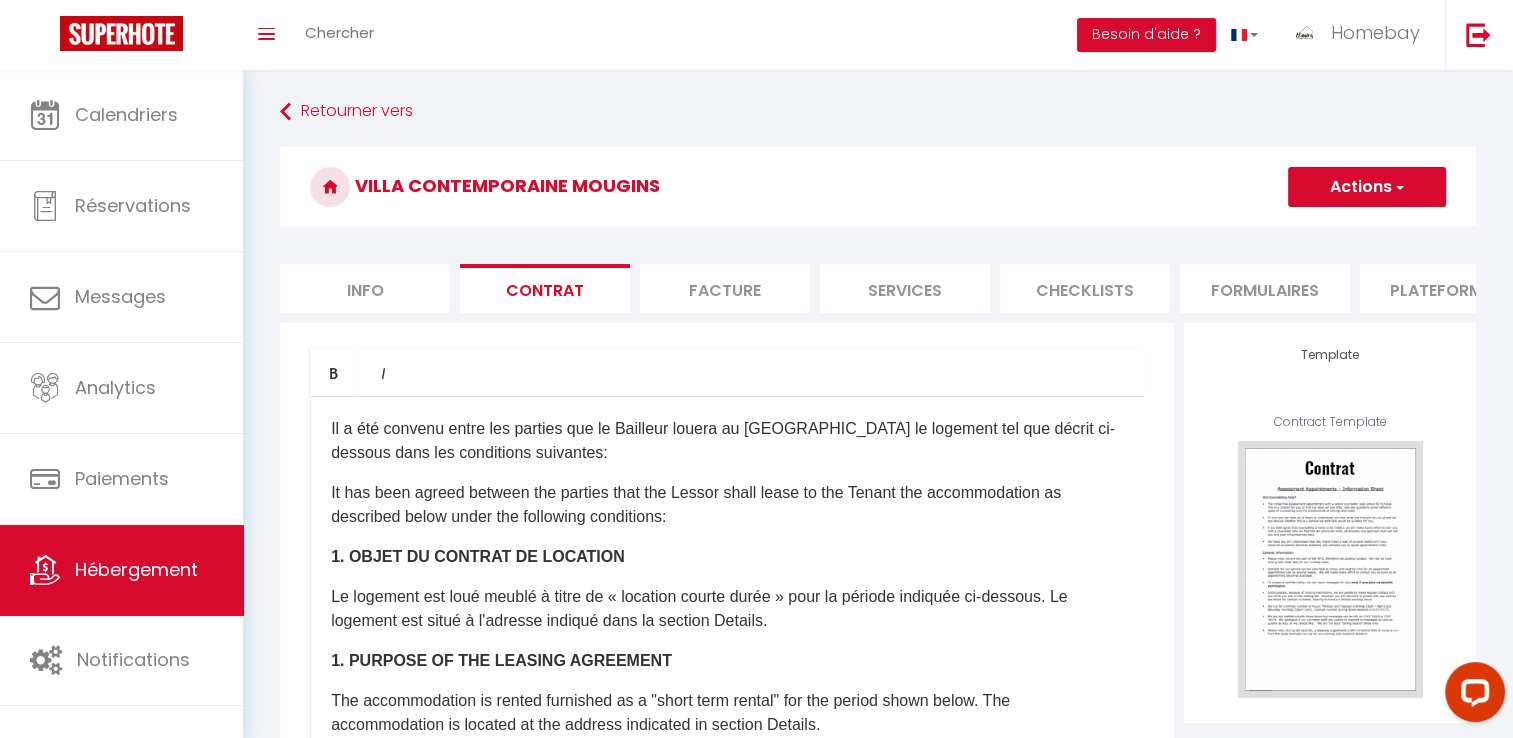 click on "Facture" at bounding box center [725, 288] 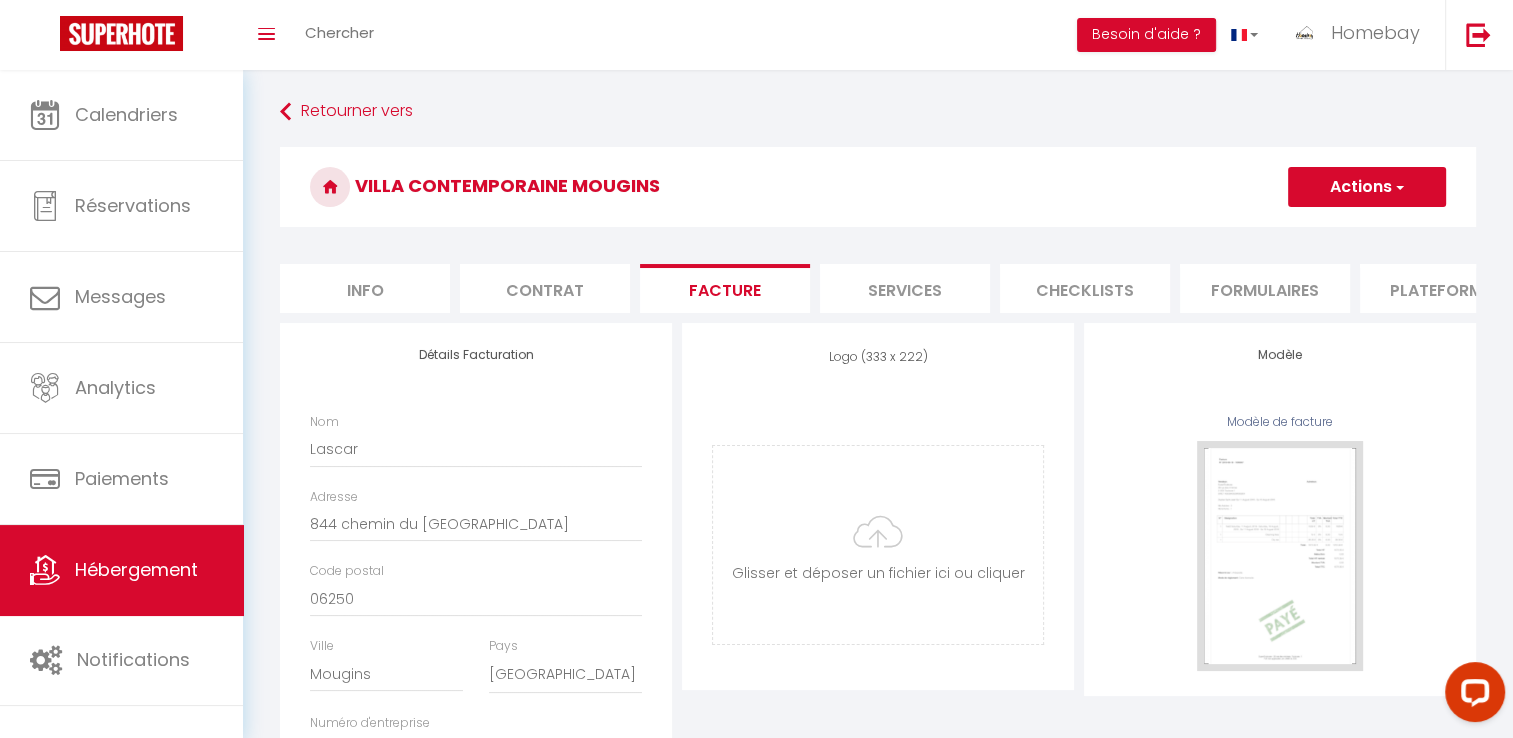 click on "Services" at bounding box center (905, 288) 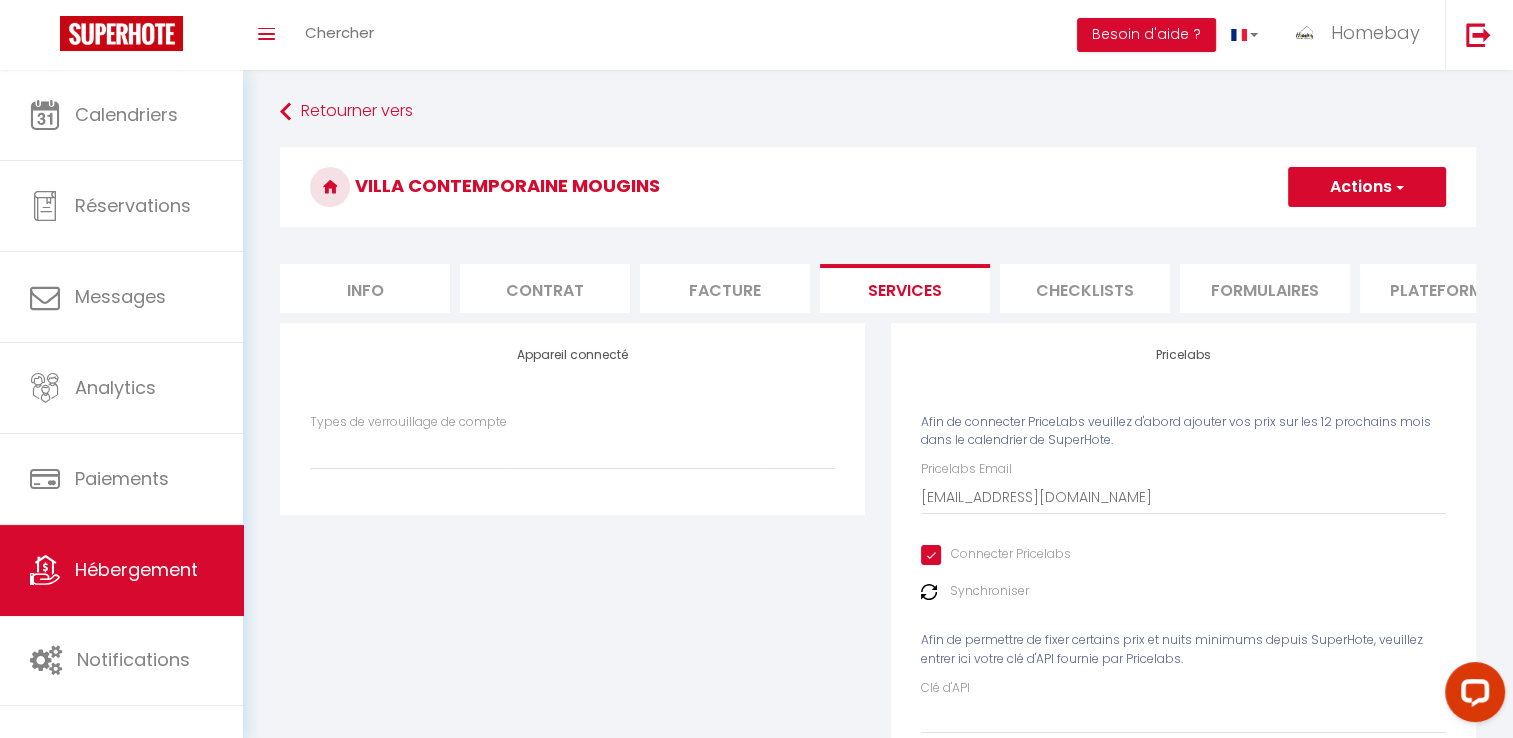 drag, startPoint x: 864, startPoint y: 283, endPoint x: 1040, endPoint y: 281, distance: 176.01137 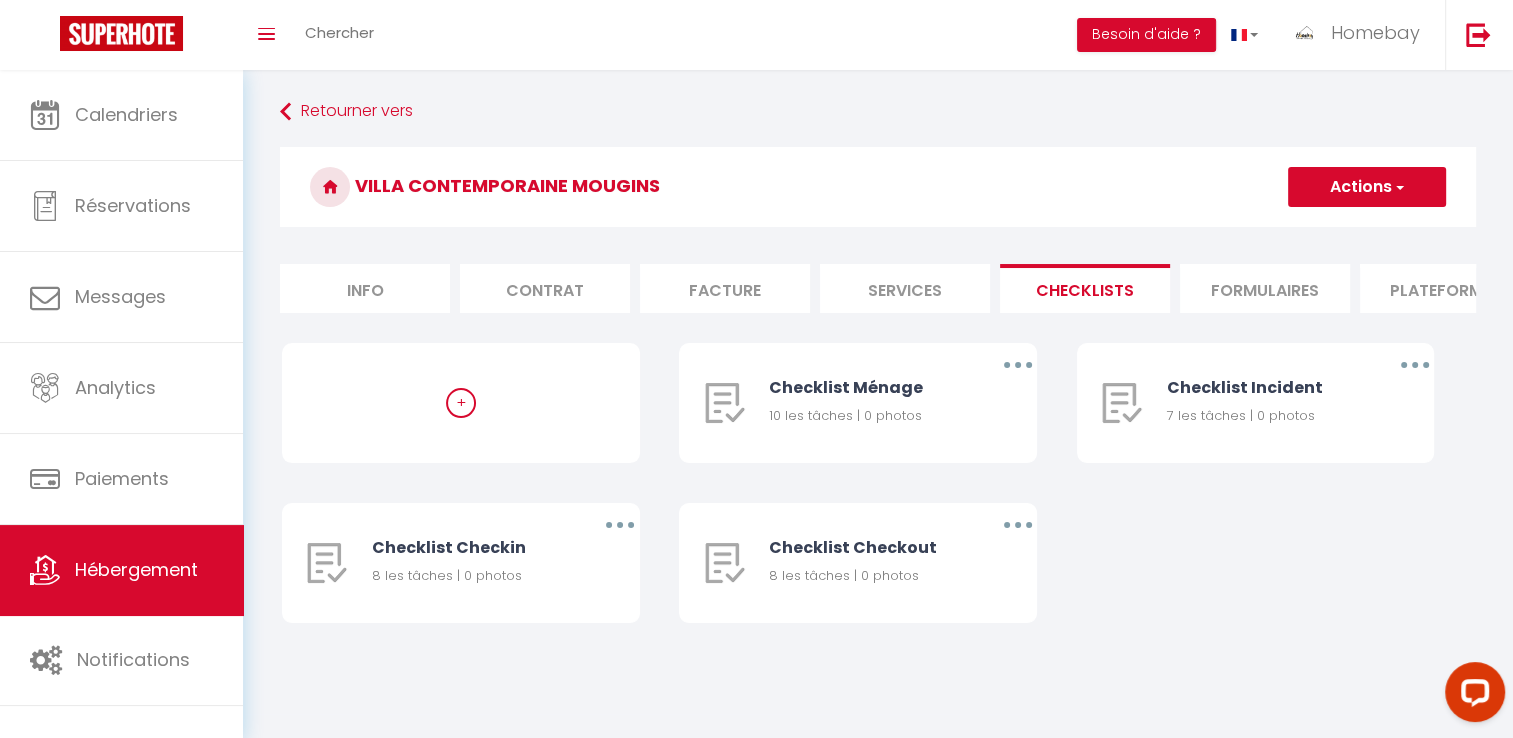 click on "Formulaires" at bounding box center (1265, 288) 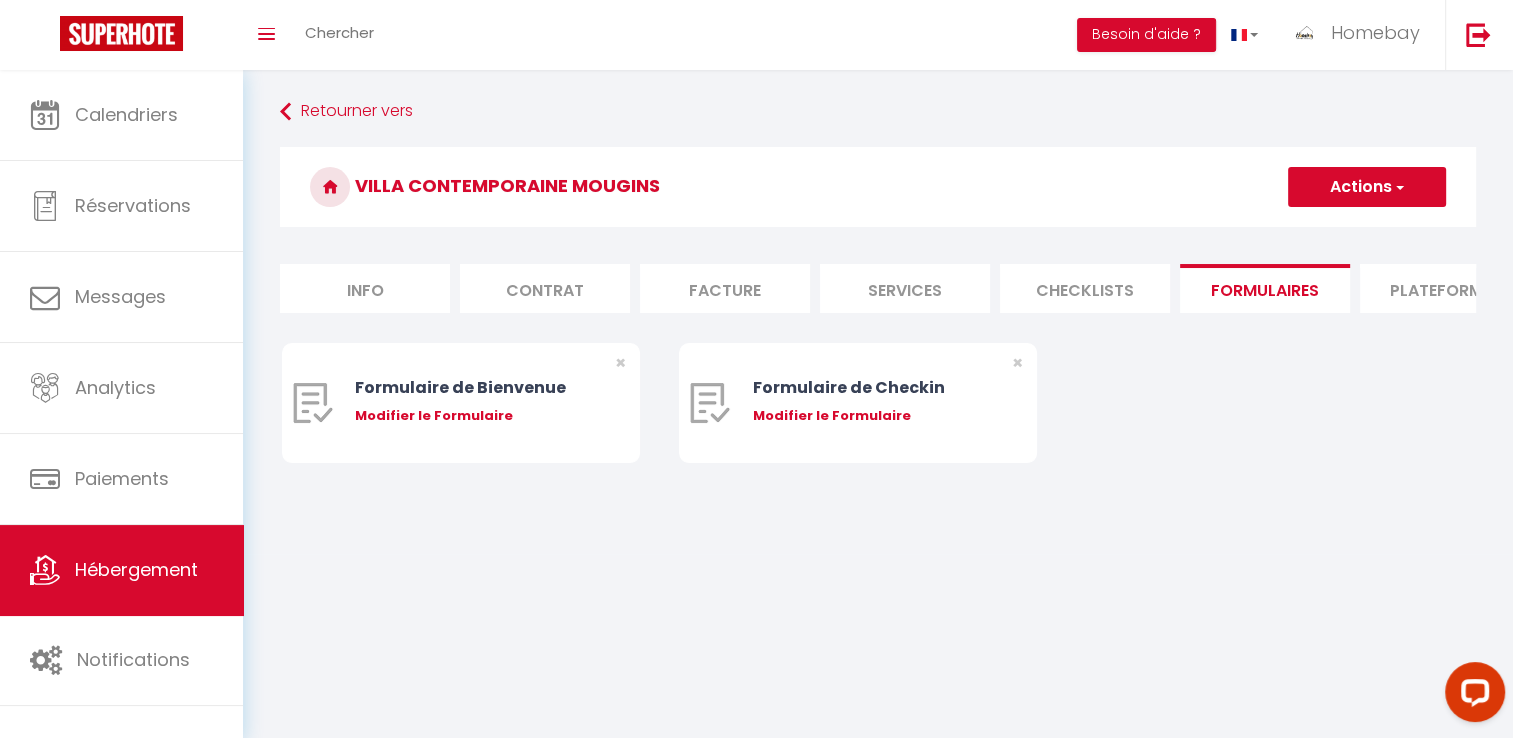 click on "Plateformes" at bounding box center (1445, 288) 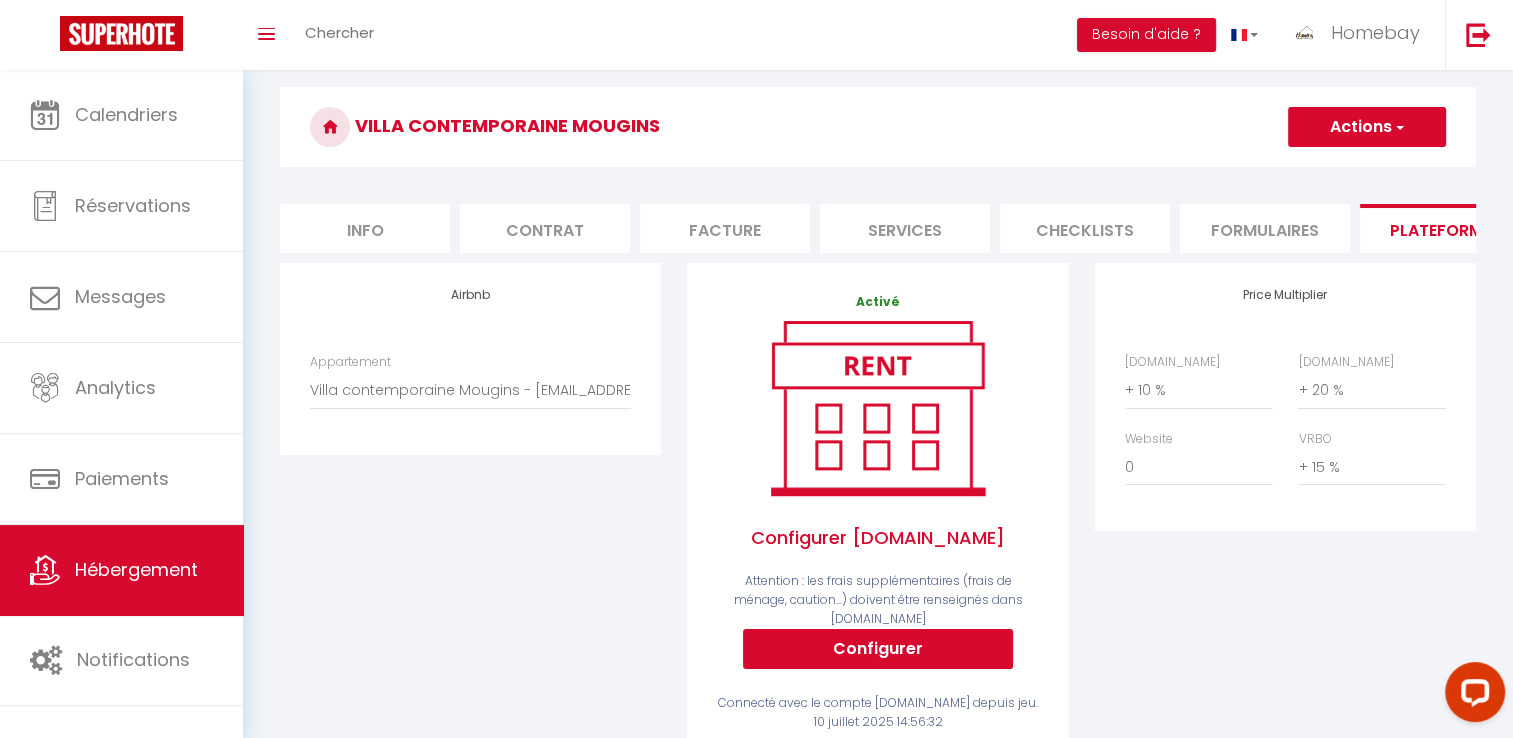 scroll, scrollTop: 0, scrollLeft: 0, axis: both 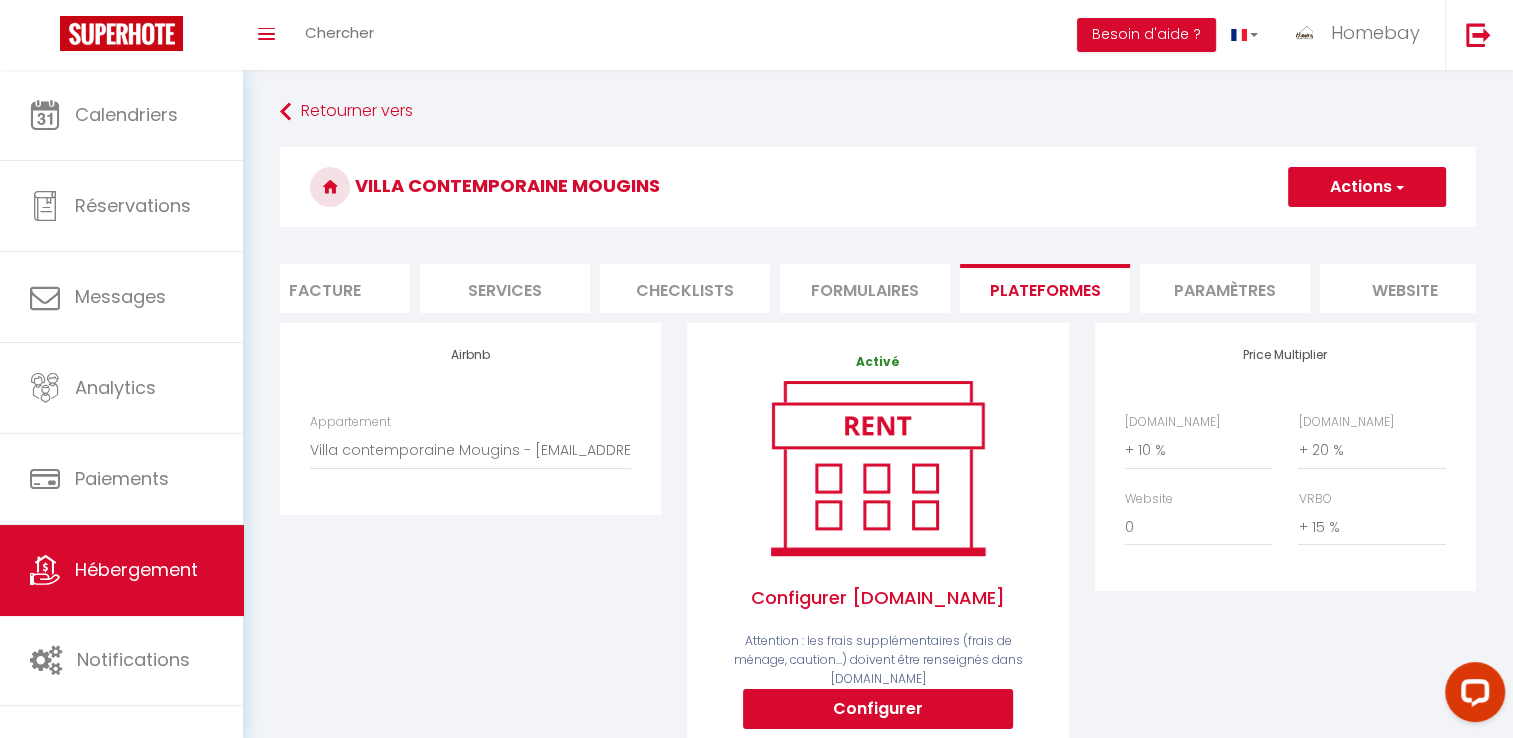 click on "Paramètres" at bounding box center (1225, 288) 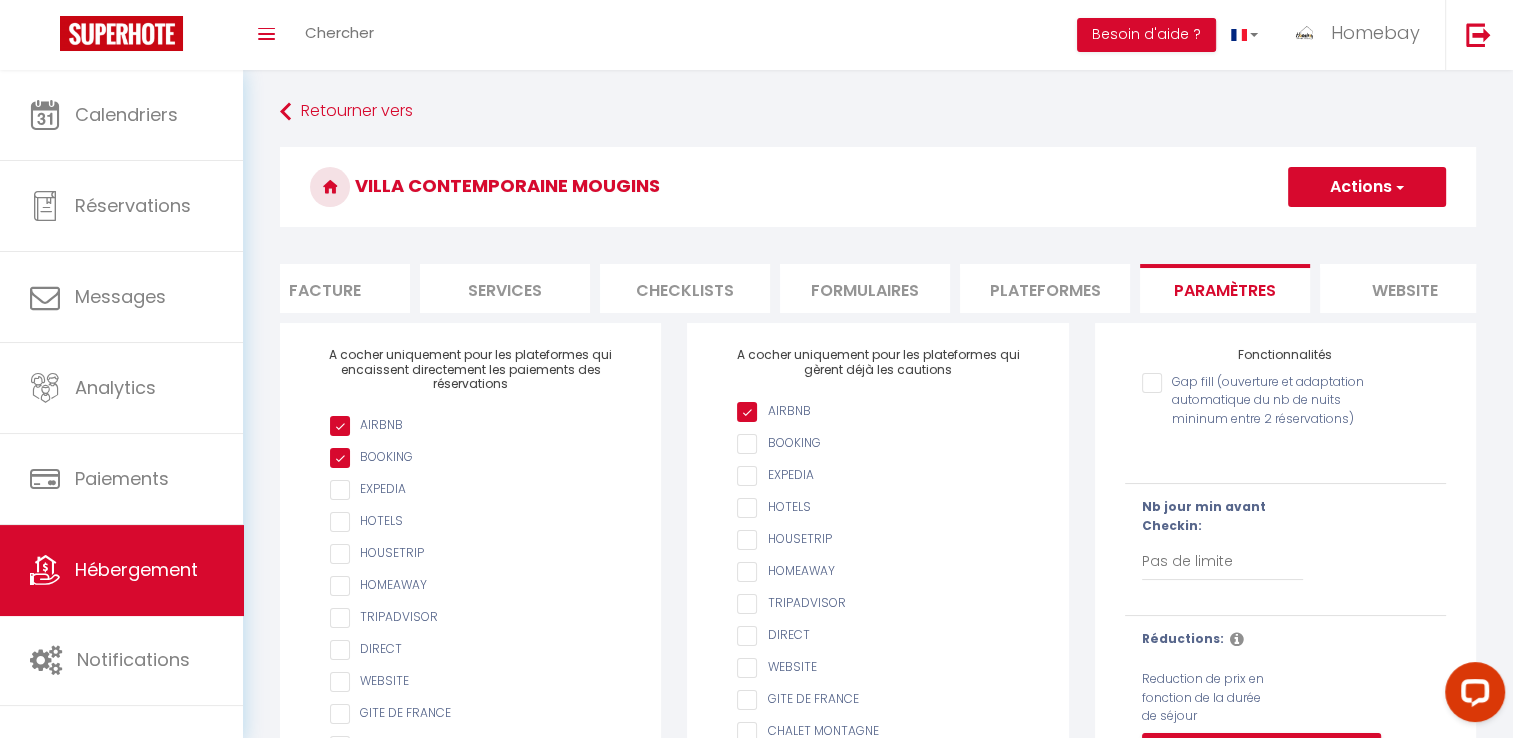 click on "website" at bounding box center [1405, 288] 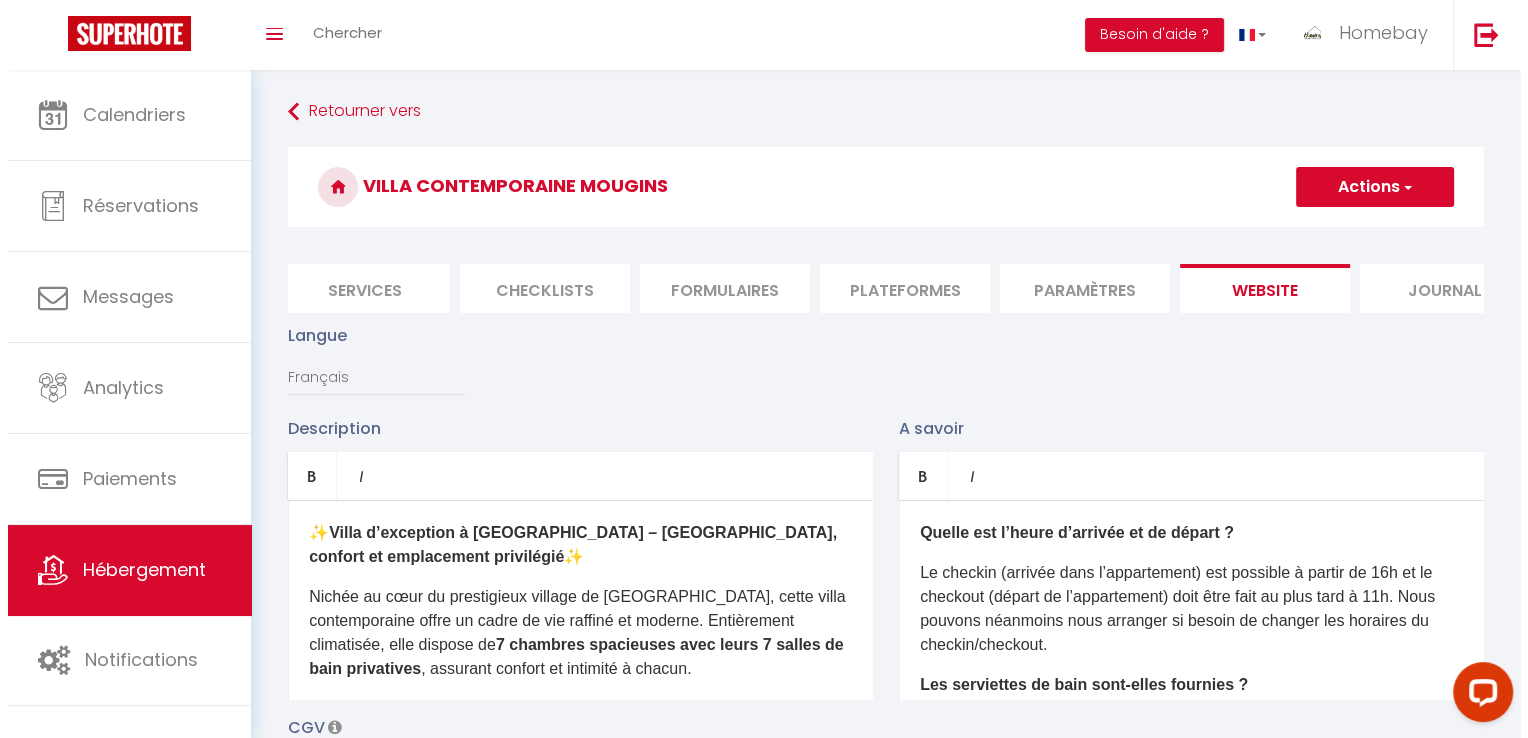 scroll, scrollTop: 0, scrollLeft: 604, axis: horizontal 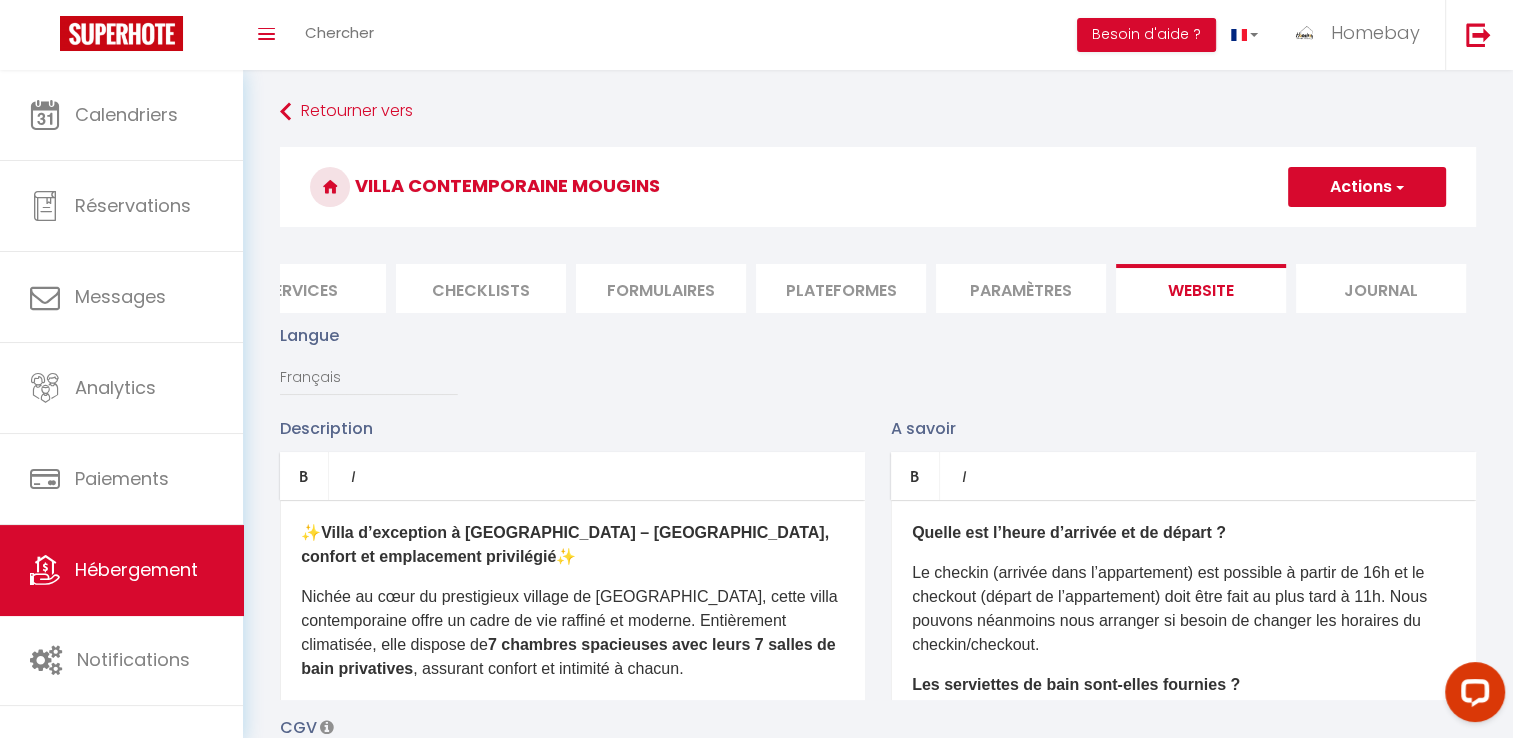 click on "Journal" at bounding box center [1381, 288] 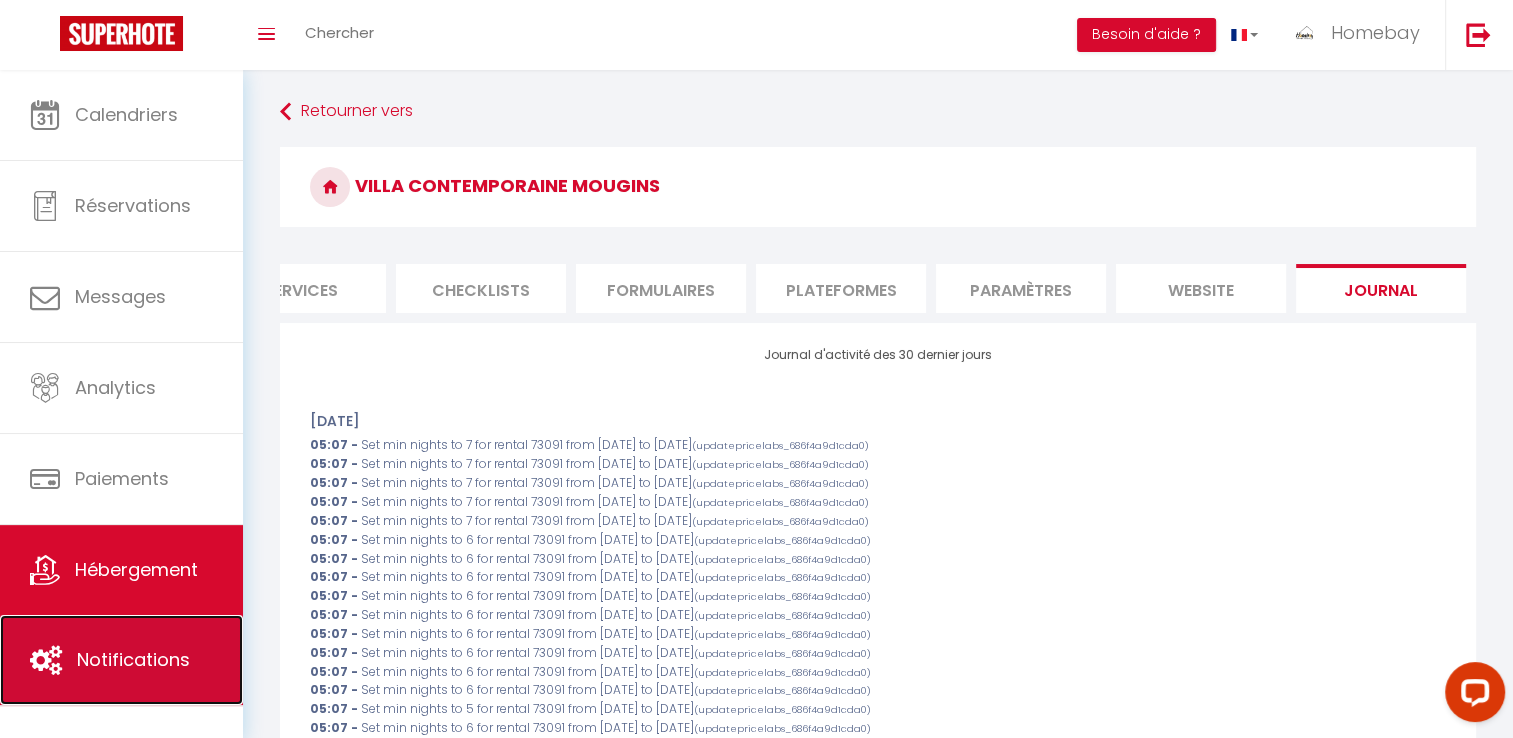 click on "Notifications" at bounding box center (121, 660) 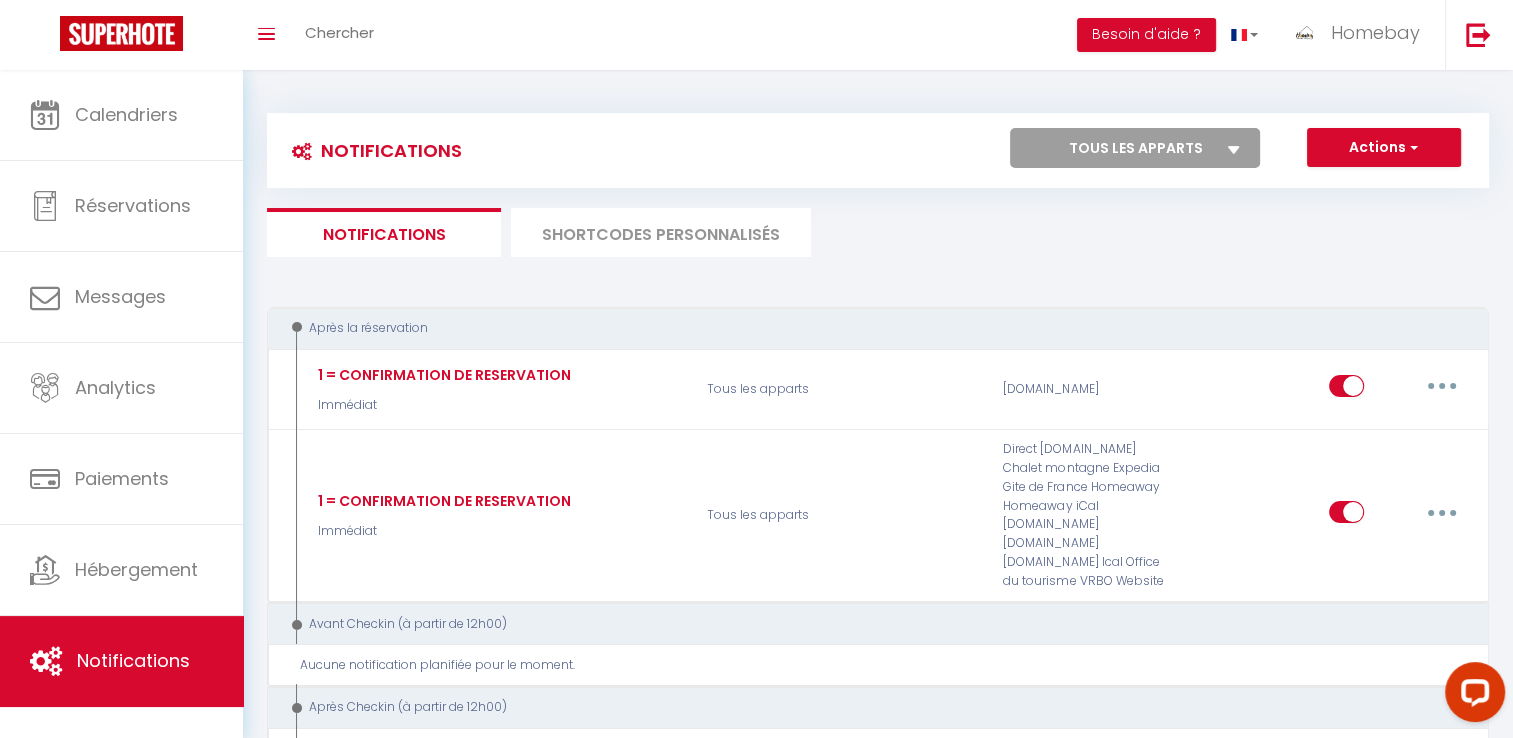 click on "SHORTCODES PERSONNALISÉS" at bounding box center (661, 232) 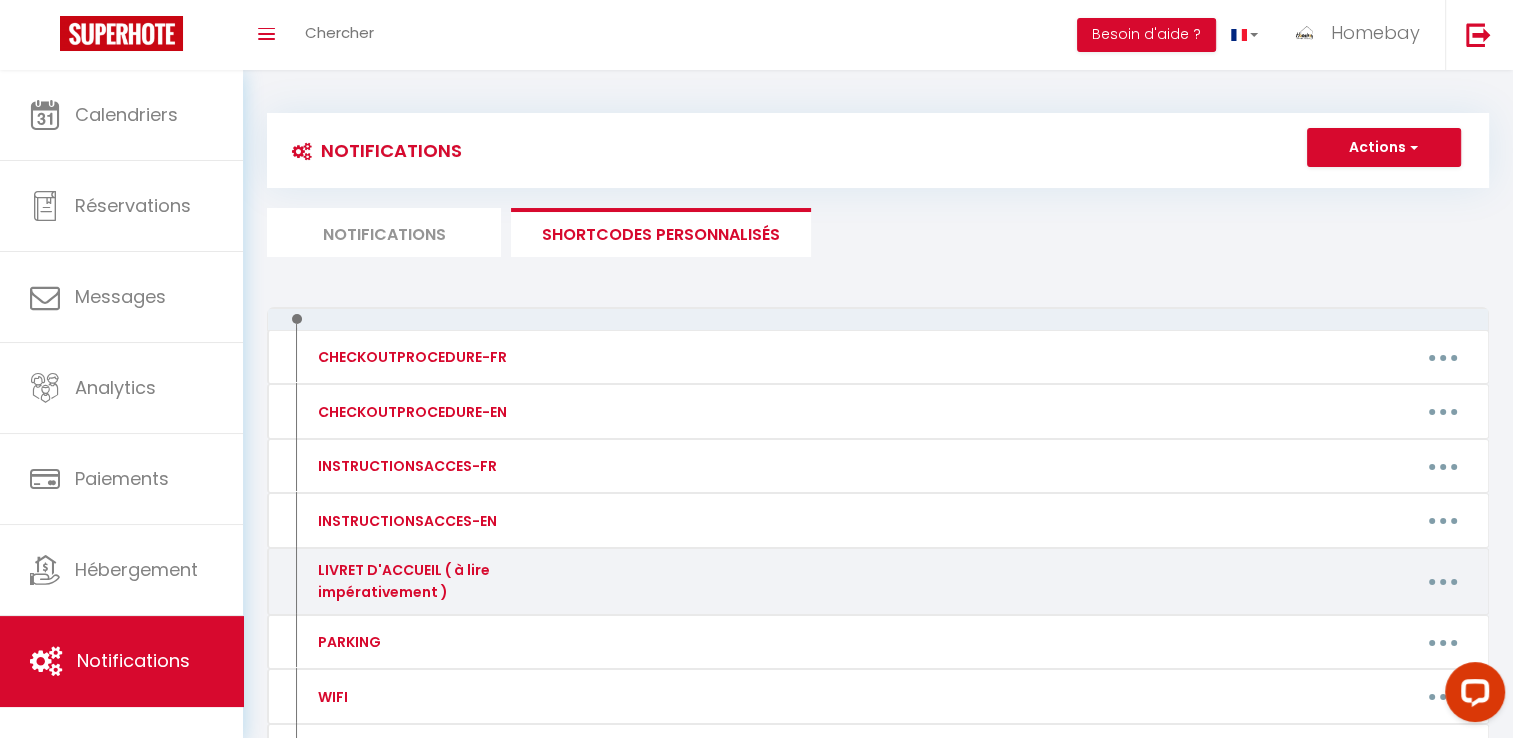 click at bounding box center (1443, 582) 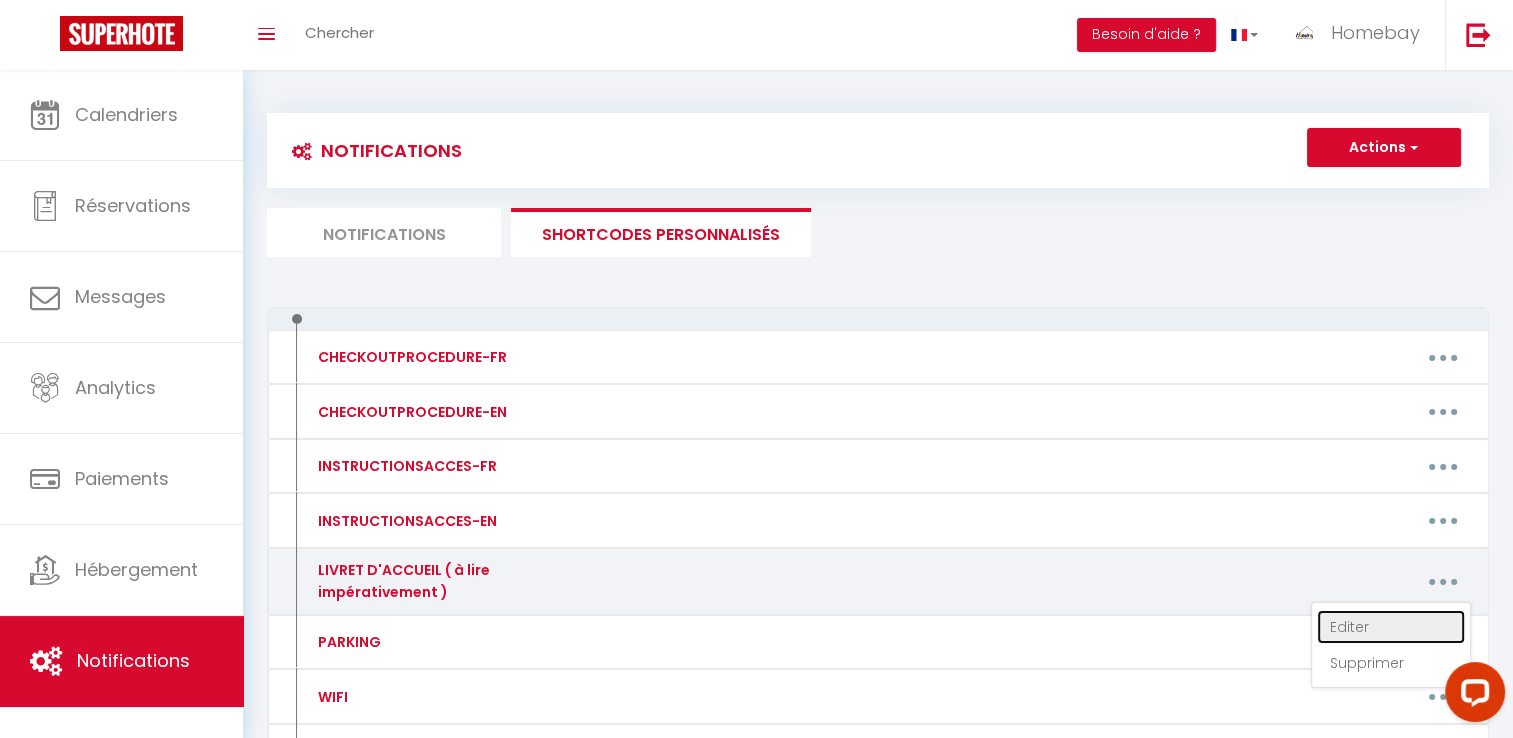 click on "Editer" at bounding box center (1391, 627) 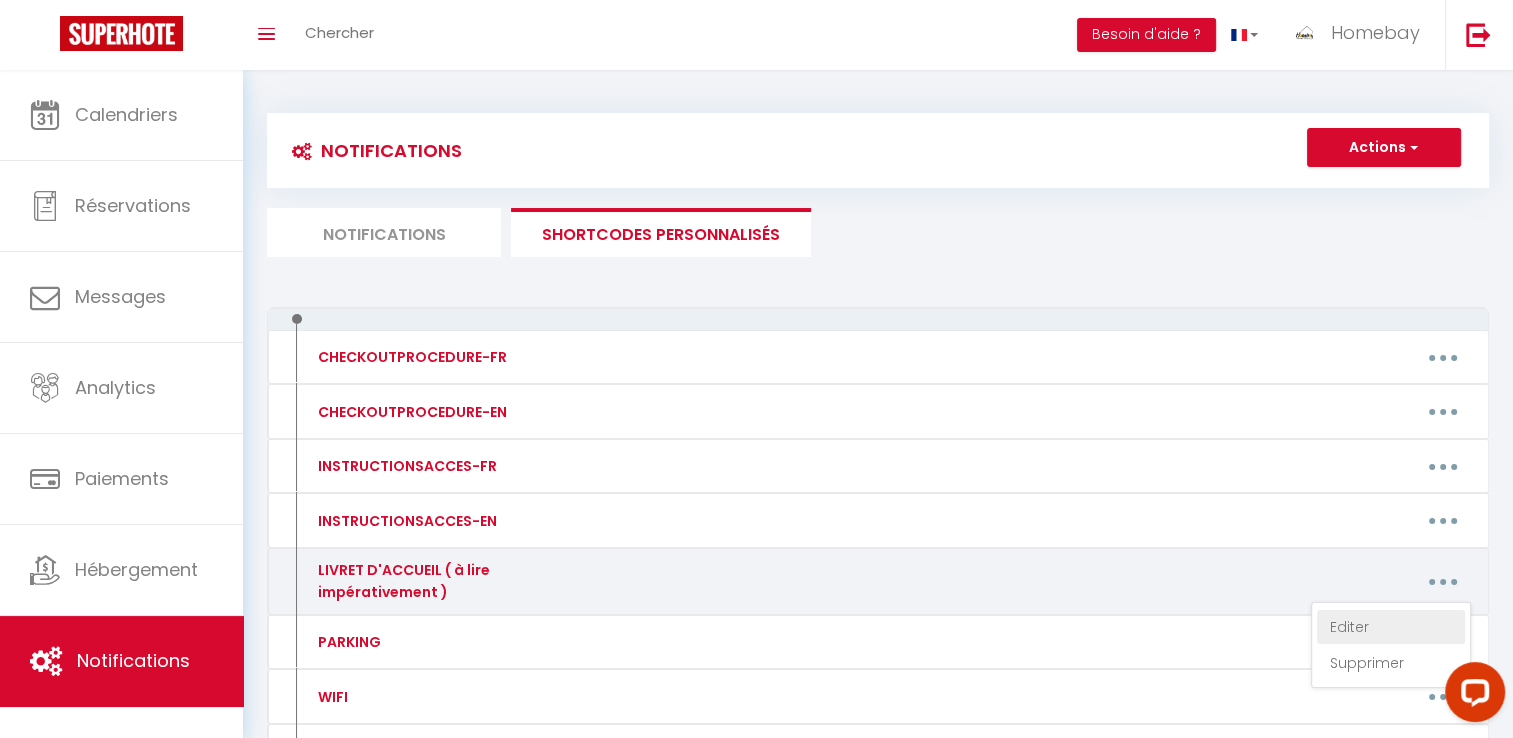type on "LIVRET D'ACCUEIL ( à lire impérativement )" 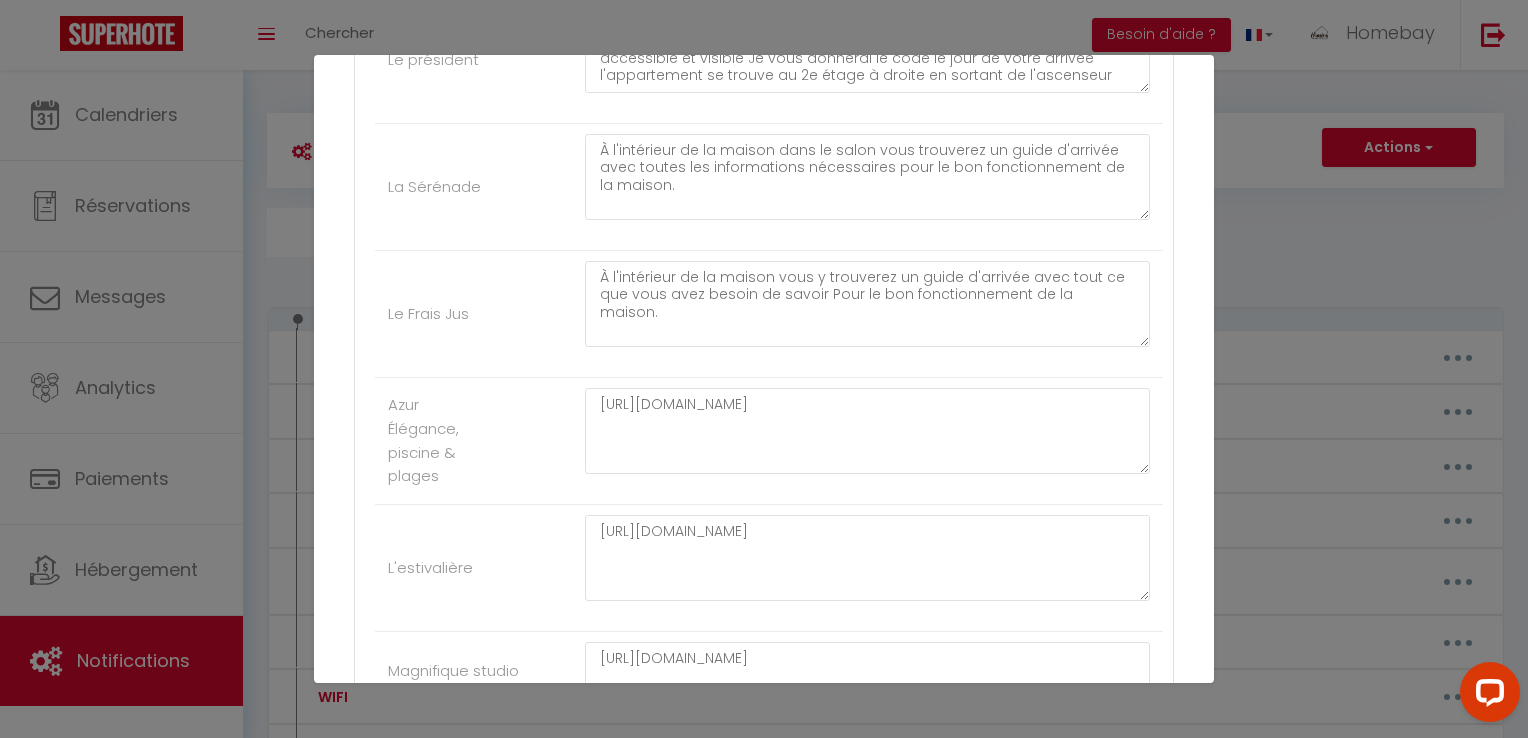 scroll, scrollTop: 0, scrollLeft: 0, axis: both 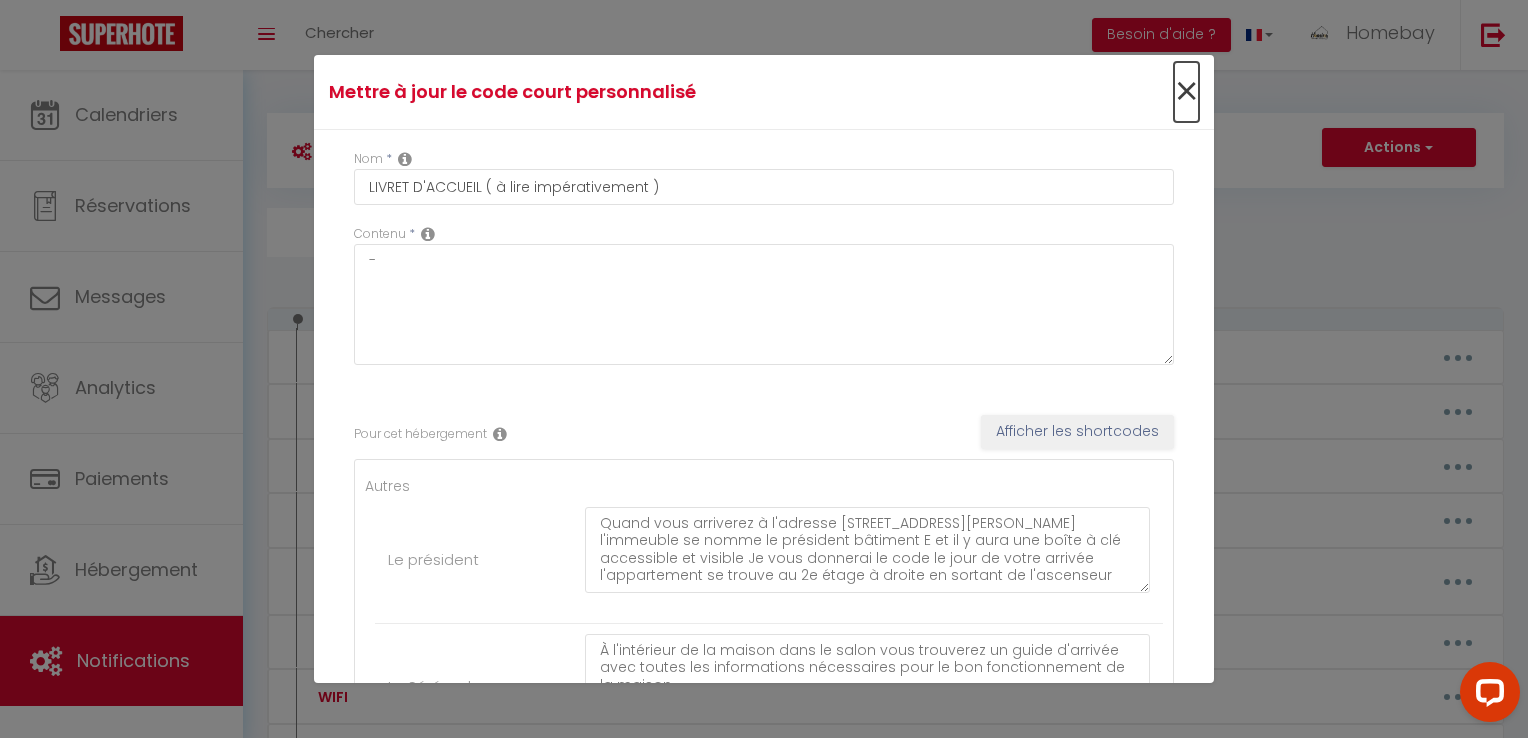 click on "×" at bounding box center [1186, 92] 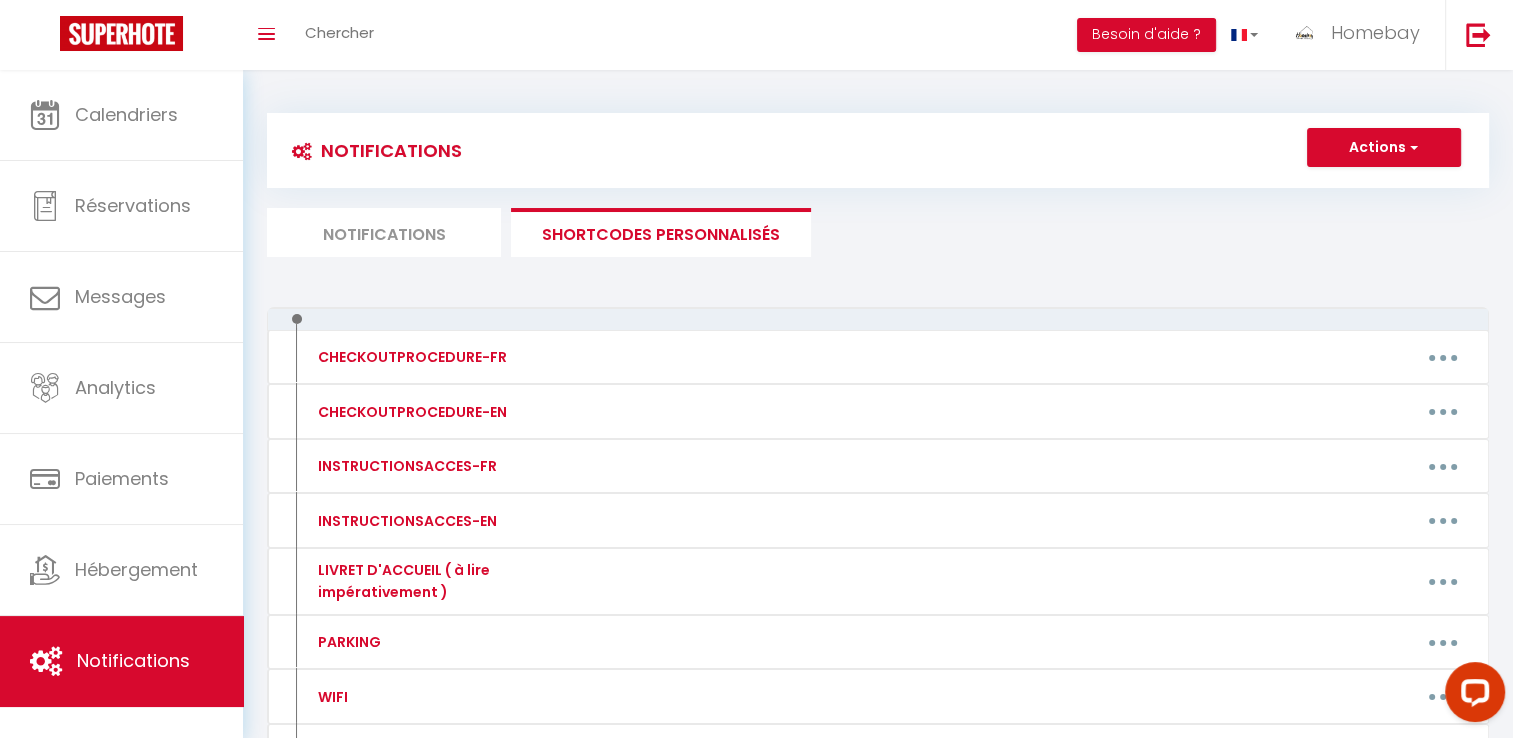 click on "Notifications" at bounding box center [384, 232] 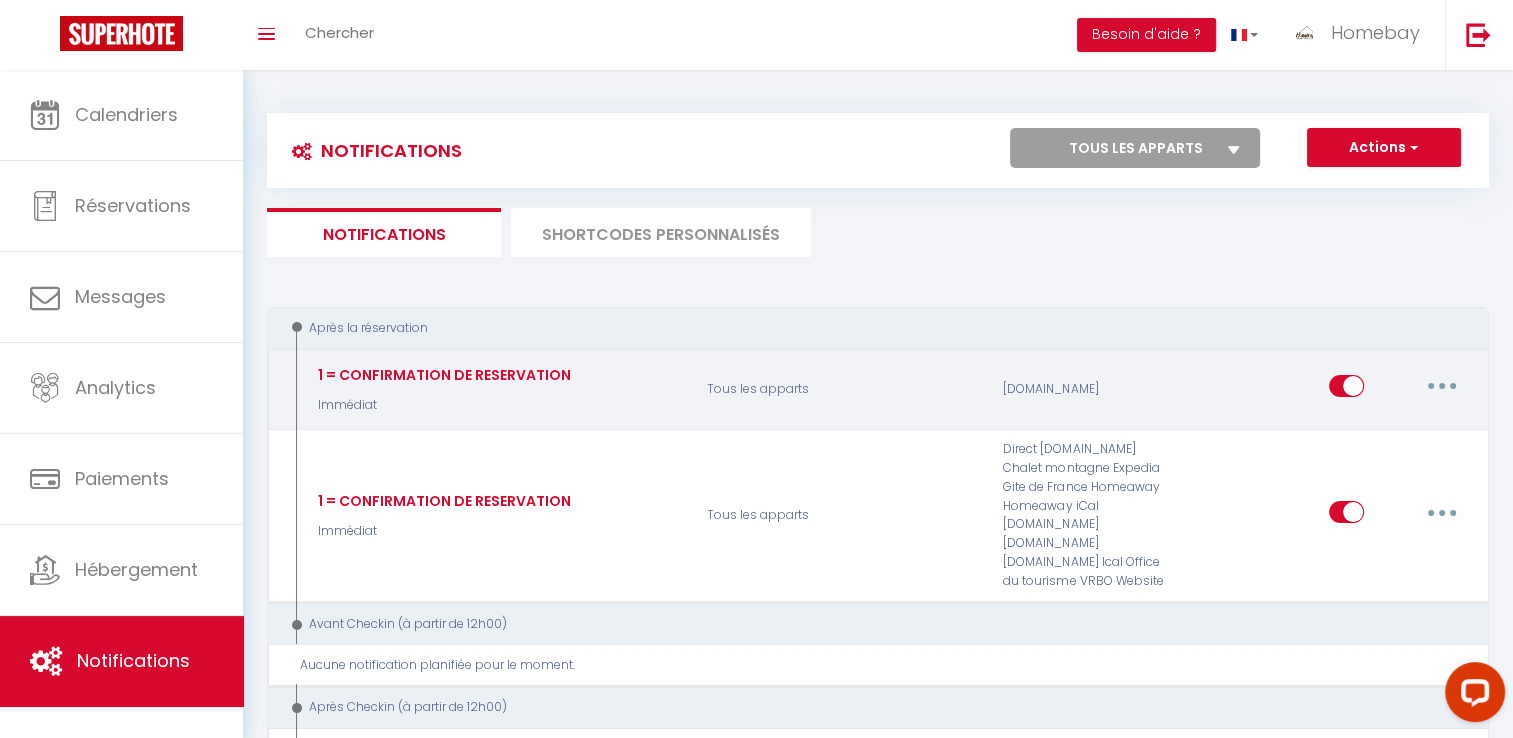 click at bounding box center (1442, 386) 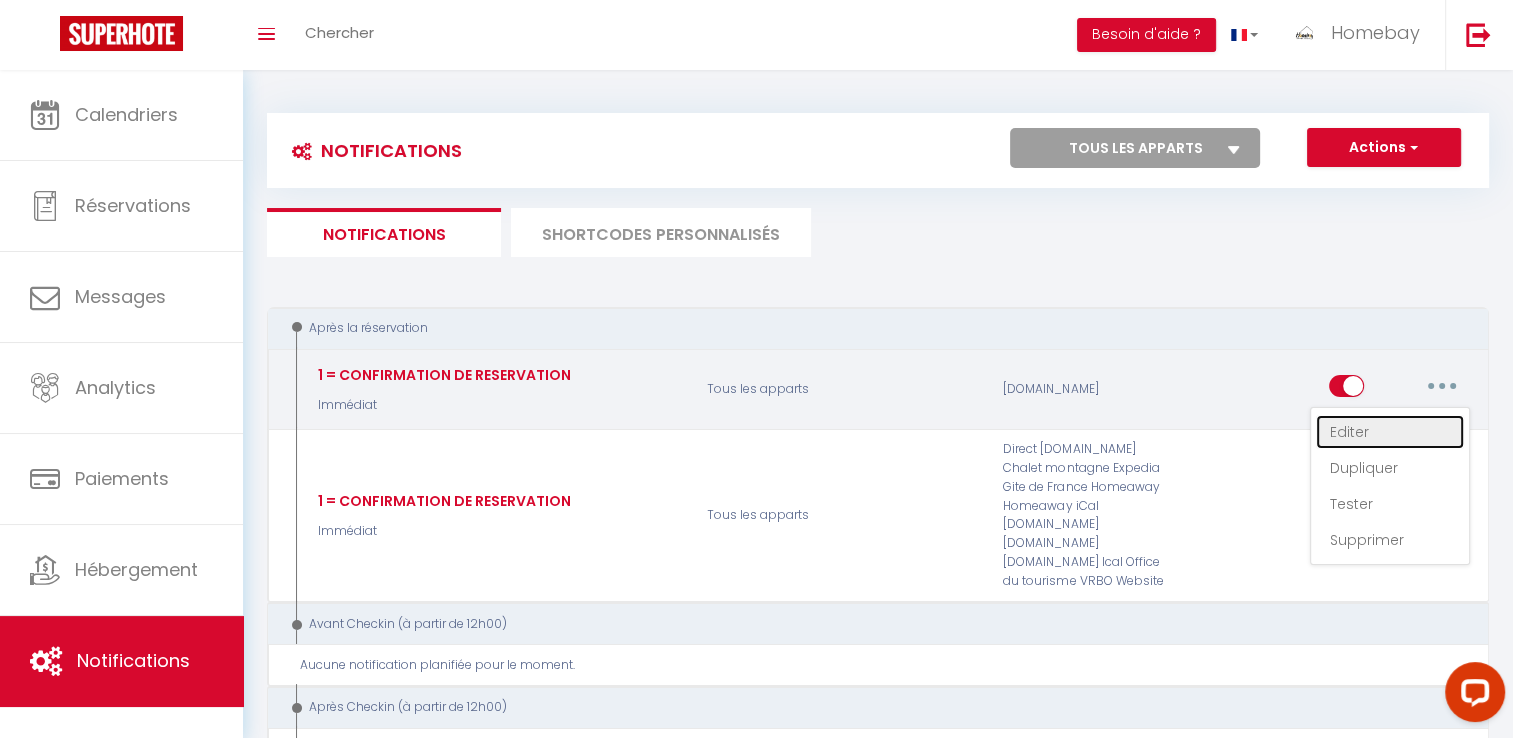 click on "Editer" at bounding box center (1390, 432) 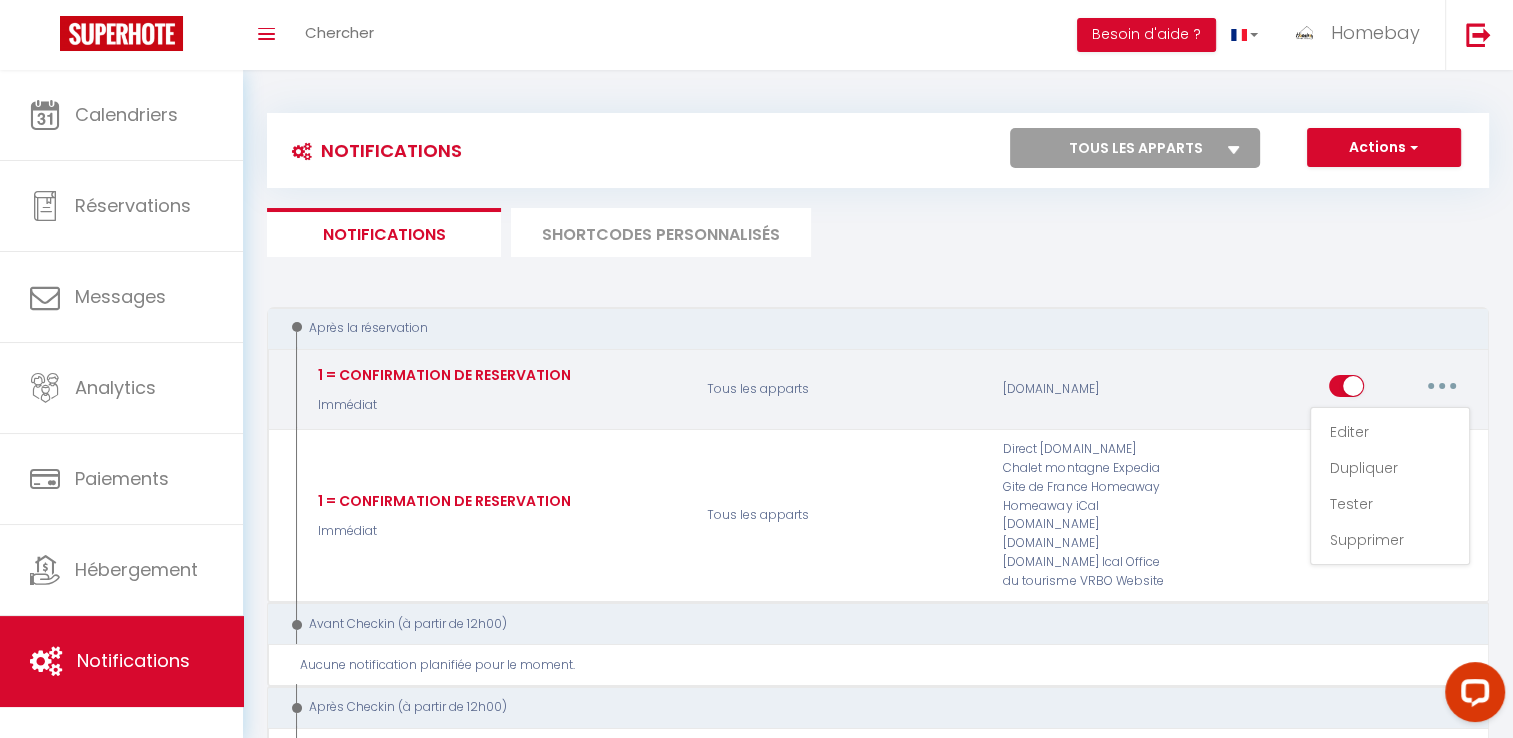 click on "1 = CONFIRMATION DE RESERVATION    Immédiat     Tous les apparts   [DOMAIN_NAME]
Editer   Dupliquer   Tester   Supprimer" at bounding box center [878, 389] 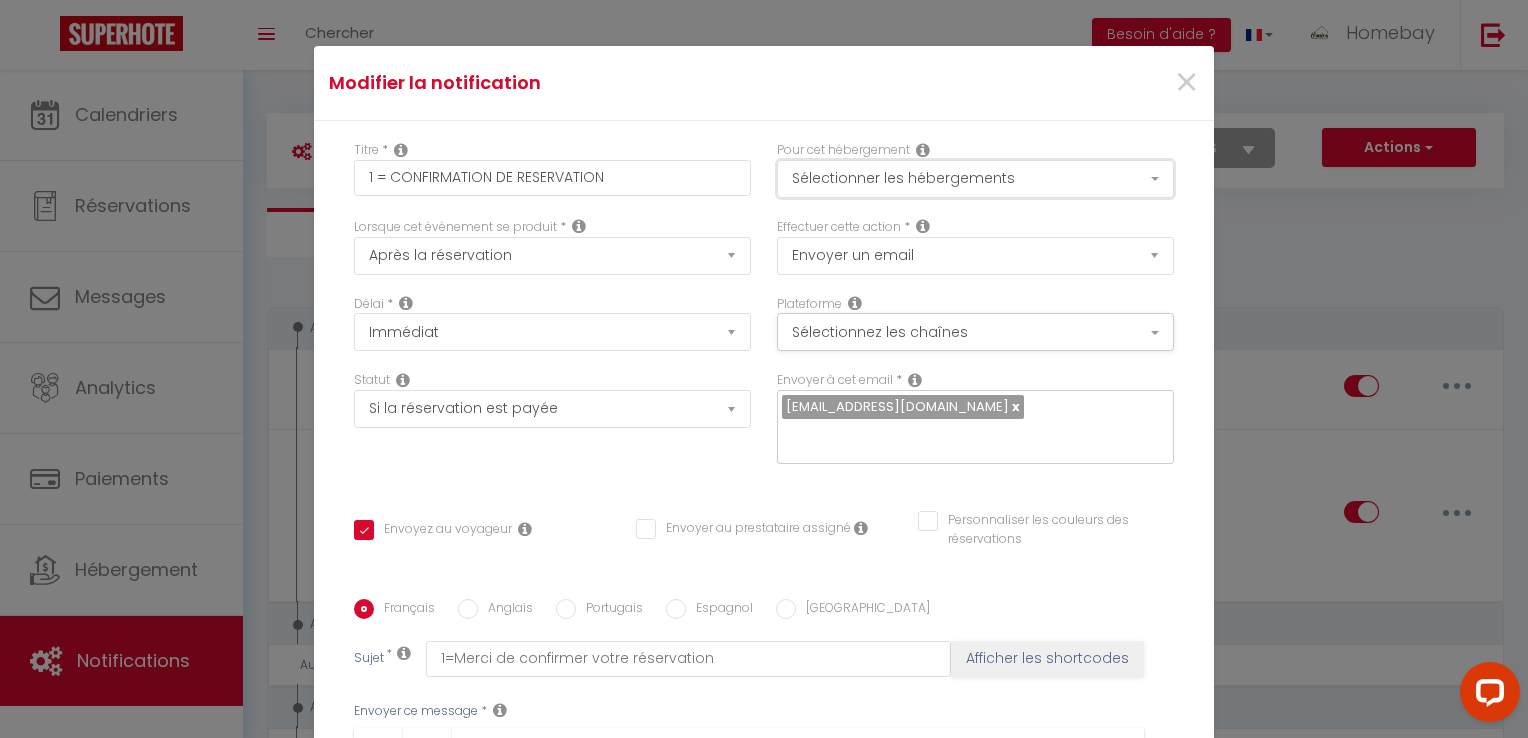 click on "Sélectionner les hébergements" at bounding box center [975, 179] 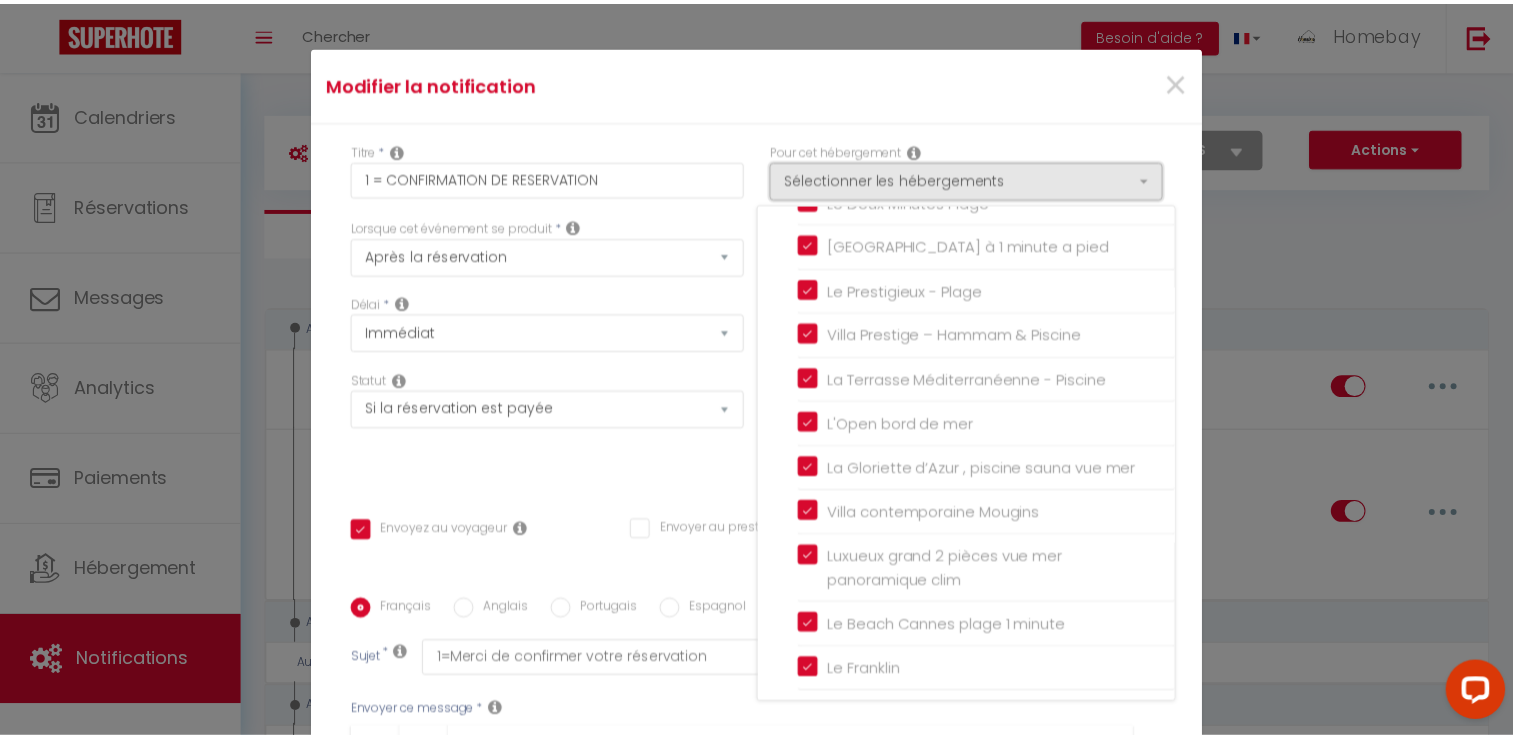 scroll, scrollTop: 0, scrollLeft: 0, axis: both 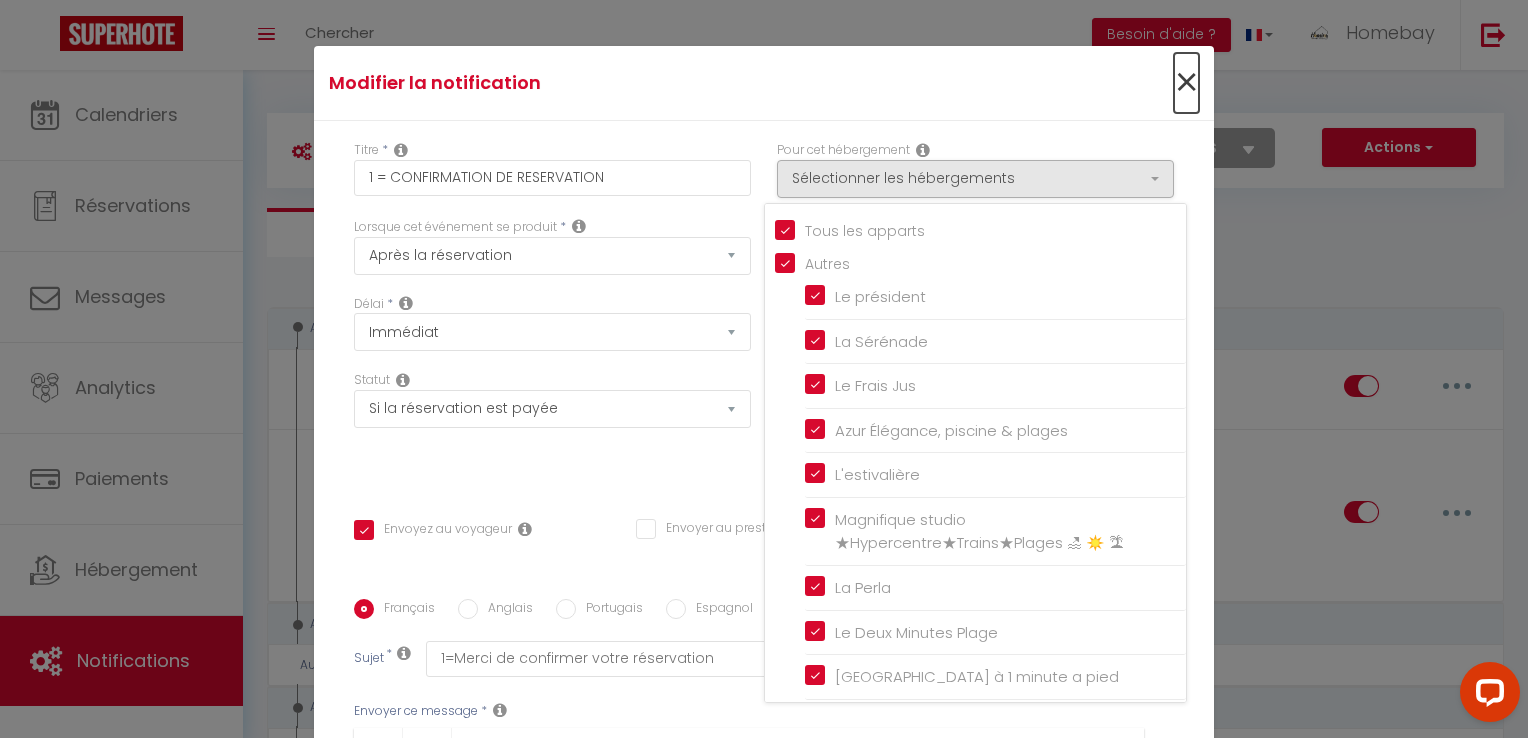 click on "×" at bounding box center [1186, 83] 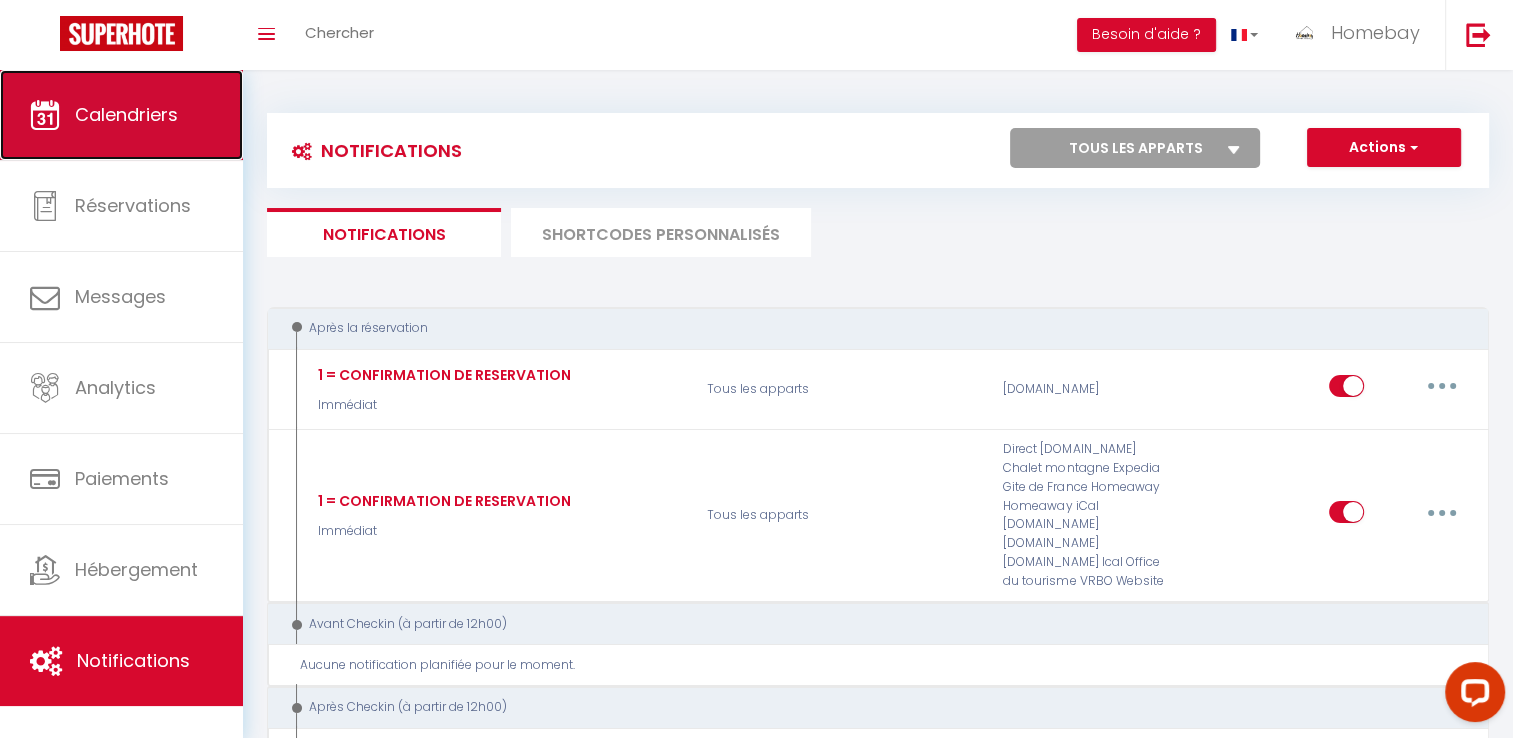 click on "Calendriers" at bounding box center (121, 115) 